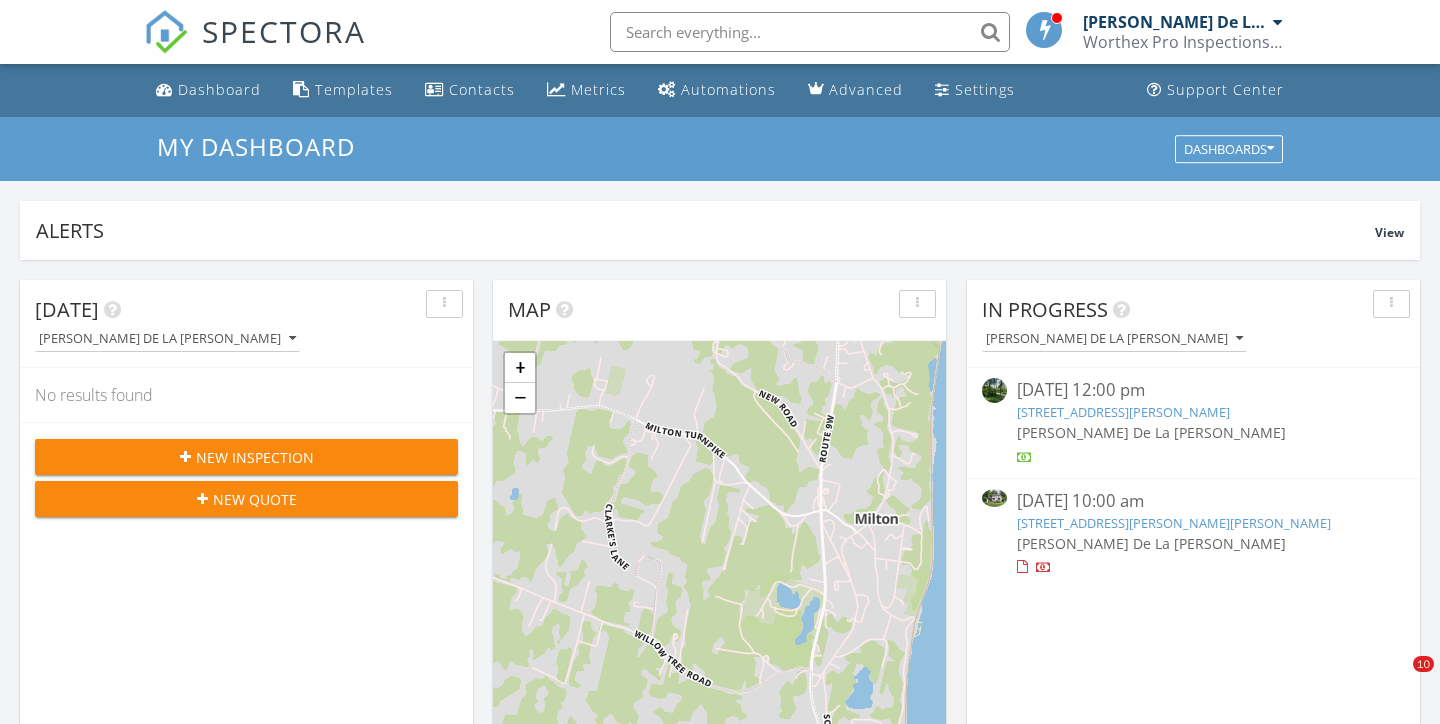 scroll, scrollTop: 0, scrollLeft: 0, axis: both 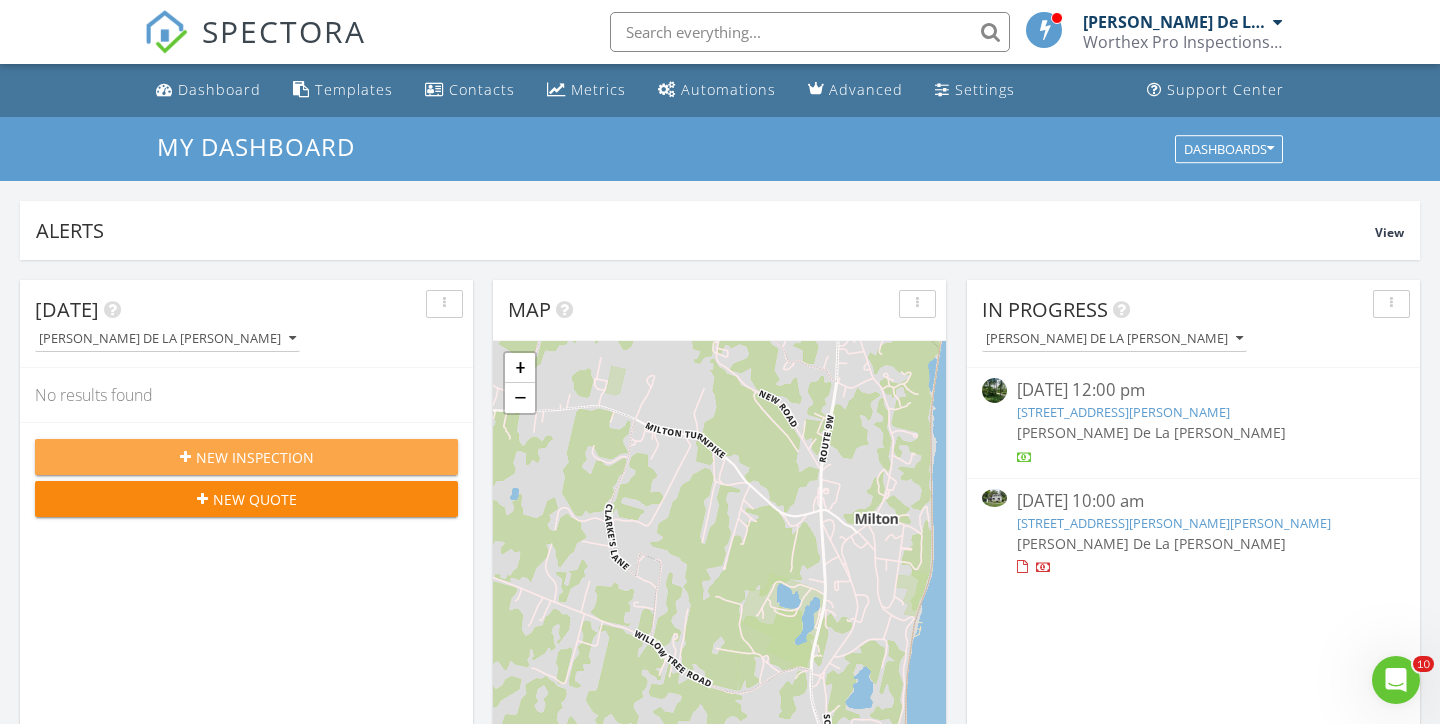 click on "New Inspection" at bounding box center [246, 457] 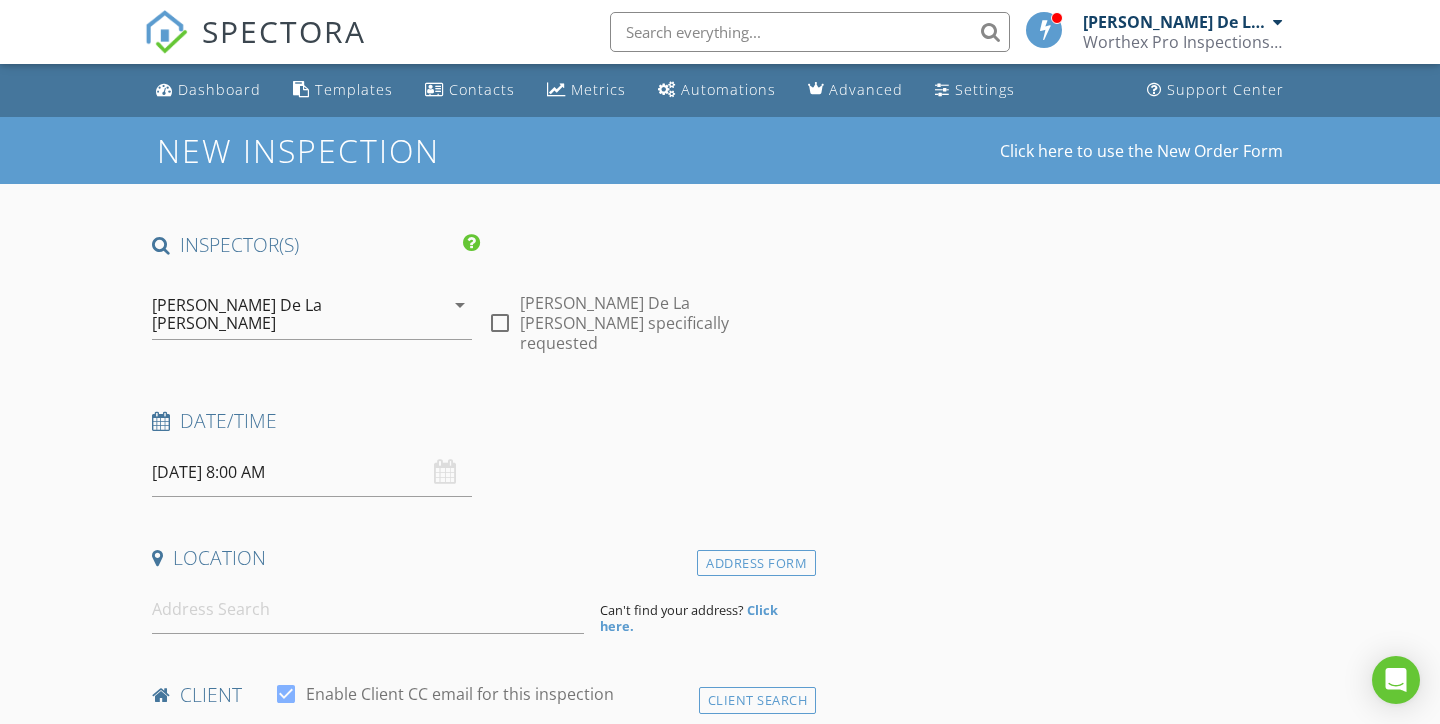 scroll, scrollTop: 0, scrollLeft: 0, axis: both 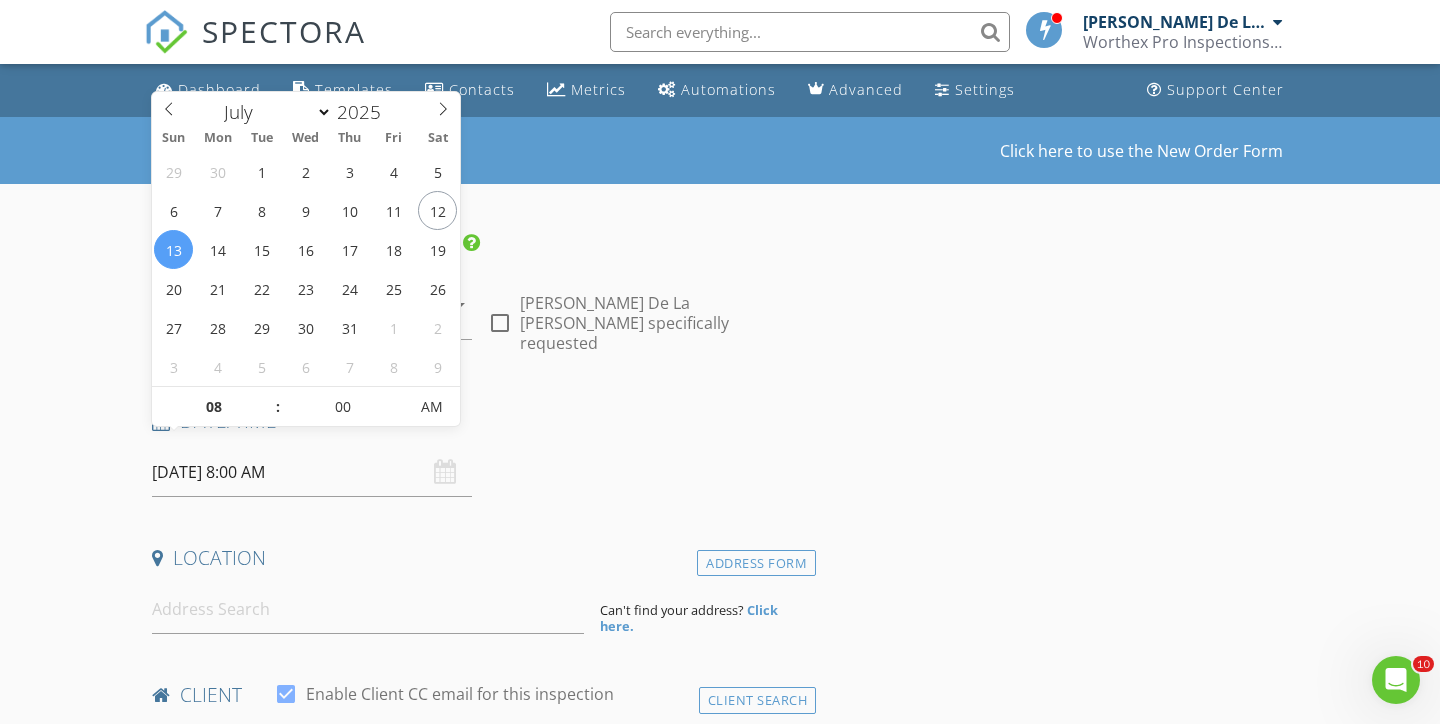 click on "07/13/2025 8:00 AM" at bounding box center (312, 472) 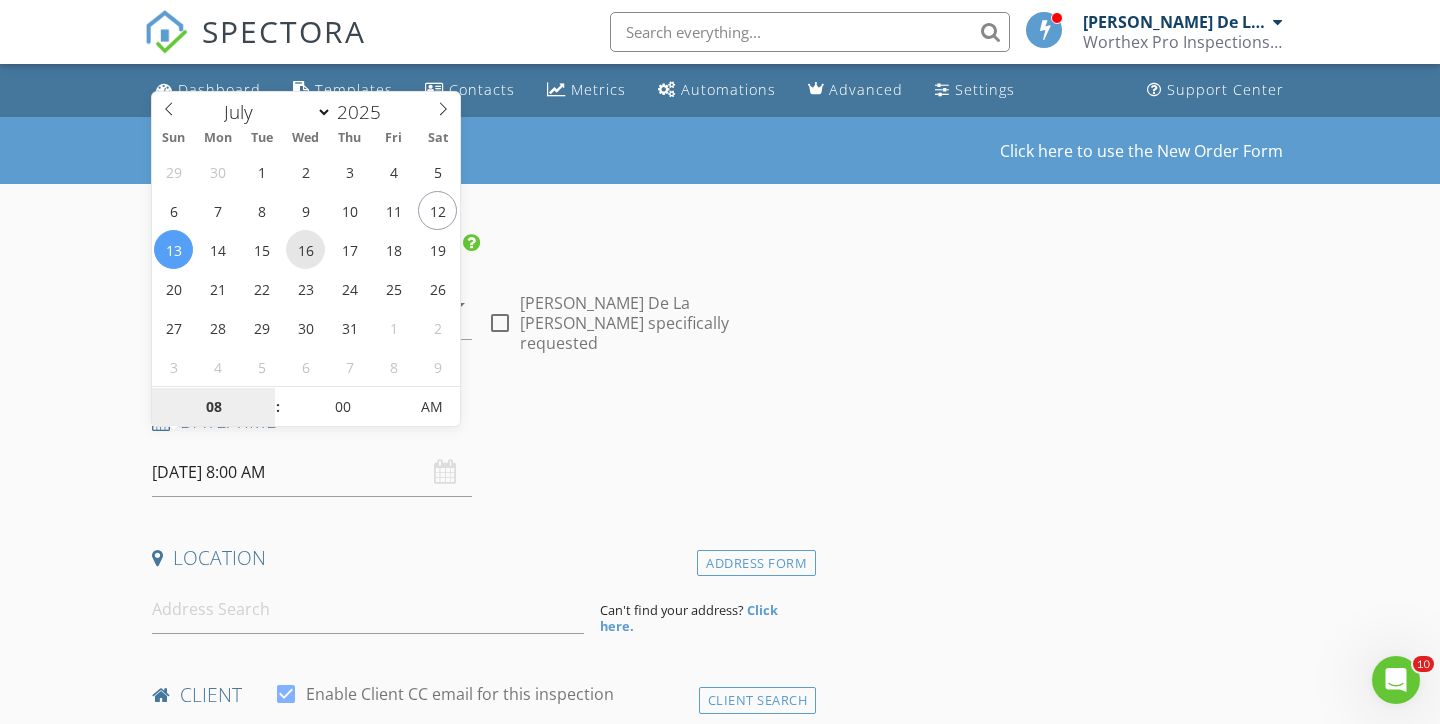 type on "07/16/2025 8:00 AM" 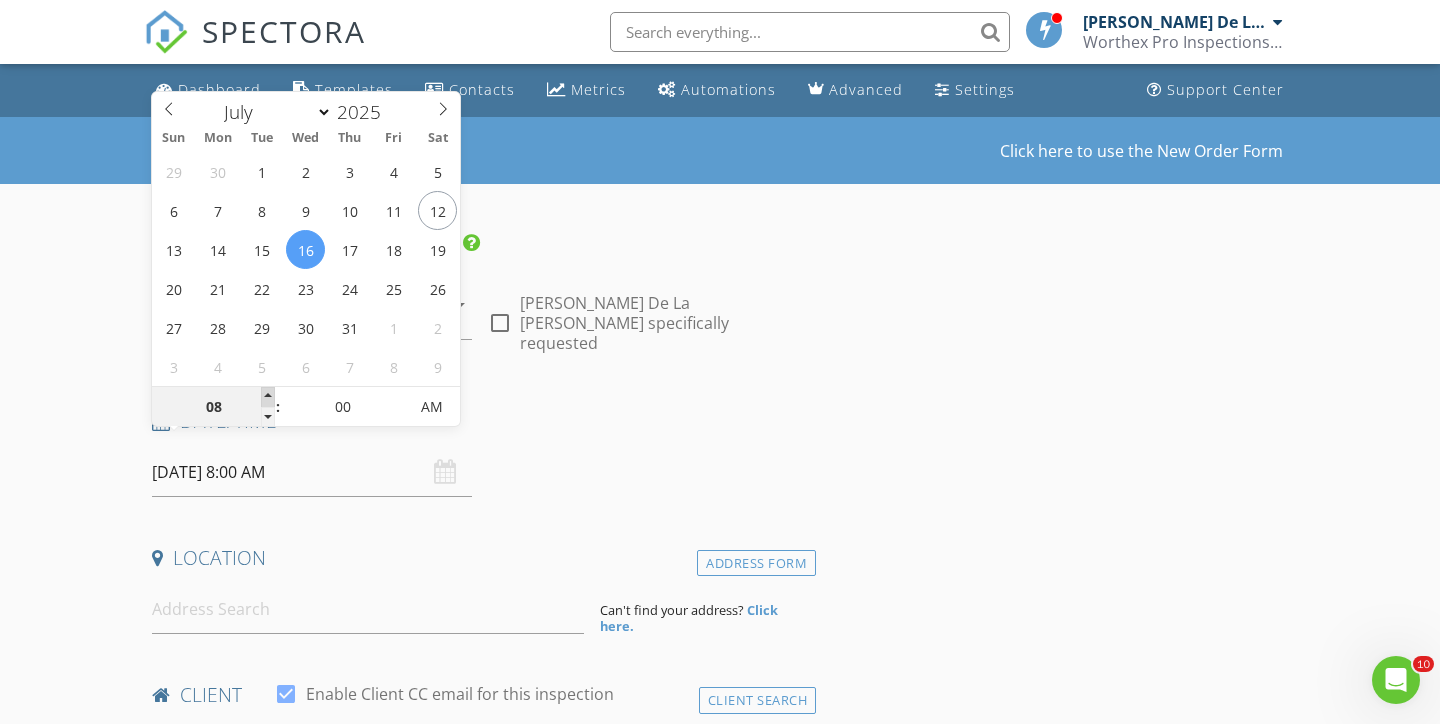 type on "09" 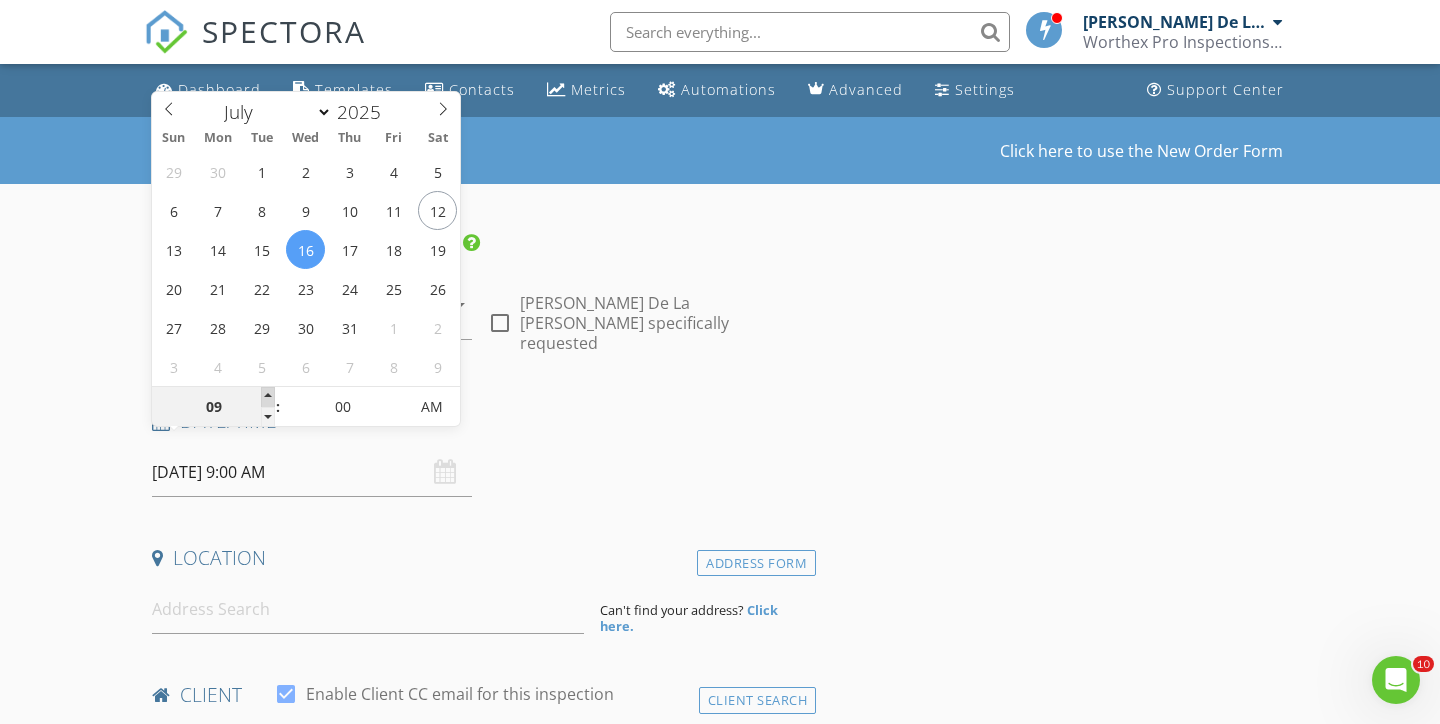 click at bounding box center (268, 397) 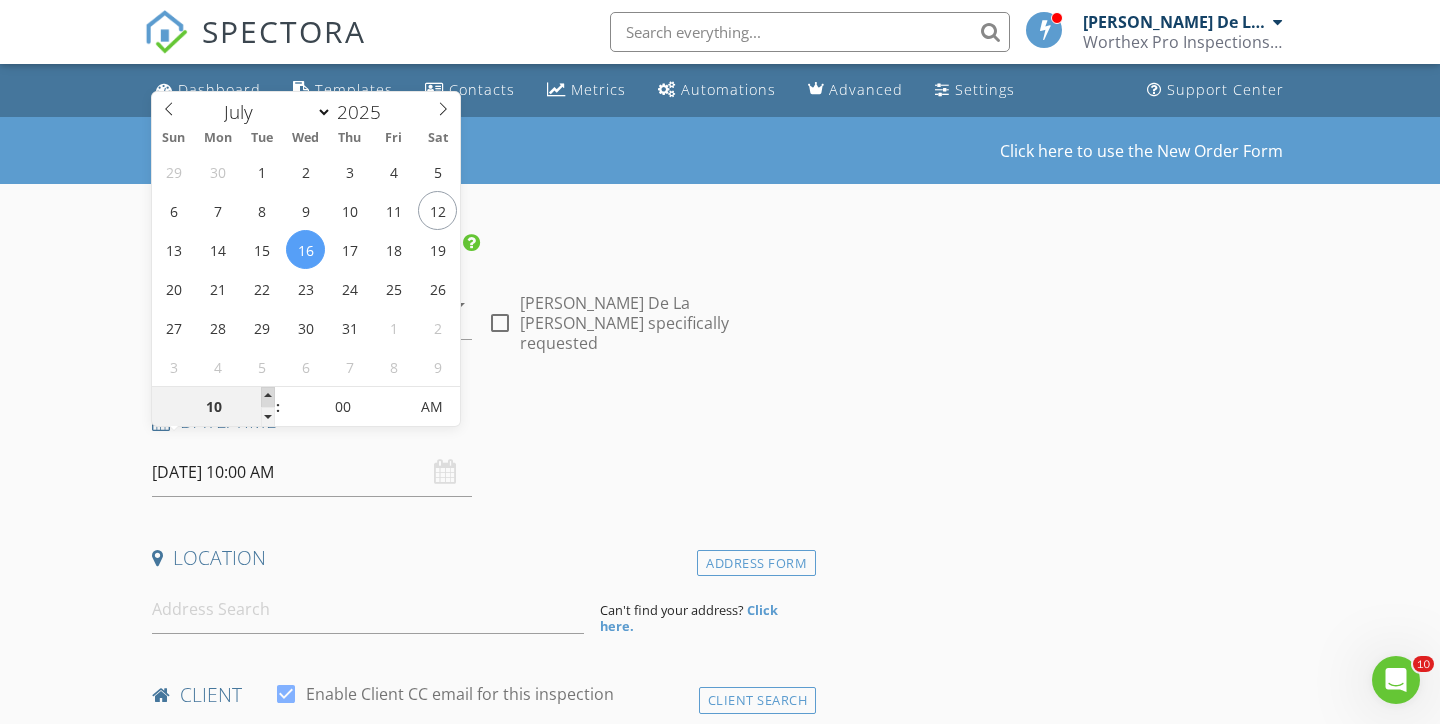 click at bounding box center [268, 397] 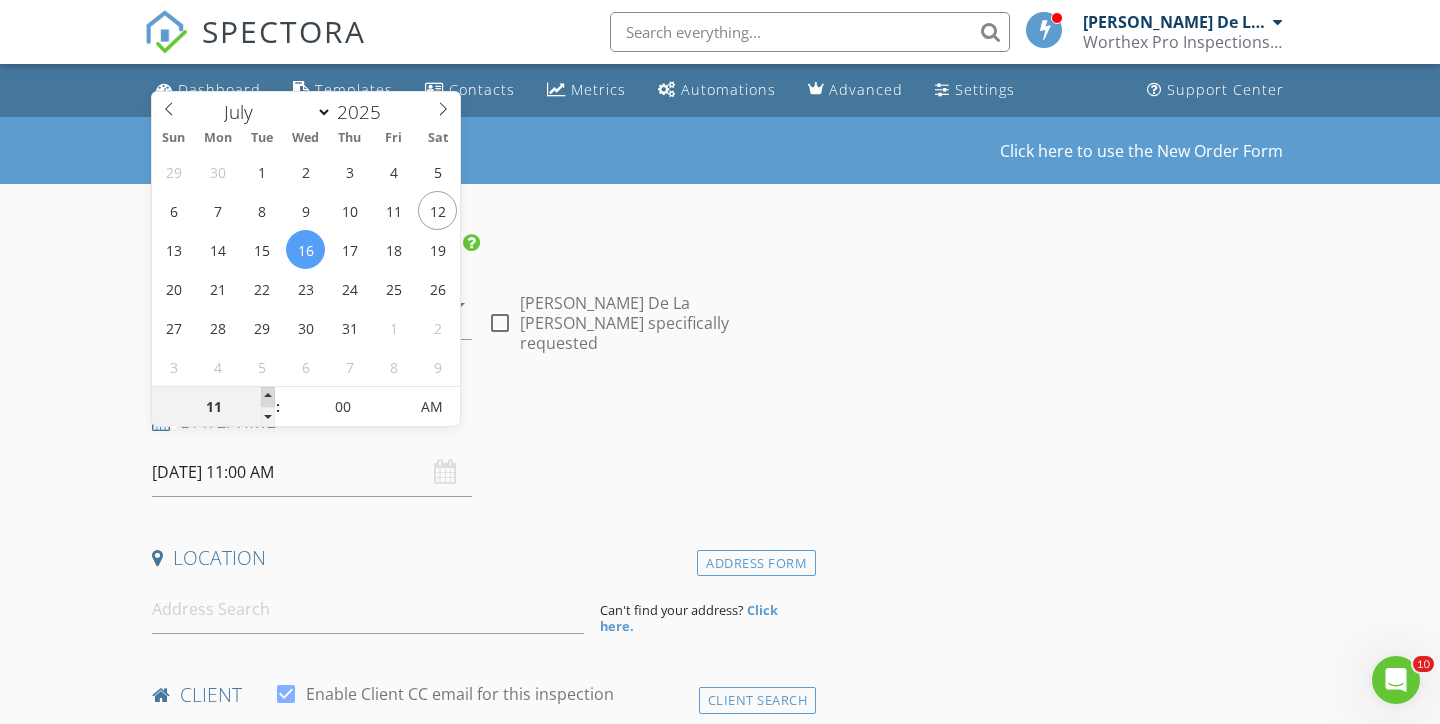 click at bounding box center [268, 397] 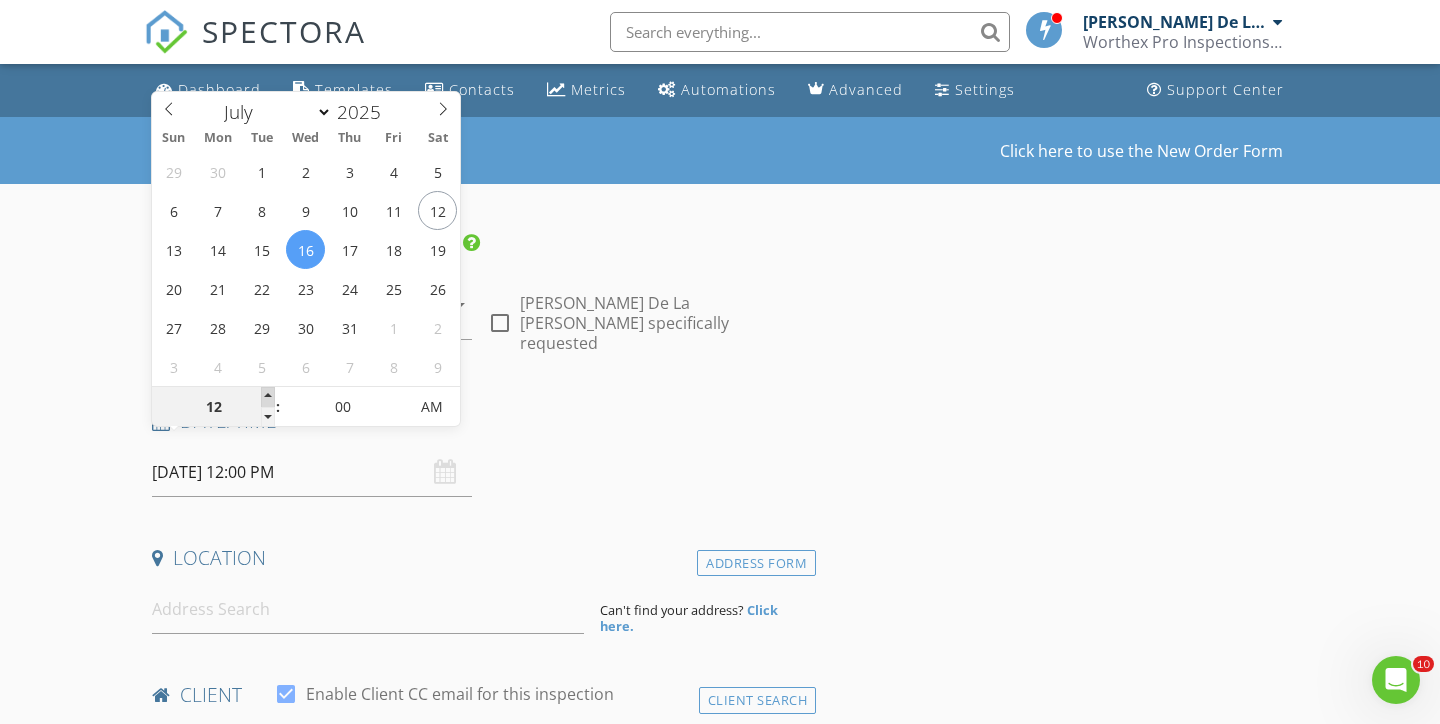 click at bounding box center [268, 397] 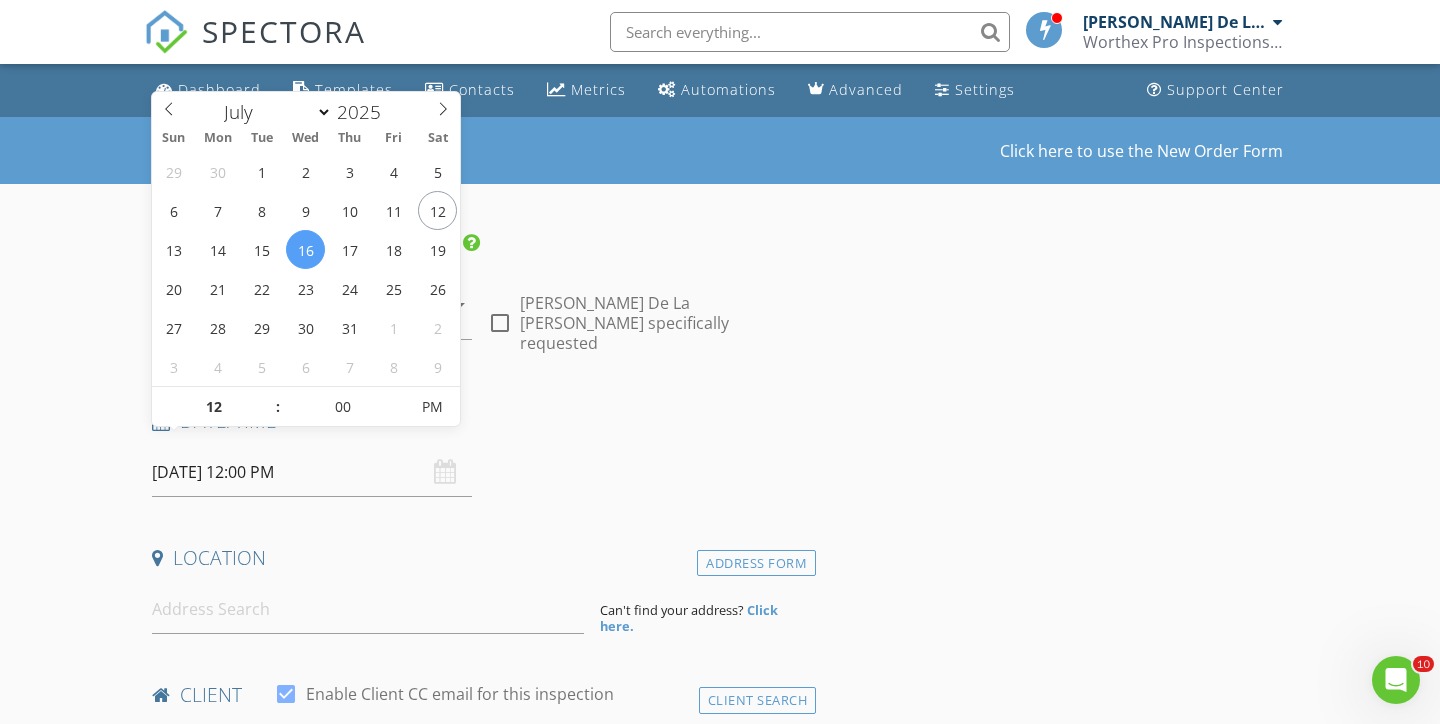 click on "Date/Time" at bounding box center (480, 421) 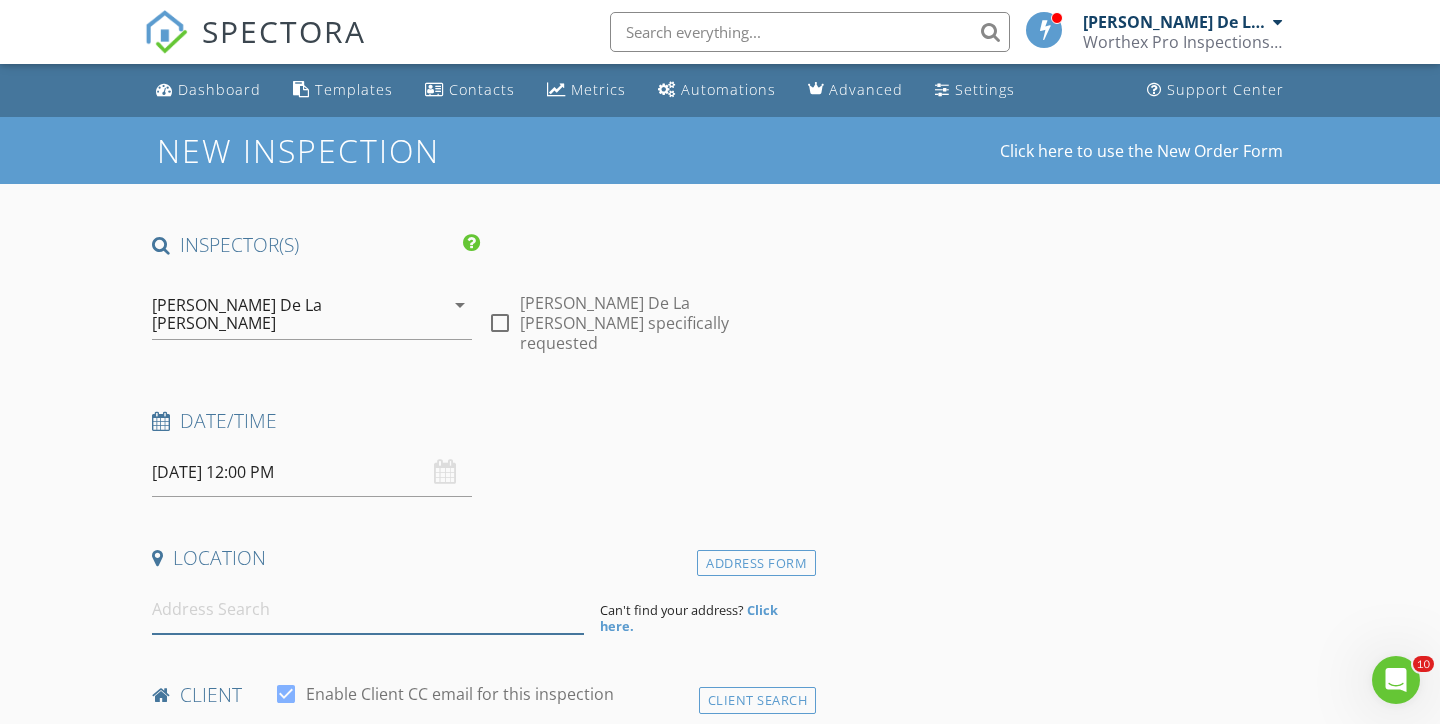 click at bounding box center (368, 609) 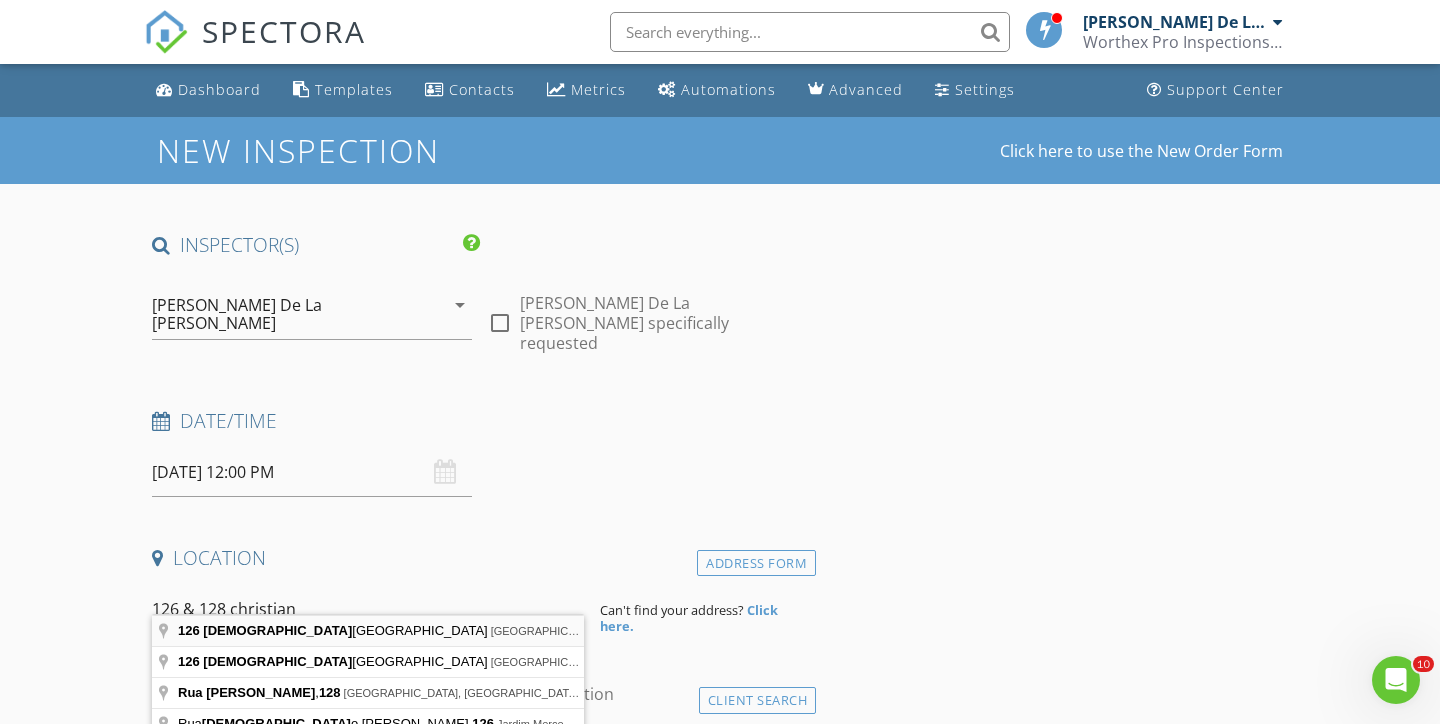 type on "126 Christian Hill Road, Dover Plains, NY, USA" 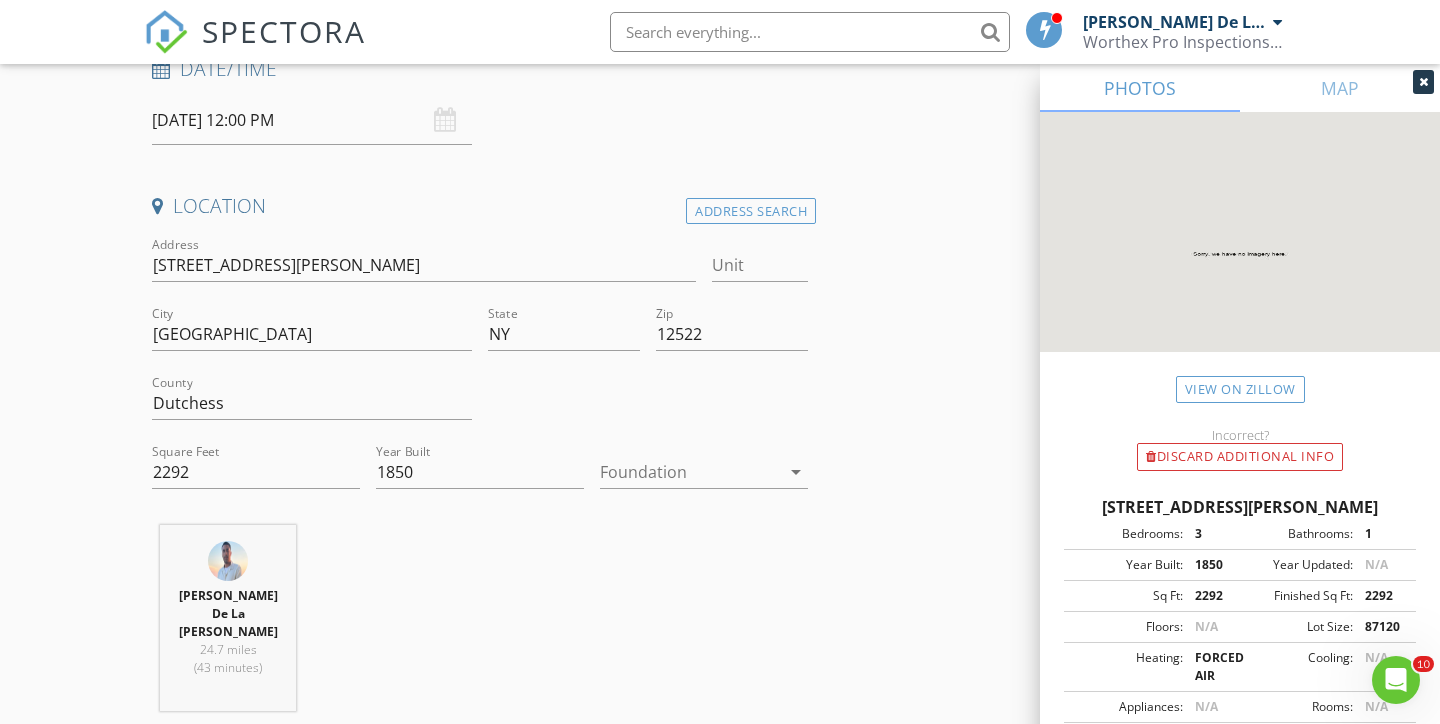 scroll, scrollTop: 359, scrollLeft: 0, axis: vertical 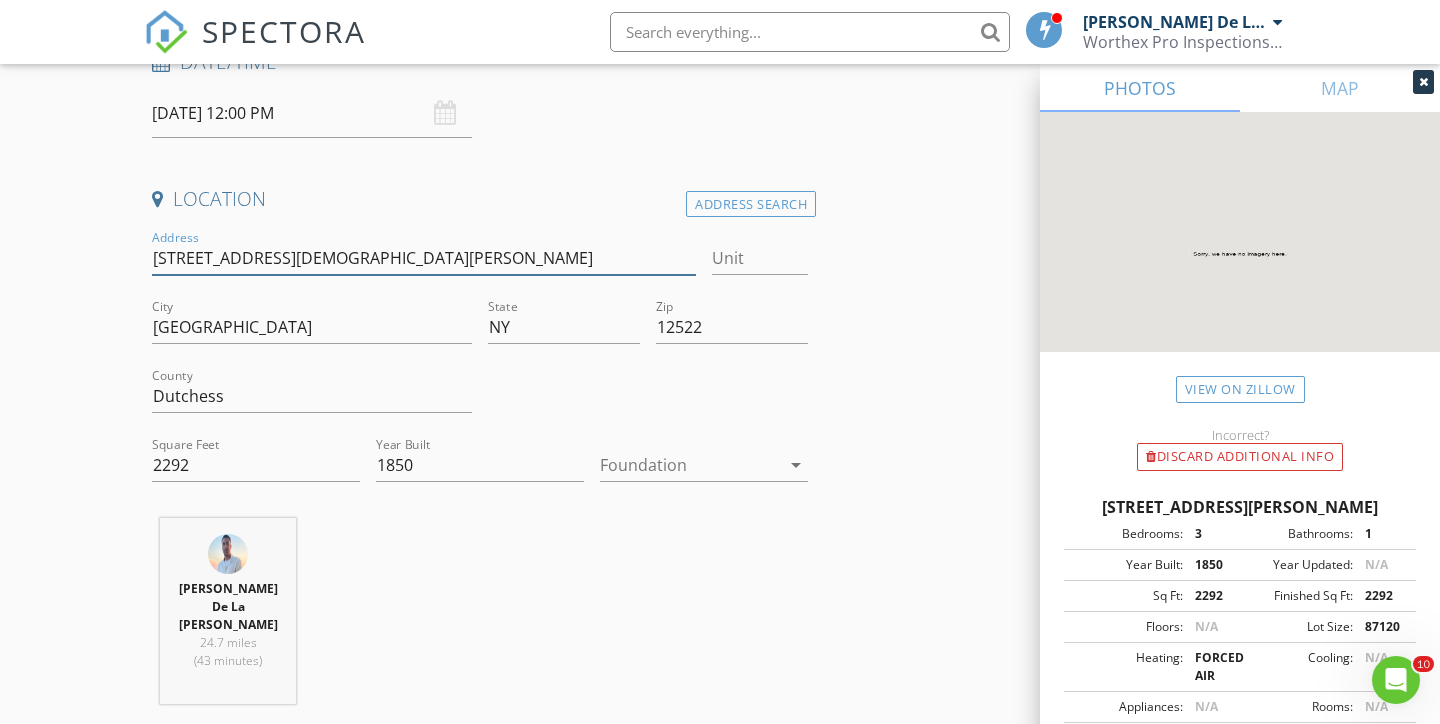 type on "128 Christian Hill Rd" 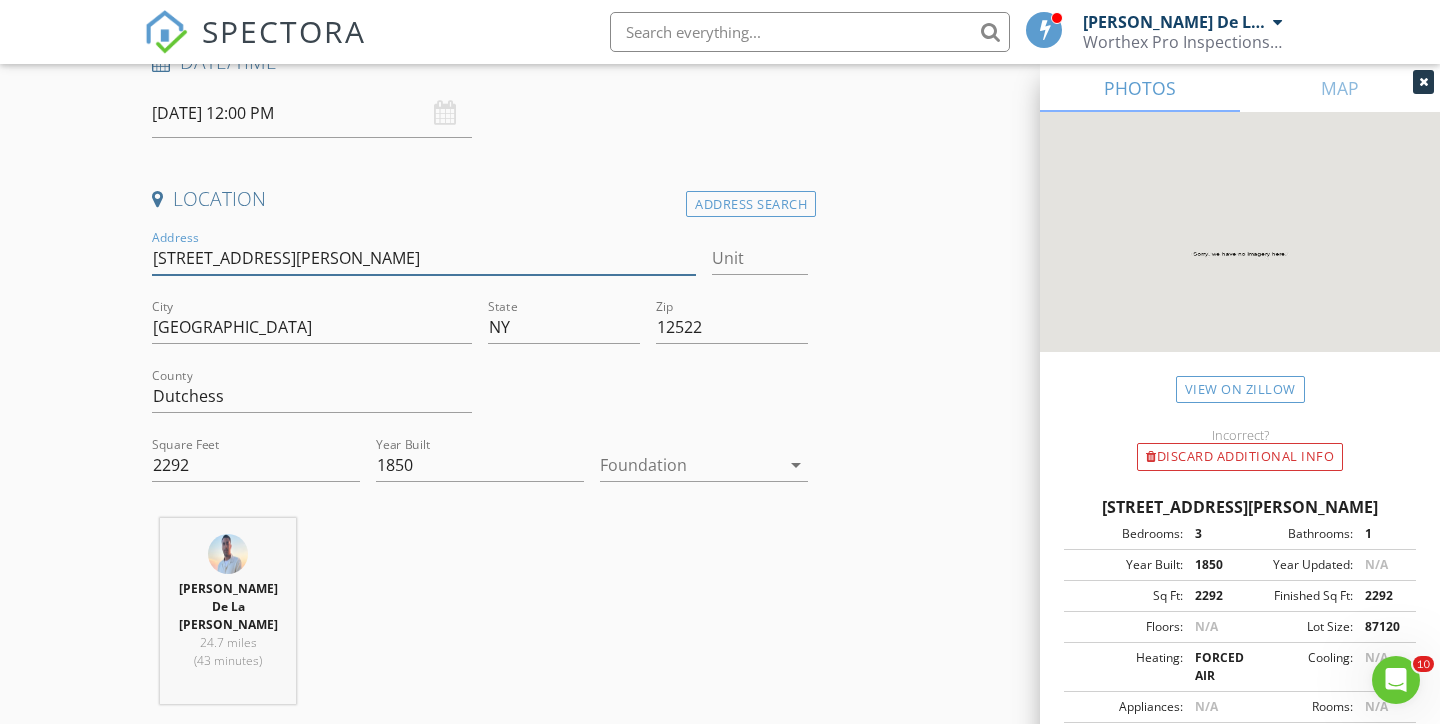 type 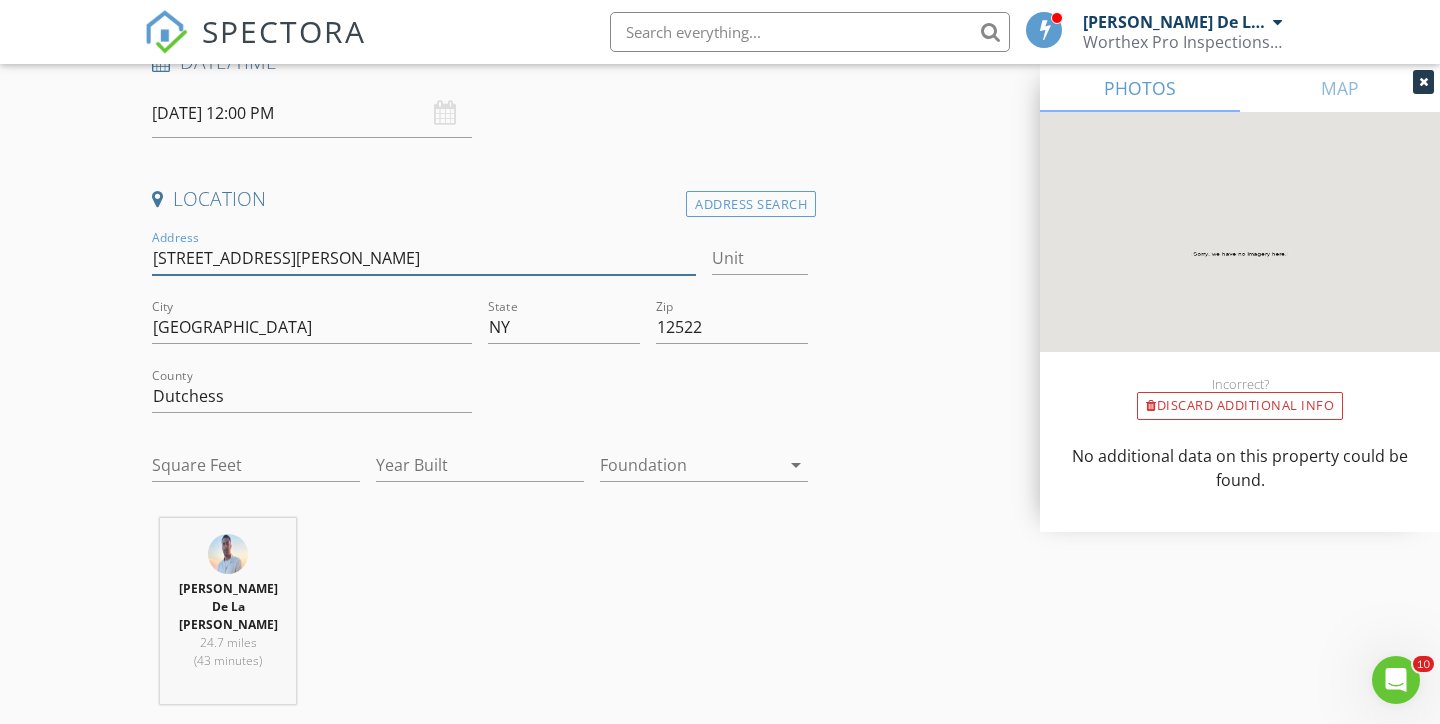 type on "128 Christian Hill Rd" 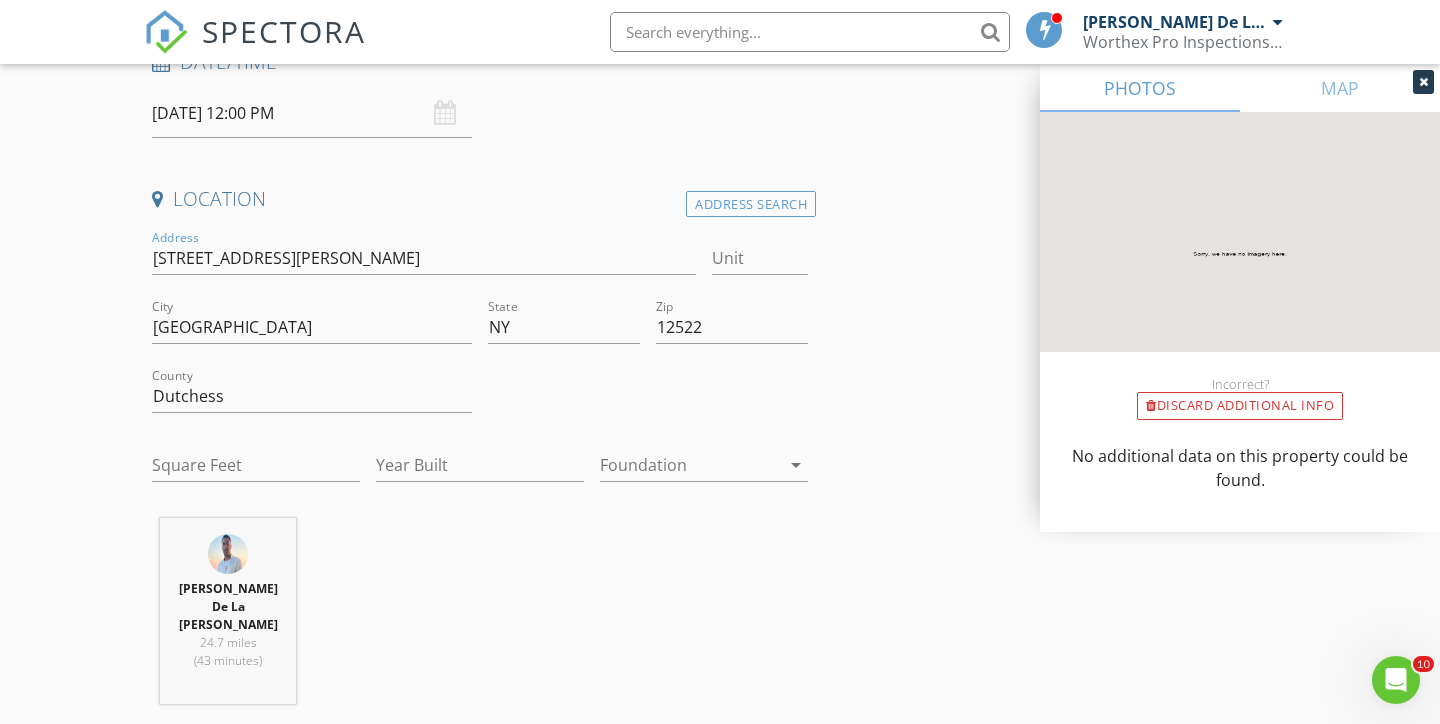click on "Location" at bounding box center (480, 199) 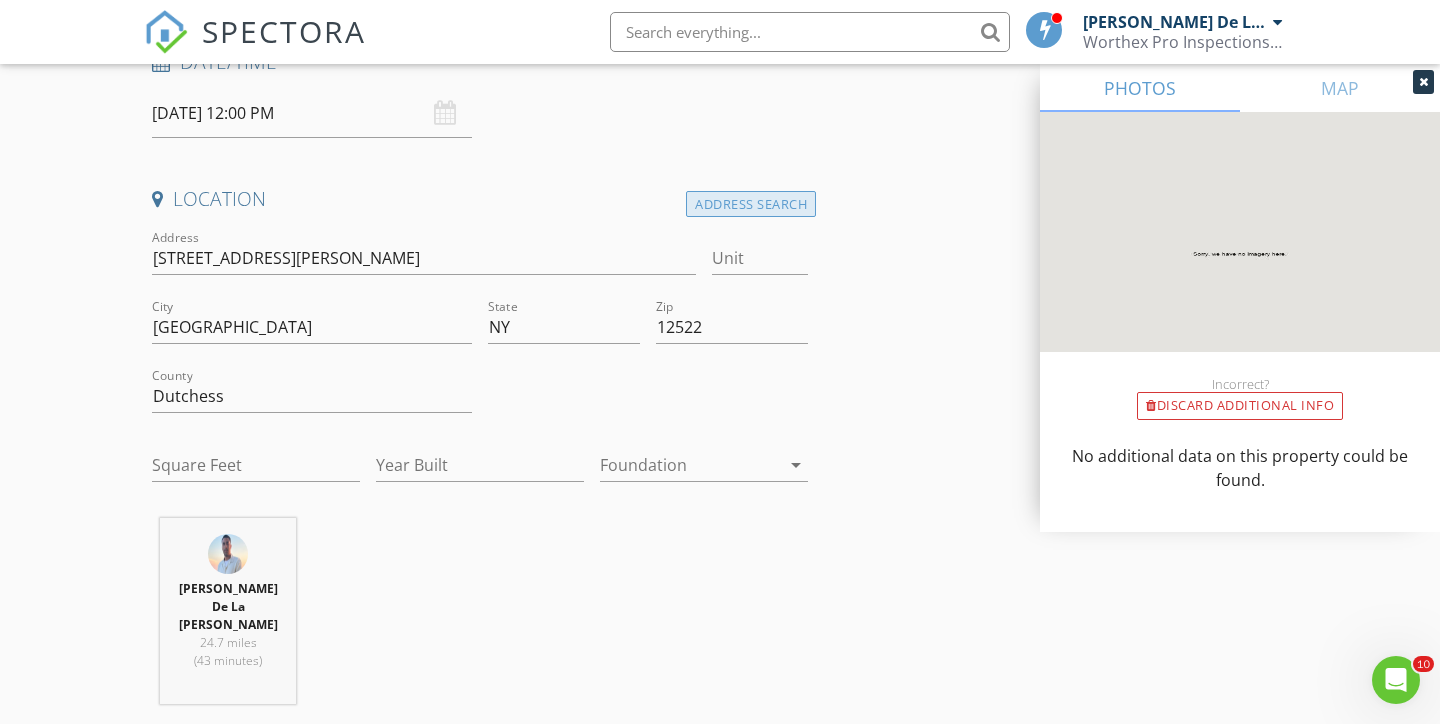 click on "Address Search" at bounding box center [751, 204] 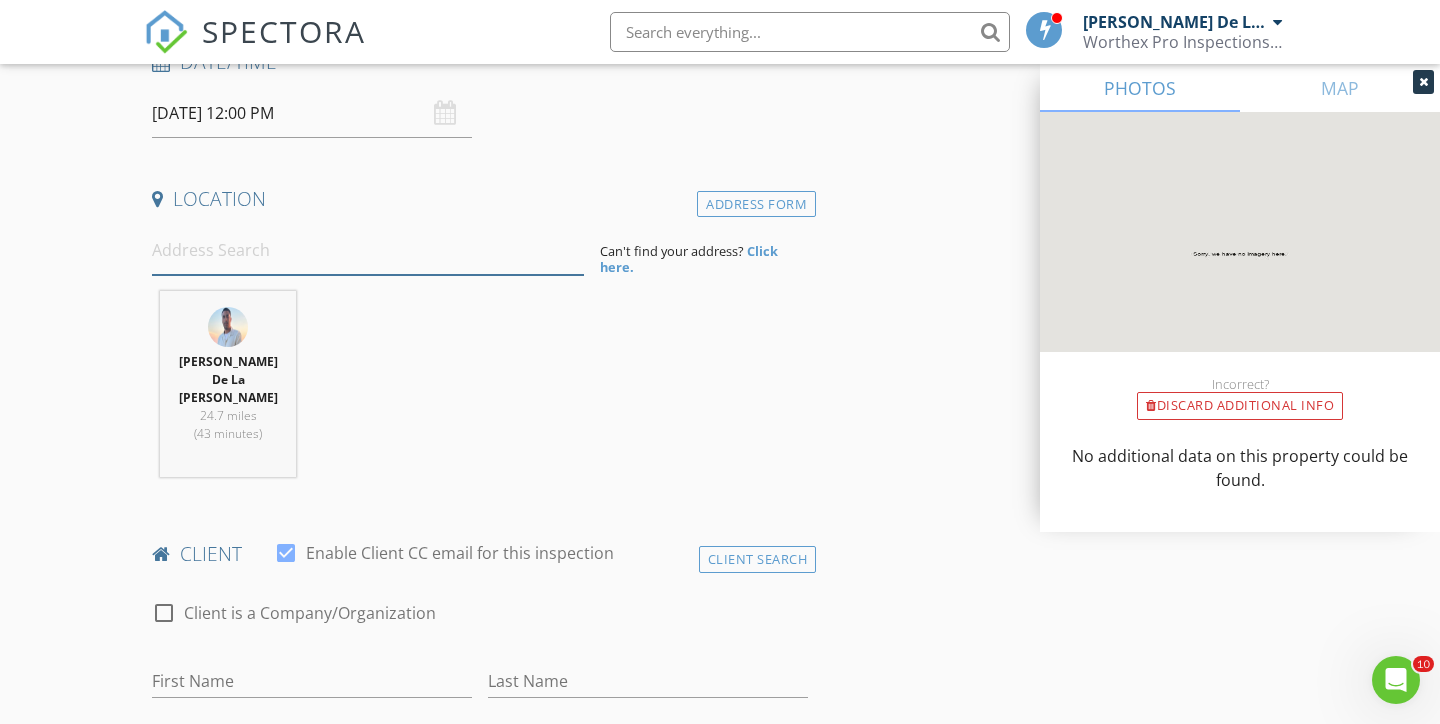 click at bounding box center [368, 250] 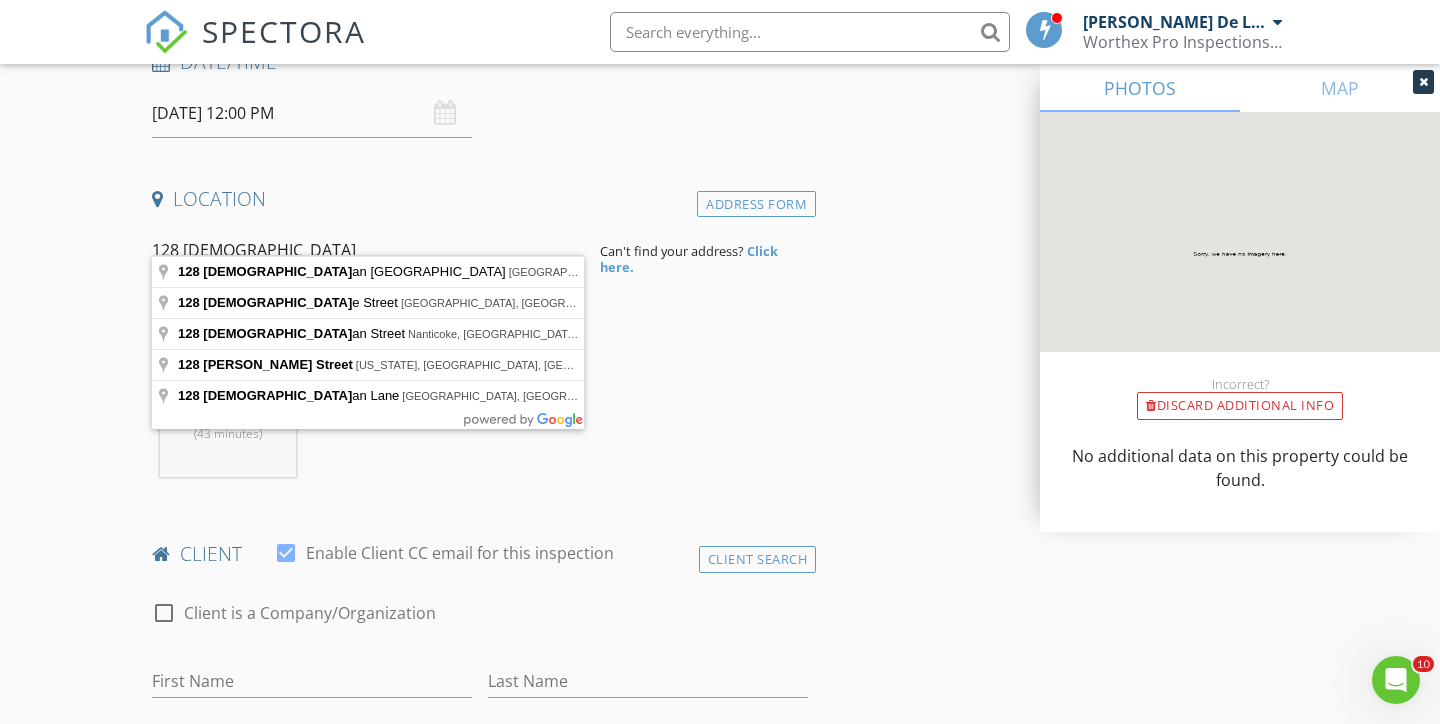 type on "128 Christian Hill Road, Dover Plains, NY, USA" 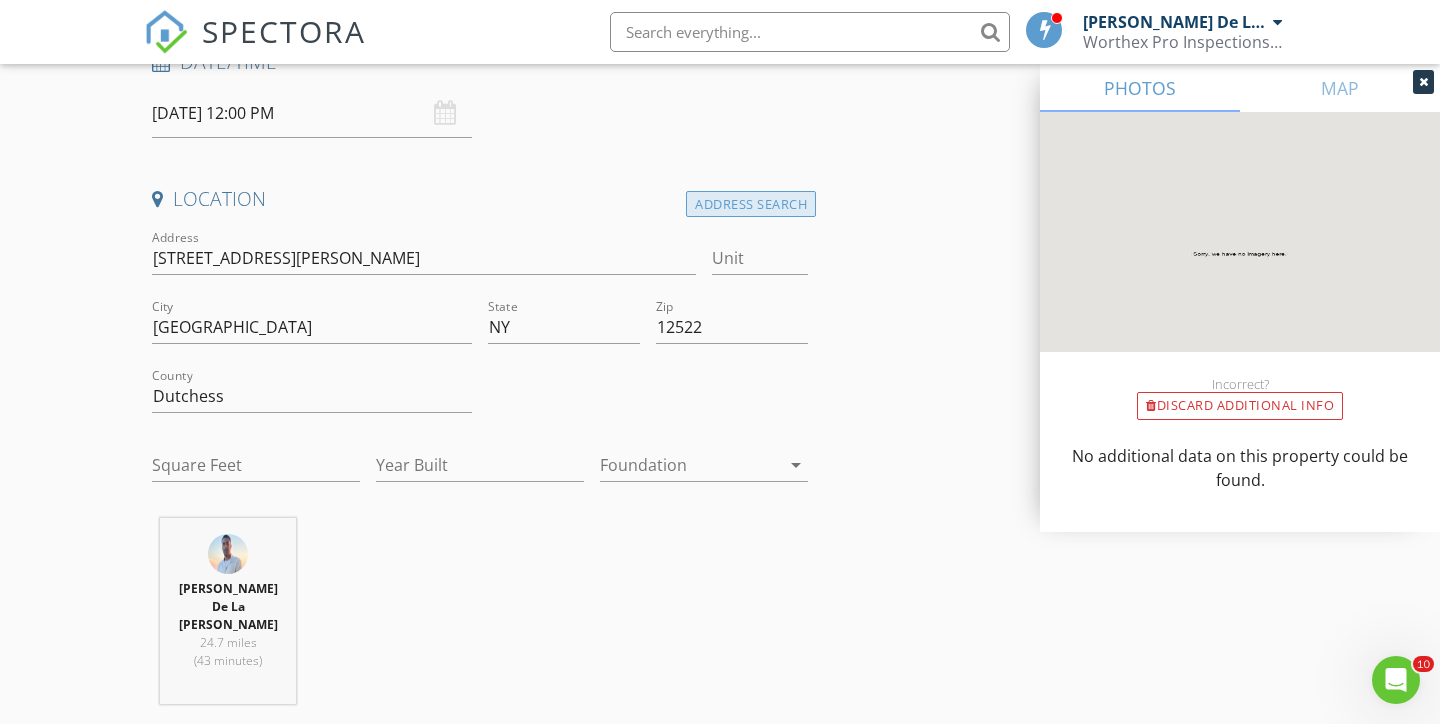 click on "Address Search" at bounding box center [751, 204] 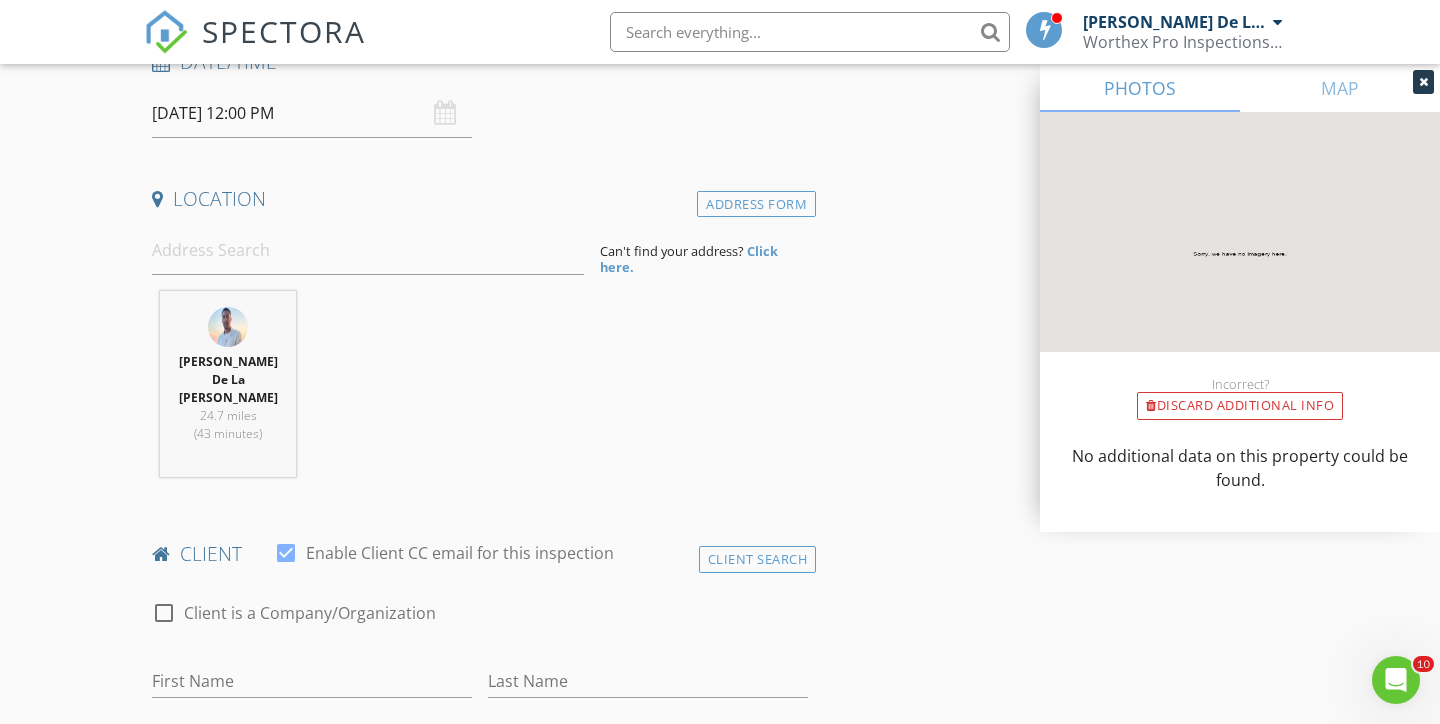 click on "Location
Address Form       Can't find your address?   Click here.       Arolfo De La Cruz     24.7 miles     (43 minutes)" at bounding box center [480, 339] 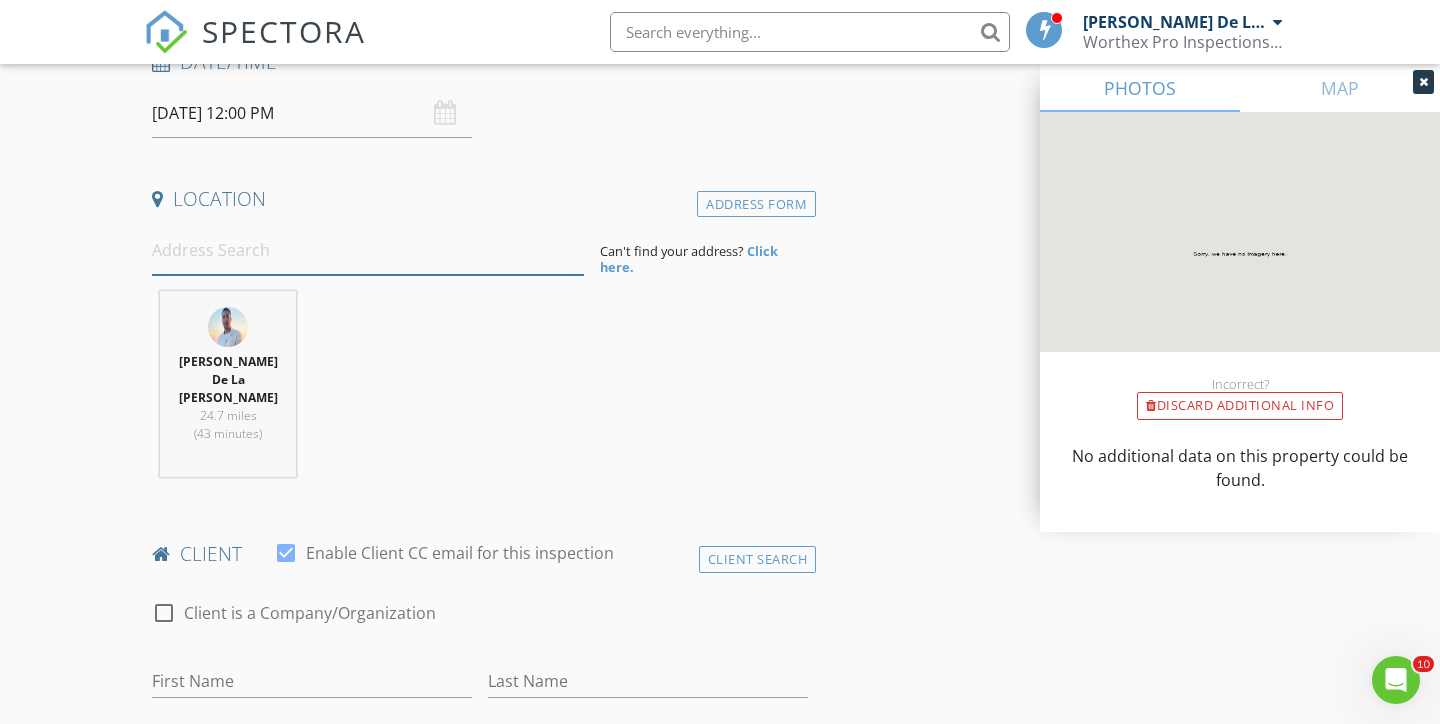 click at bounding box center [368, 250] 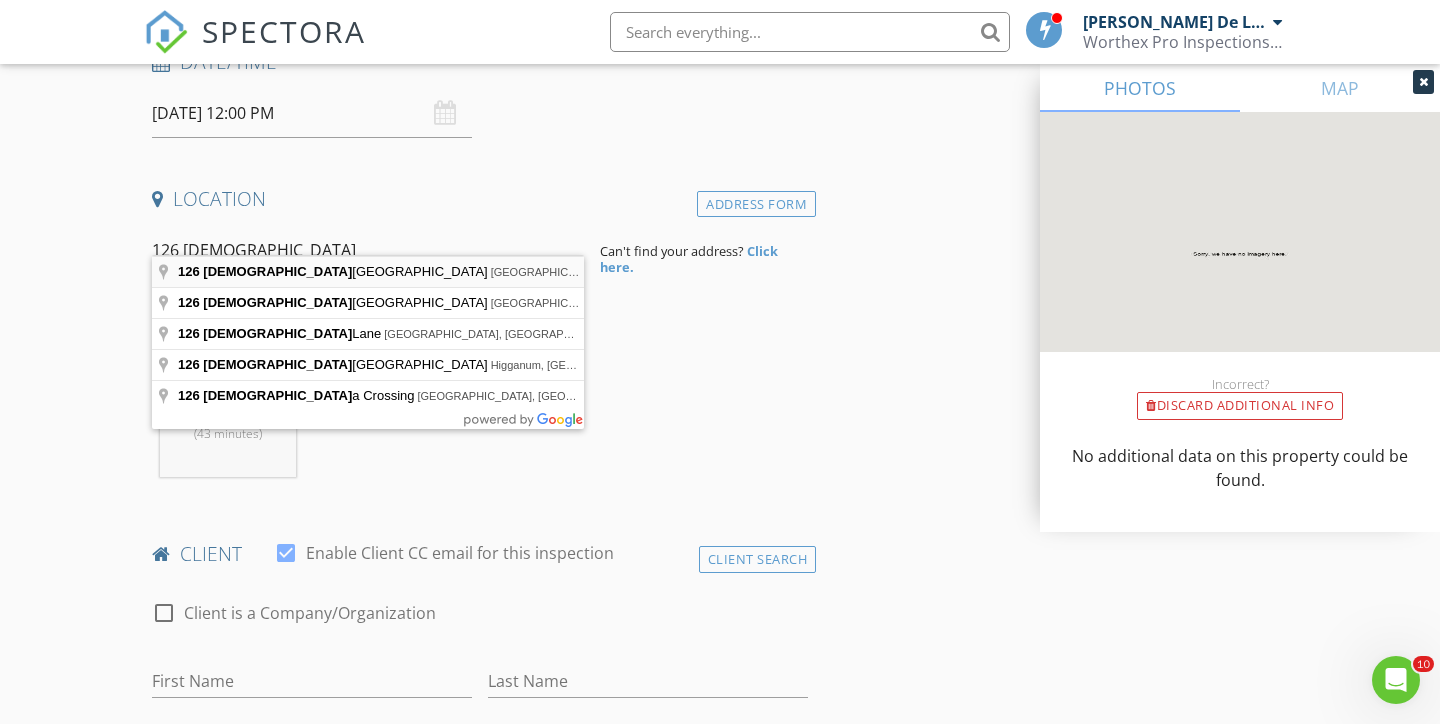 type on "126 Christian Hill Road, Dover Plains, NY, USA" 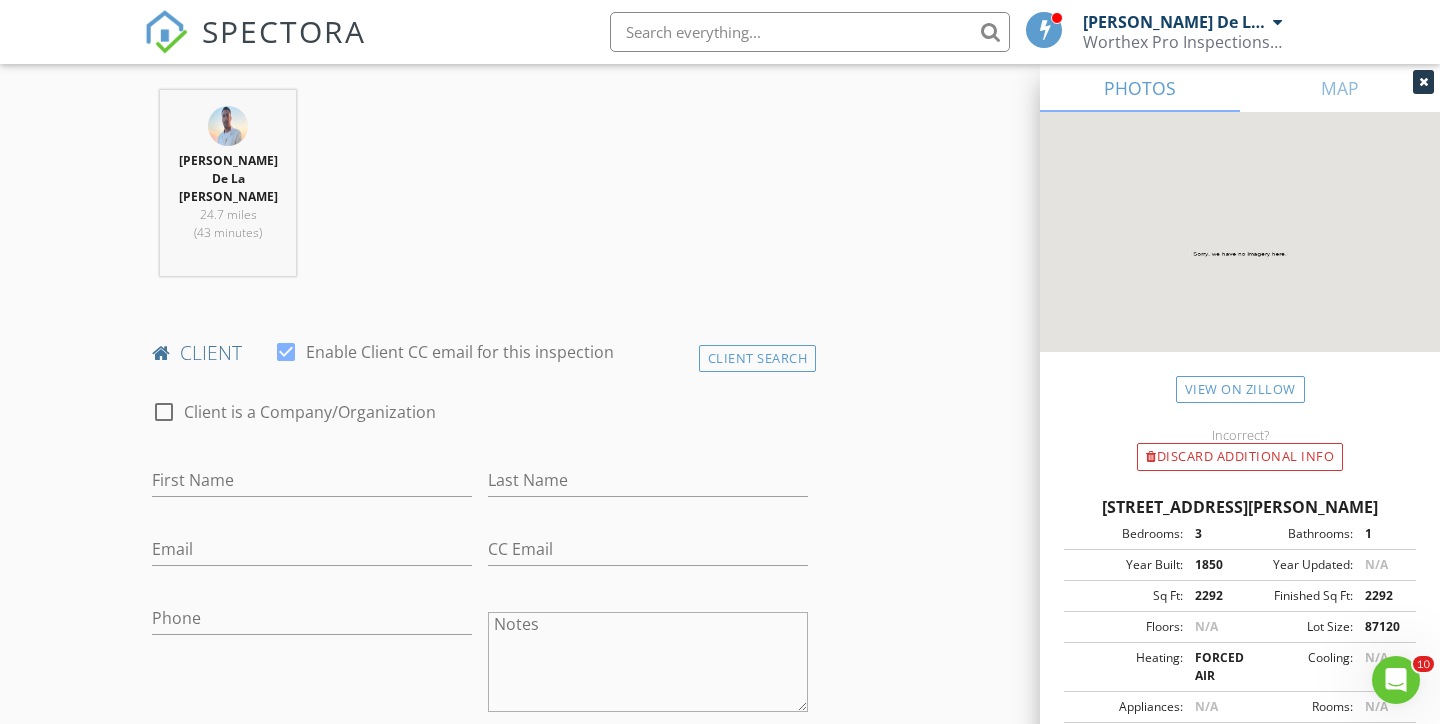 scroll, scrollTop: 804, scrollLeft: 0, axis: vertical 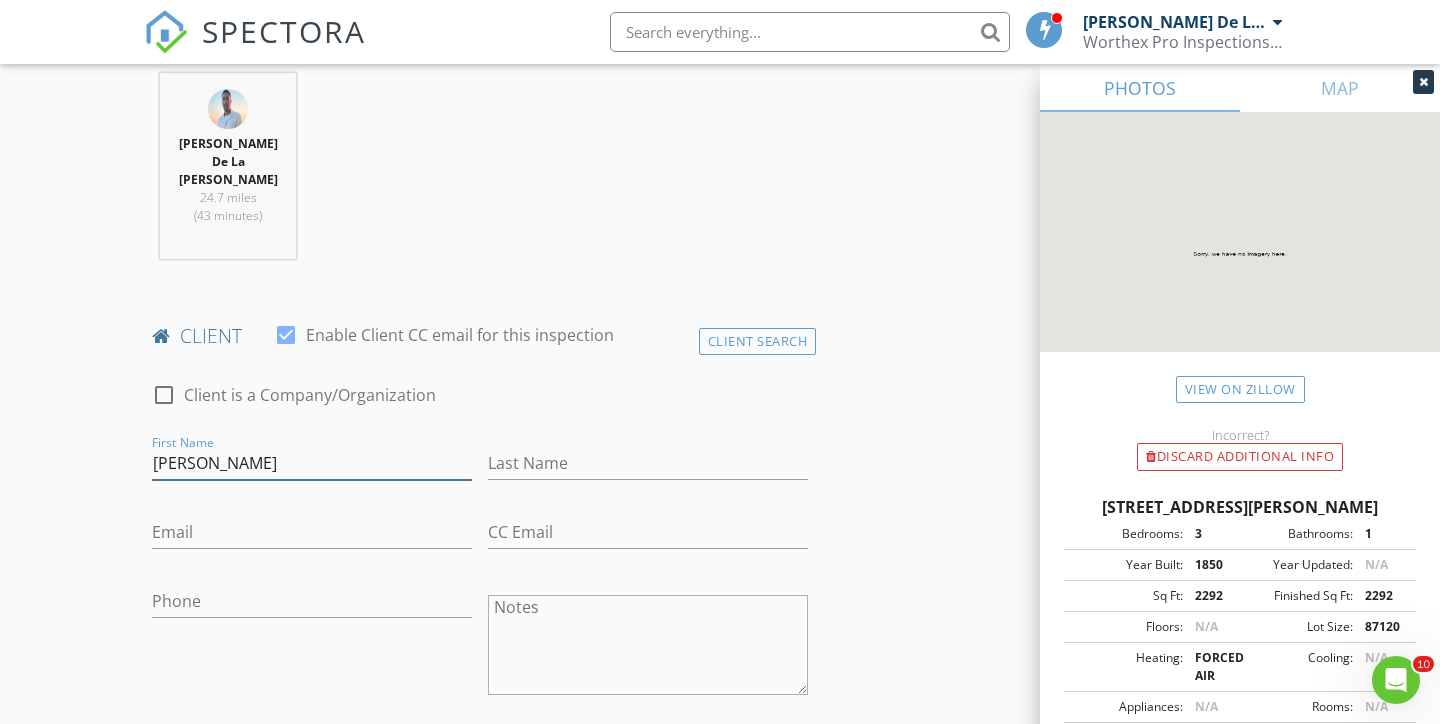 type on "John" 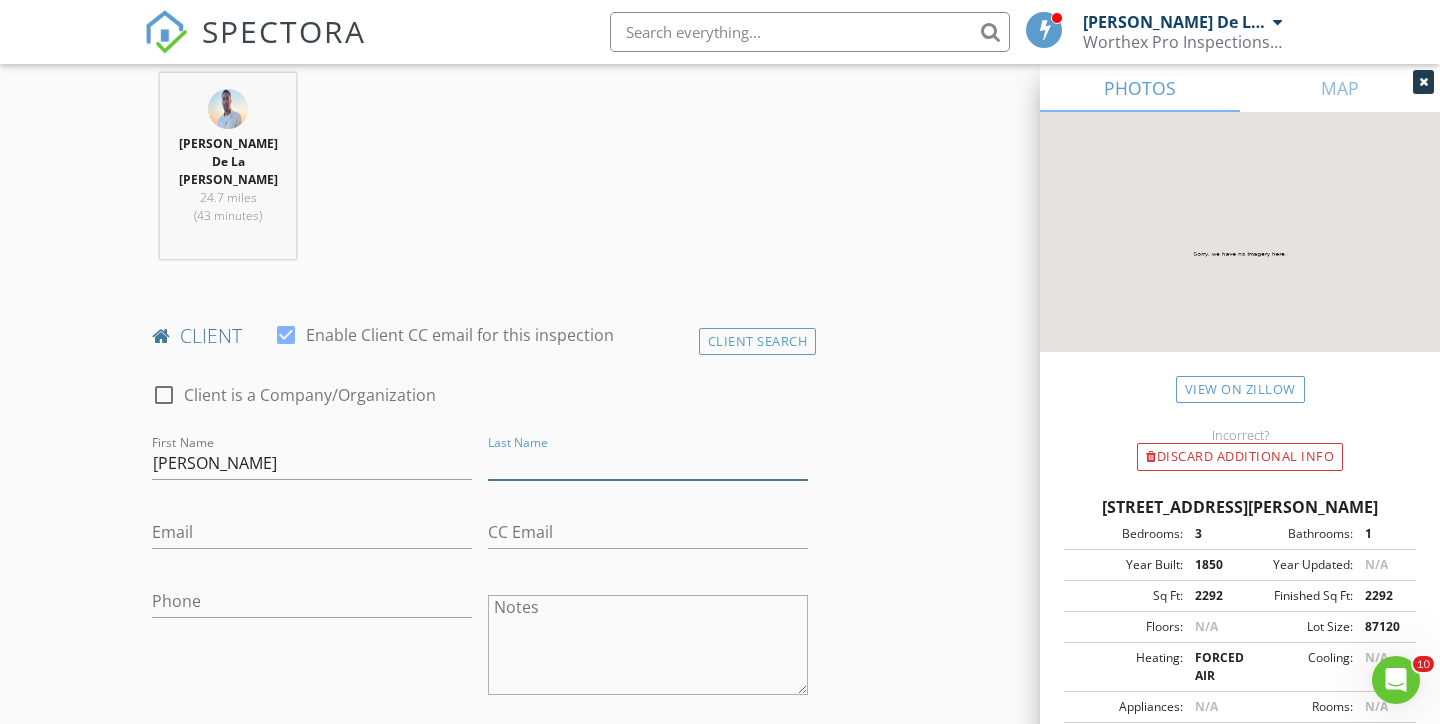 type on "g" 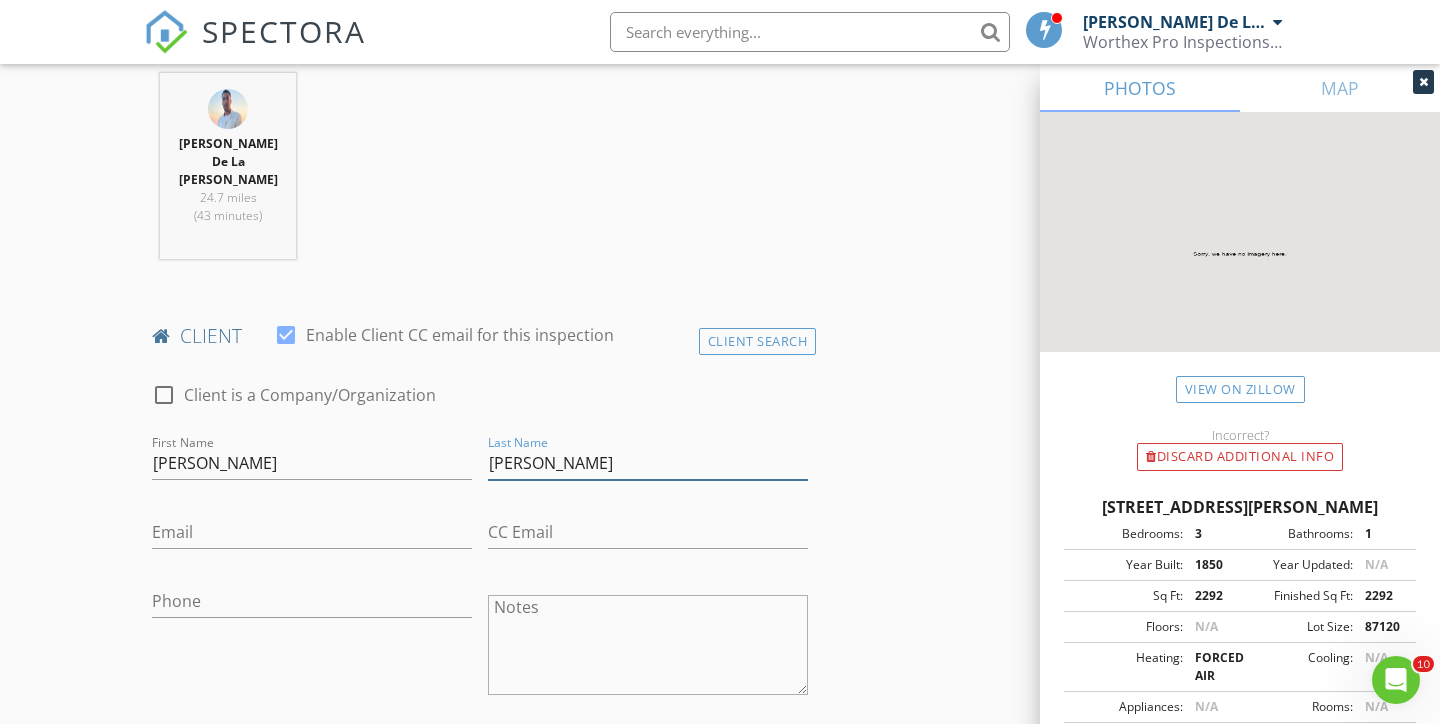 type on "Gearhart" 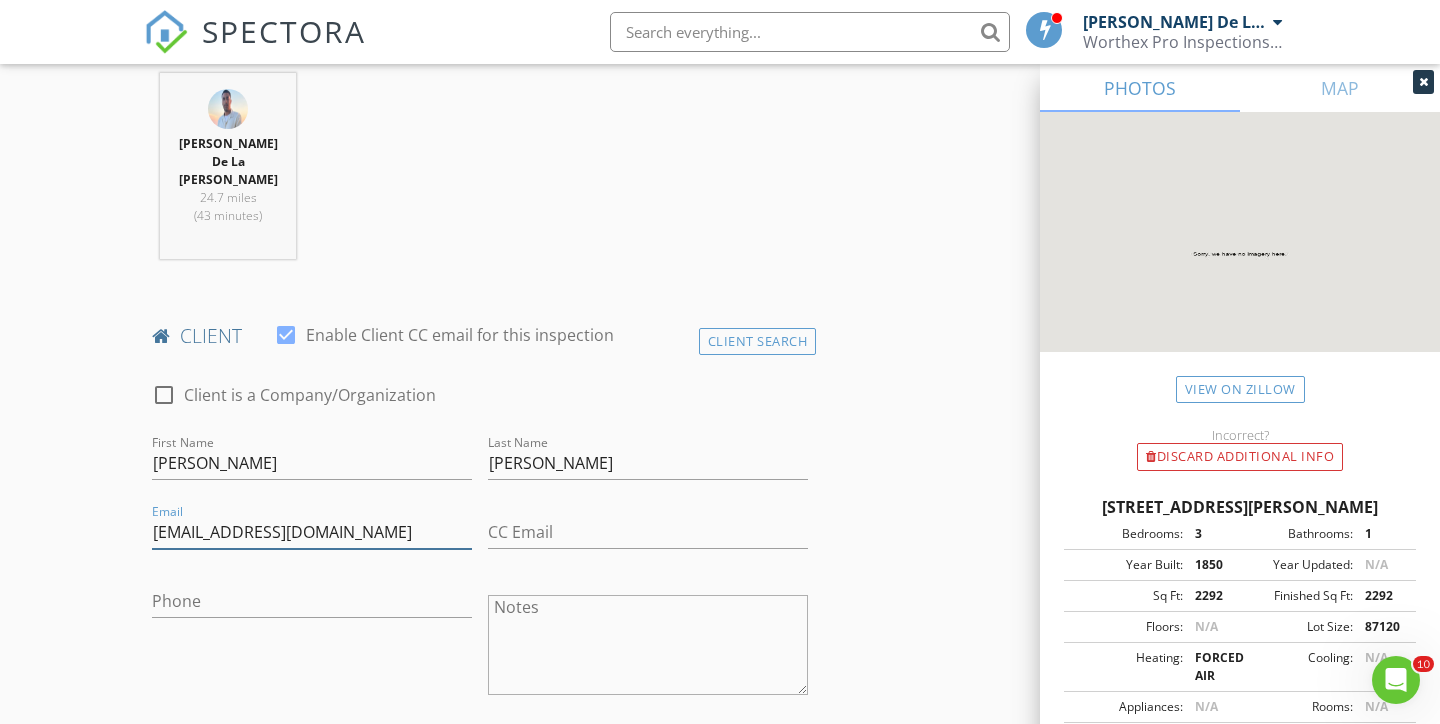 type on "gearhartj1077@gmail.com" 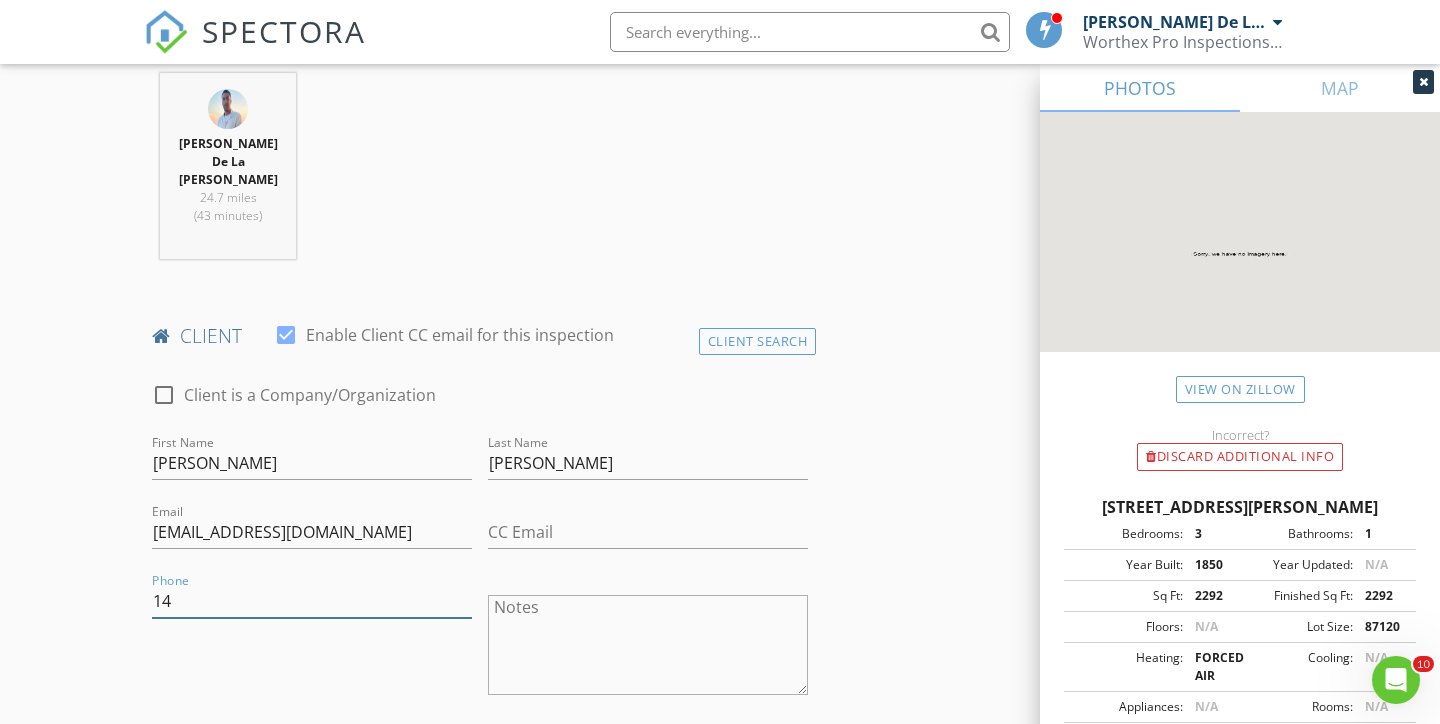 type on "1" 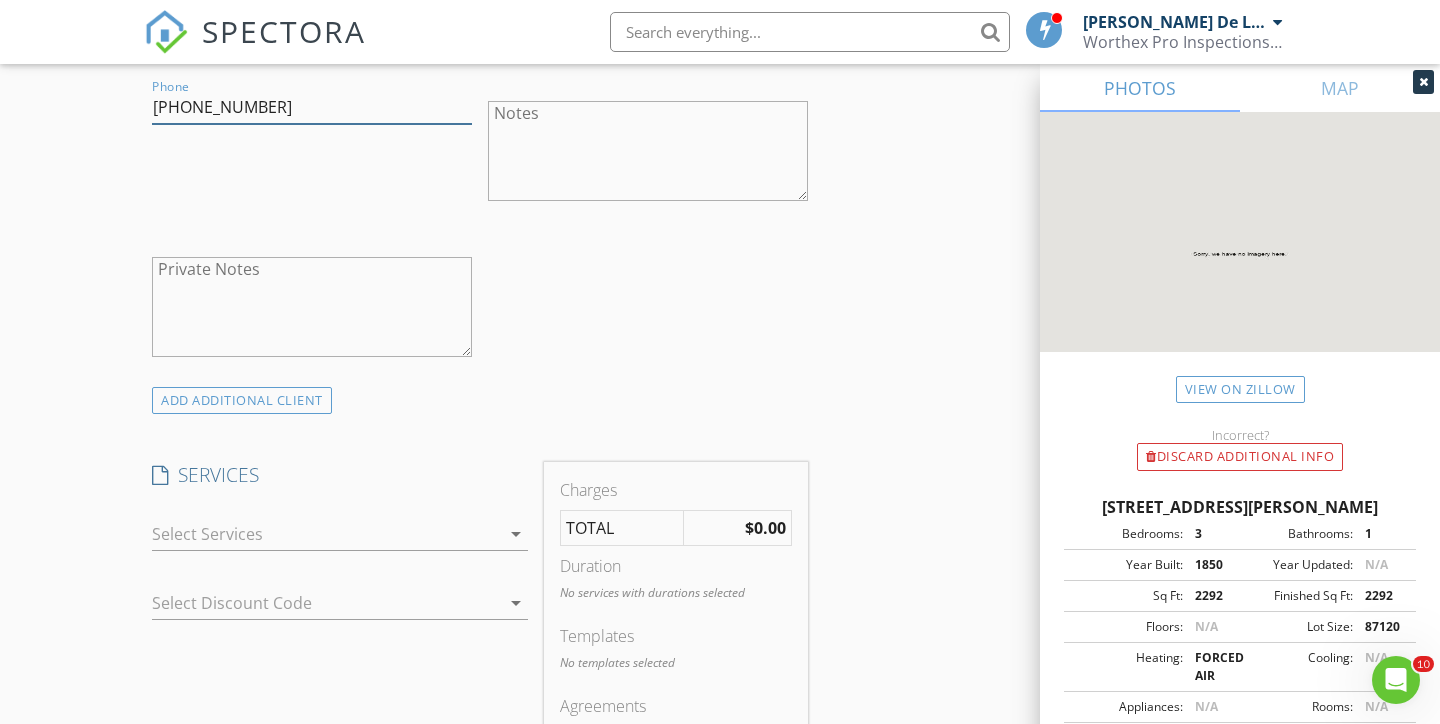 scroll, scrollTop: 1375, scrollLeft: 0, axis: vertical 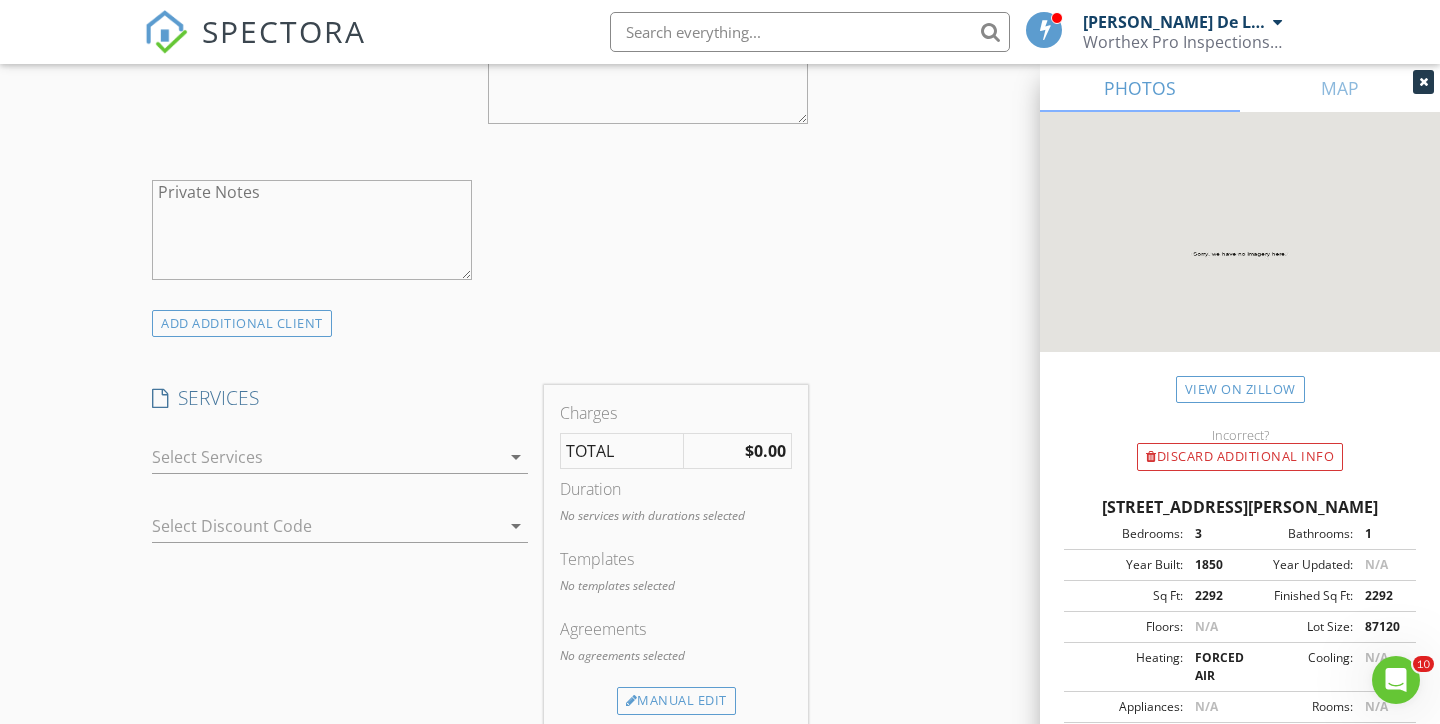 type on "414-881-1942" 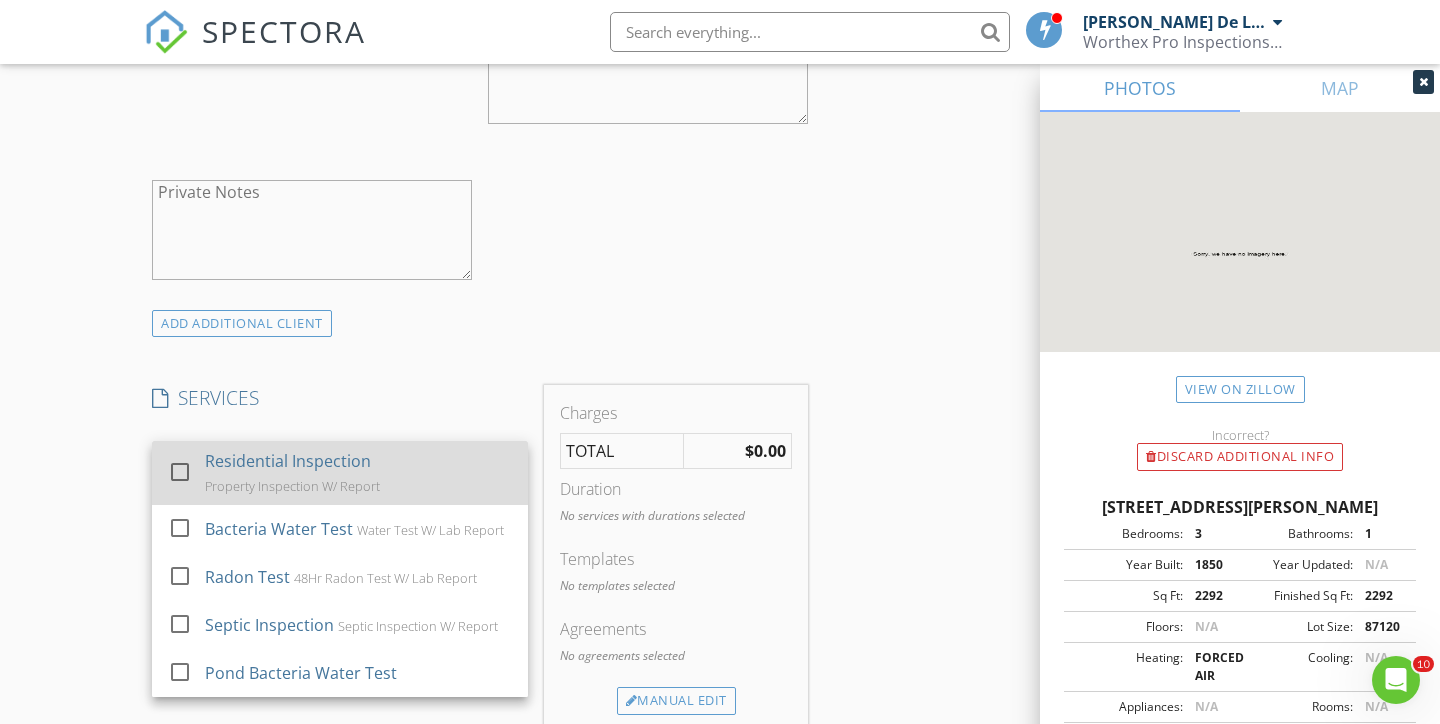 click at bounding box center (180, 472) 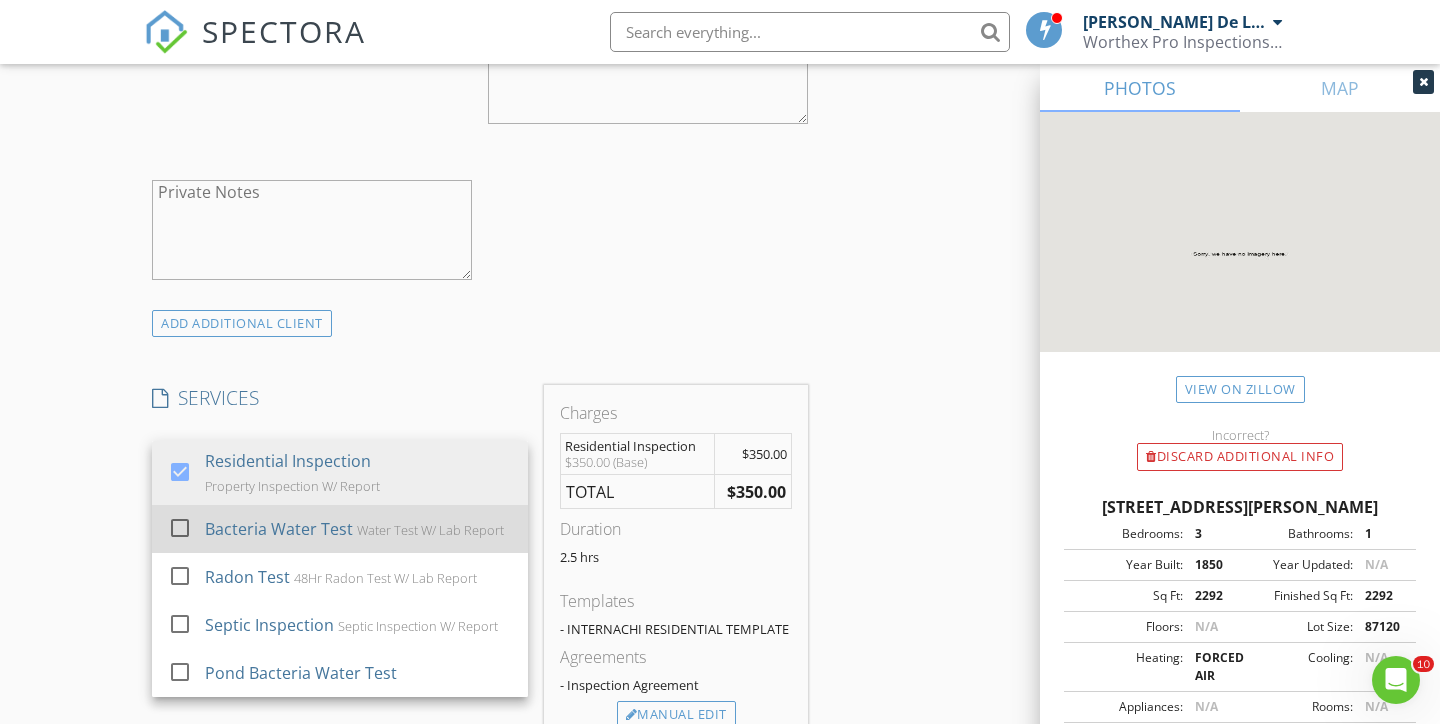 click at bounding box center (180, 528) 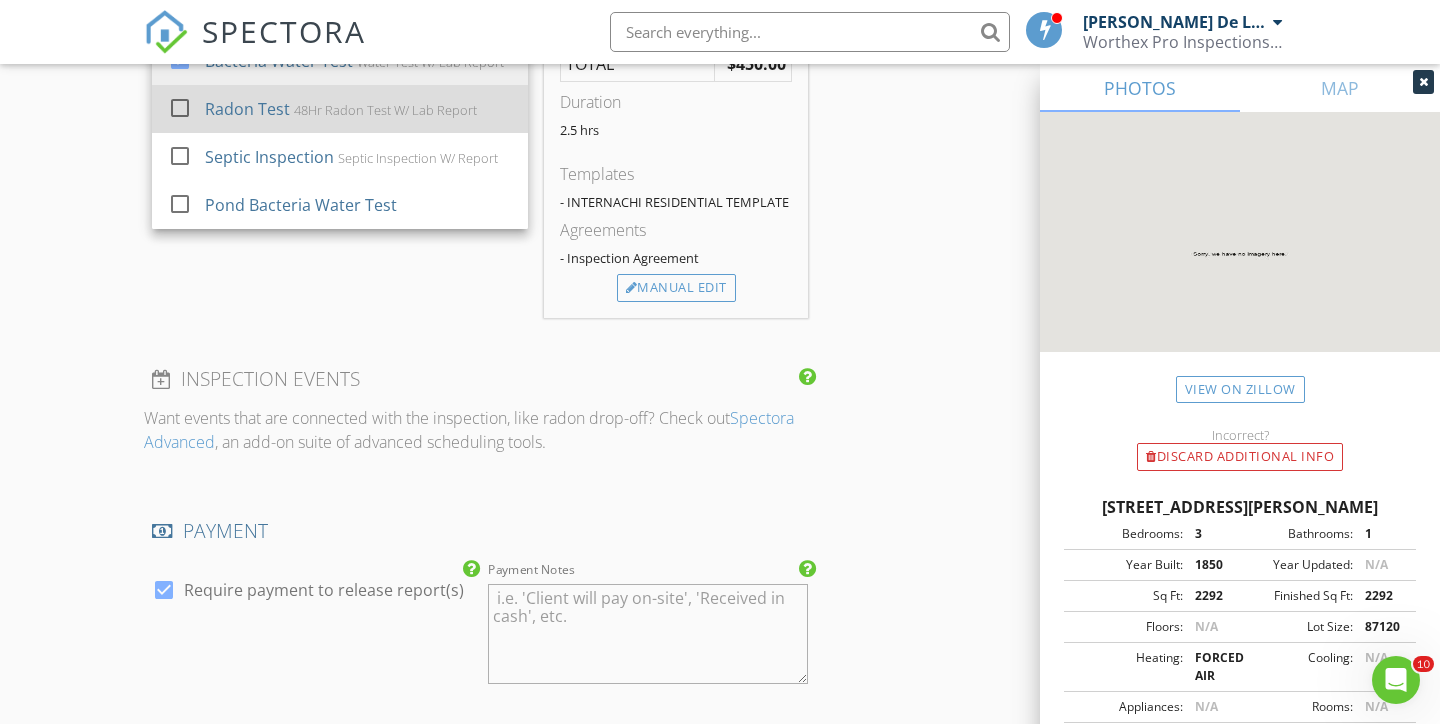 scroll, scrollTop: 1876, scrollLeft: 0, axis: vertical 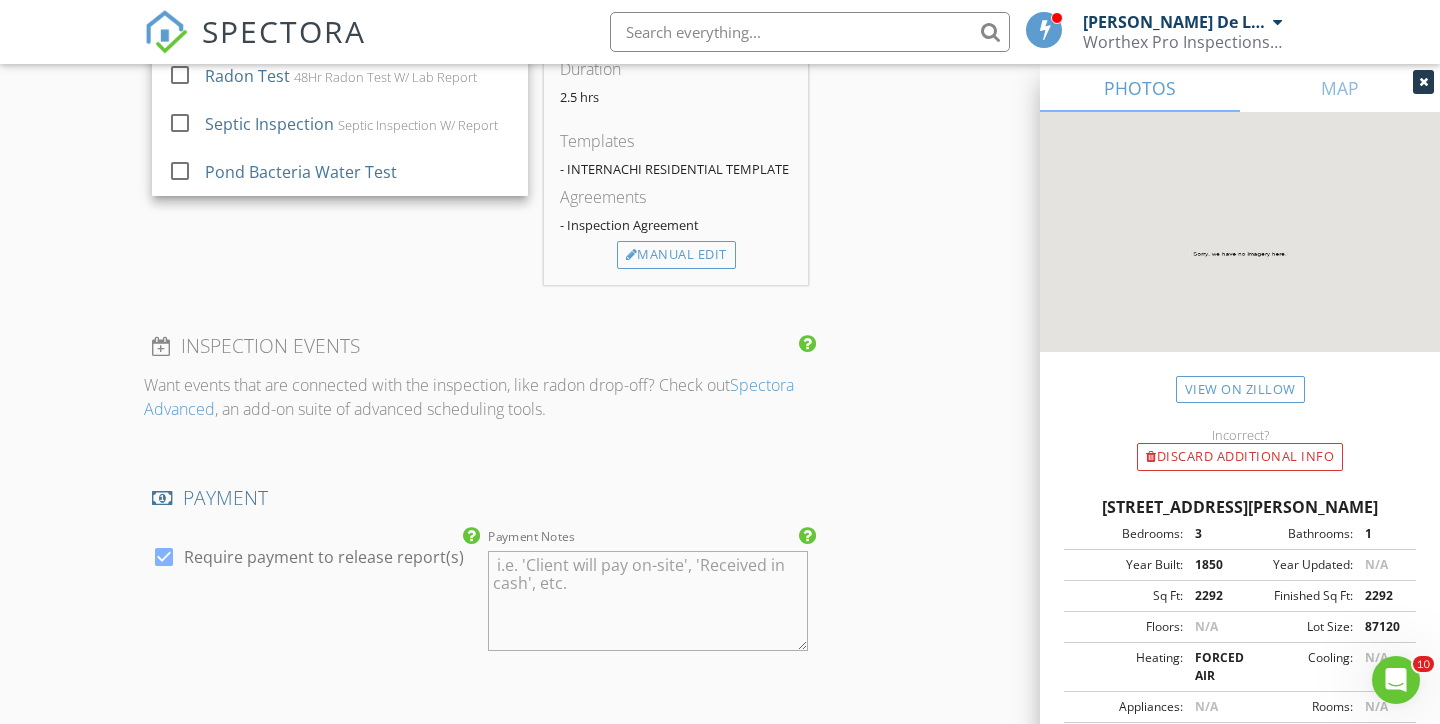 click on "SERVICES
check_box   Residential Inspection   Property Inspection W/ Report check_box   Bacteria Water Test   Water Test W/ Lab Report check_box_outline_blank   Radon Test   48Hr Radon Test W/ Lab Report check_box_outline_blank   Septic Inspection   Septic Inspection W/ Report check_box_outline_blank   Pond Bacteria Water Test   Residential Inspection,  Bacteria Water Test arrow_drop_down     Select Discount Code arrow_drop_down" at bounding box center [340, 84] 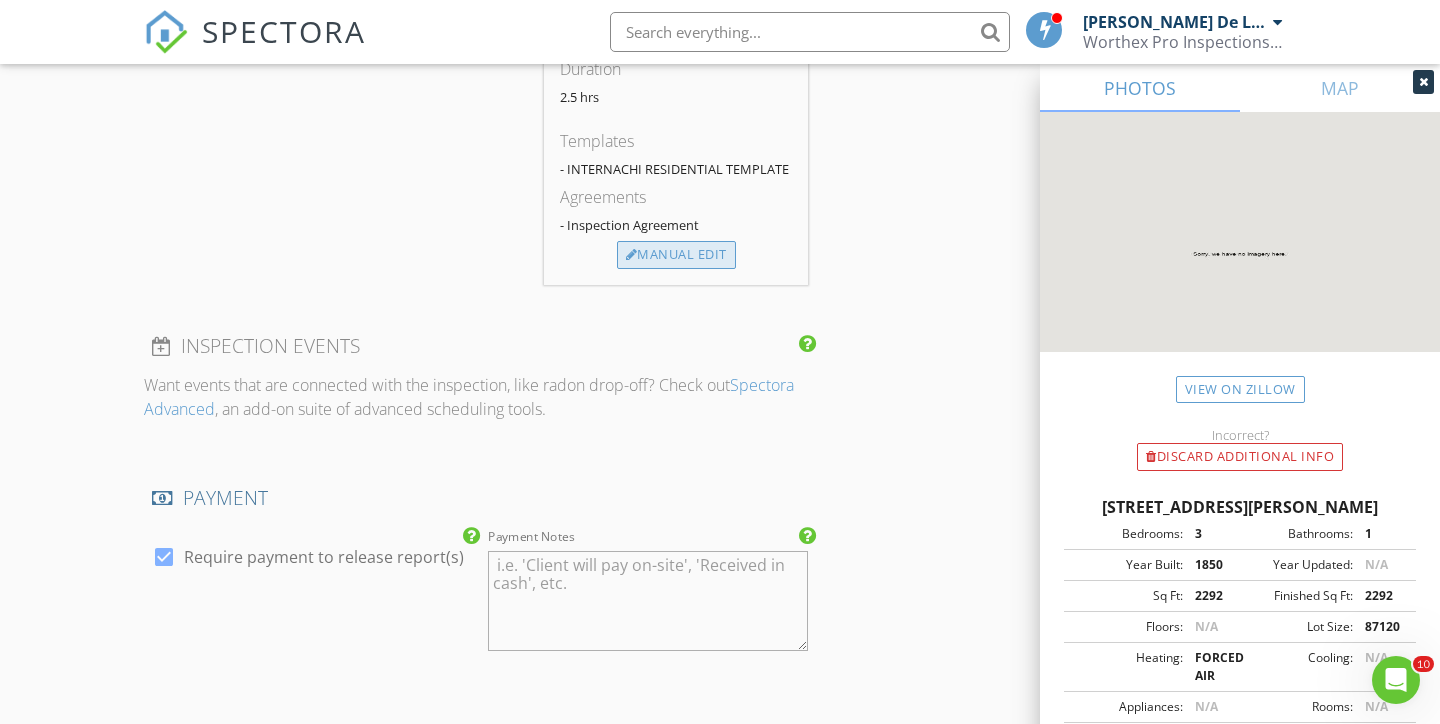 click on "Manual Edit" at bounding box center [676, 255] 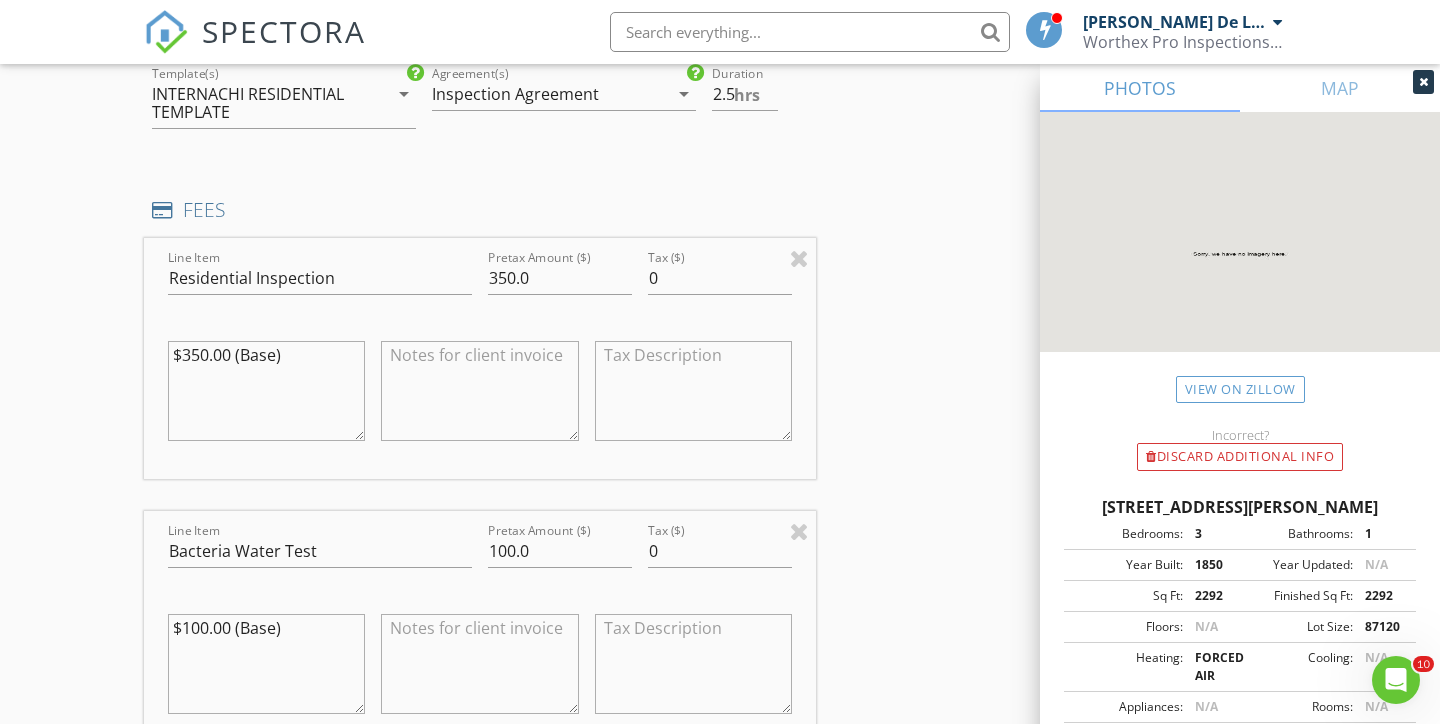 scroll, scrollTop: 1722, scrollLeft: 0, axis: vertical 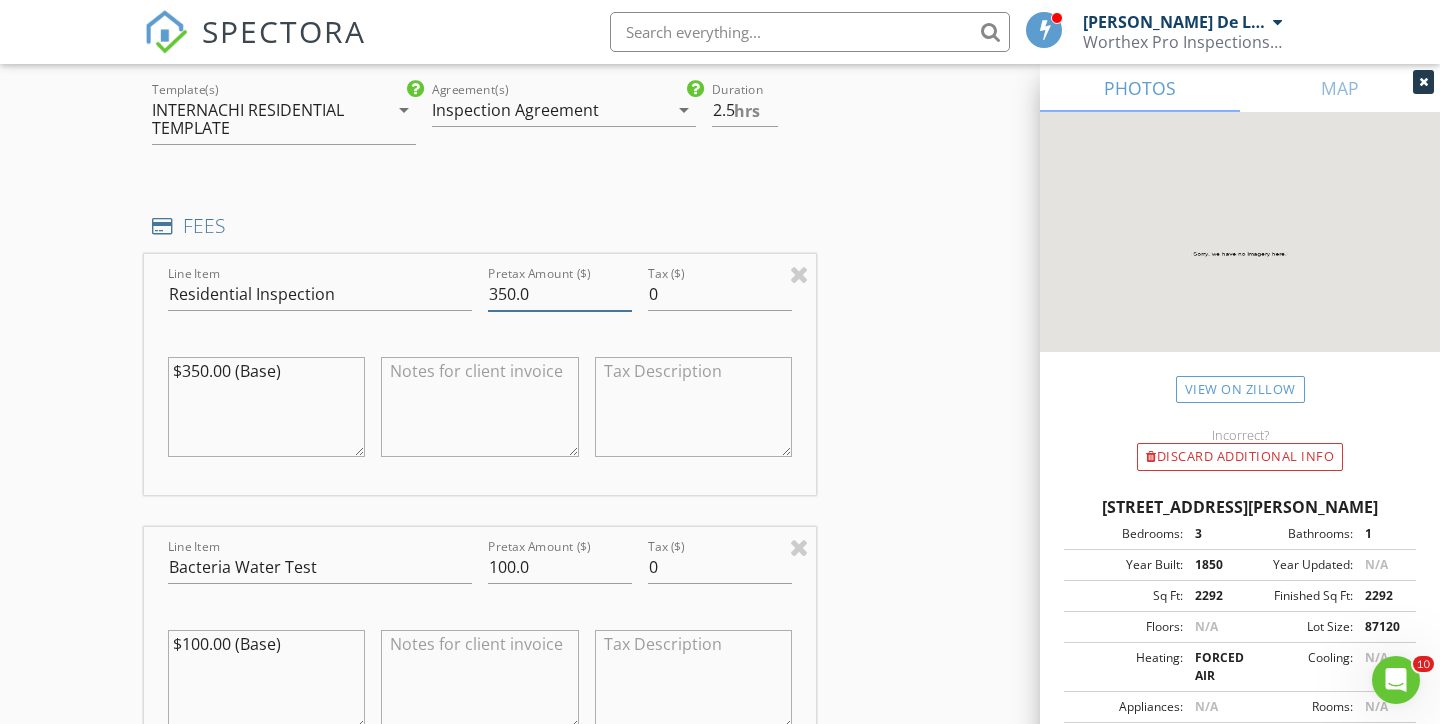 click on "350.0" at bounding box center (560, 294) 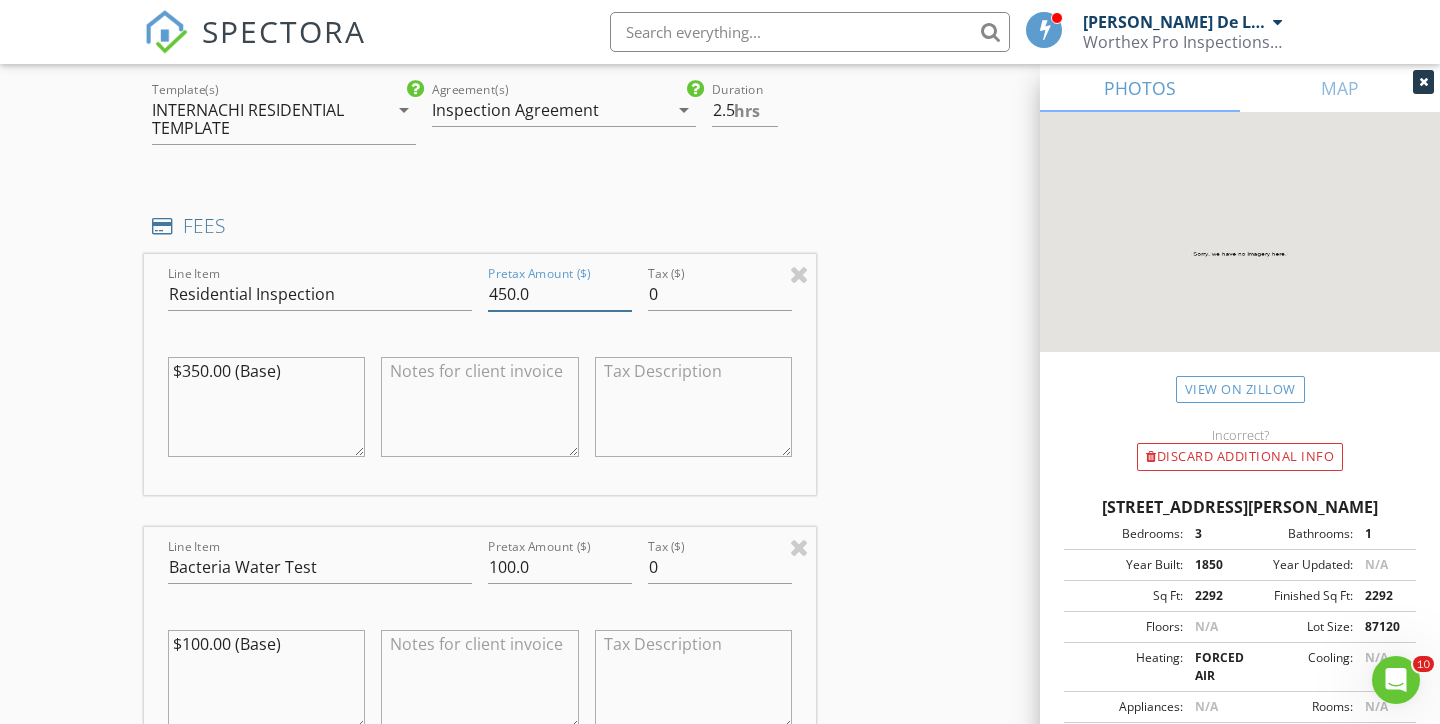 type on "450.0" 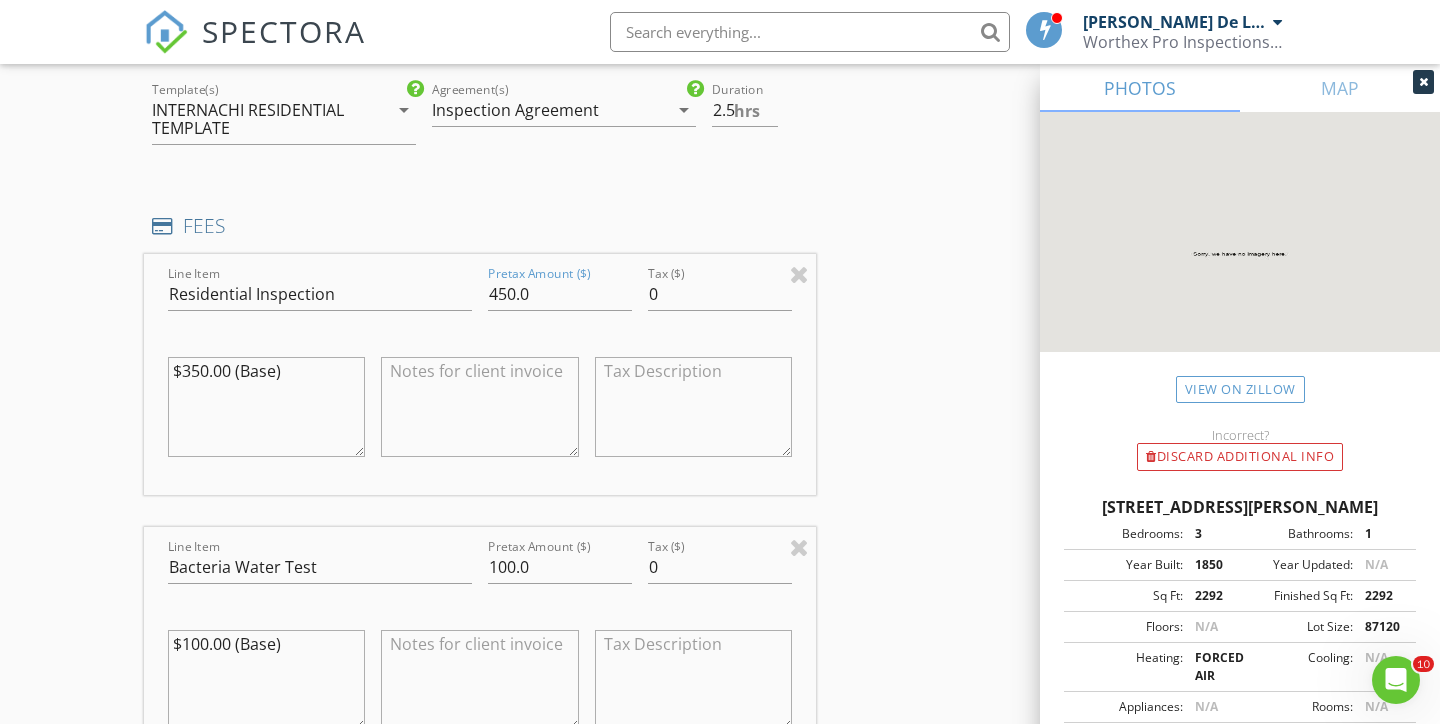 click on "$350.00 (Base)" at bounding box center [266, 407] 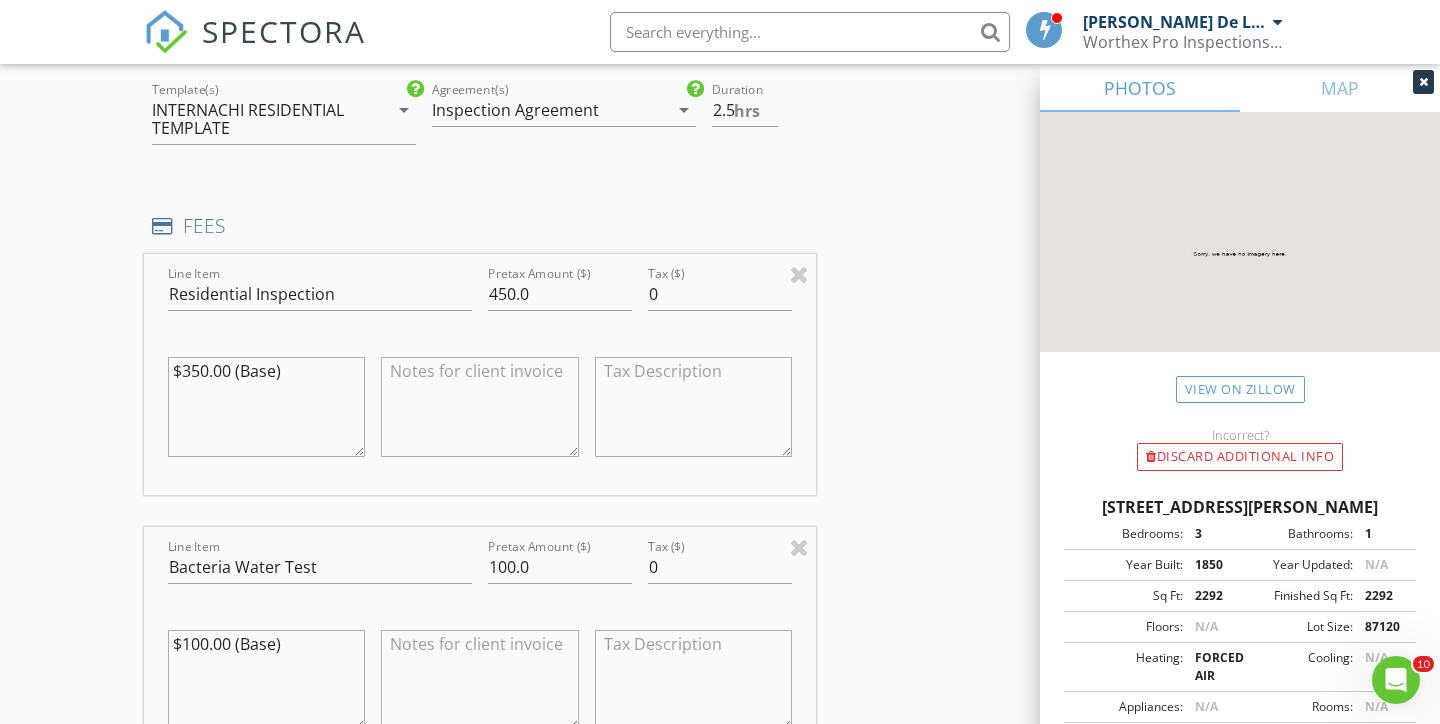 click on "$350.00 (Base)" at bounding box center [266, 407] 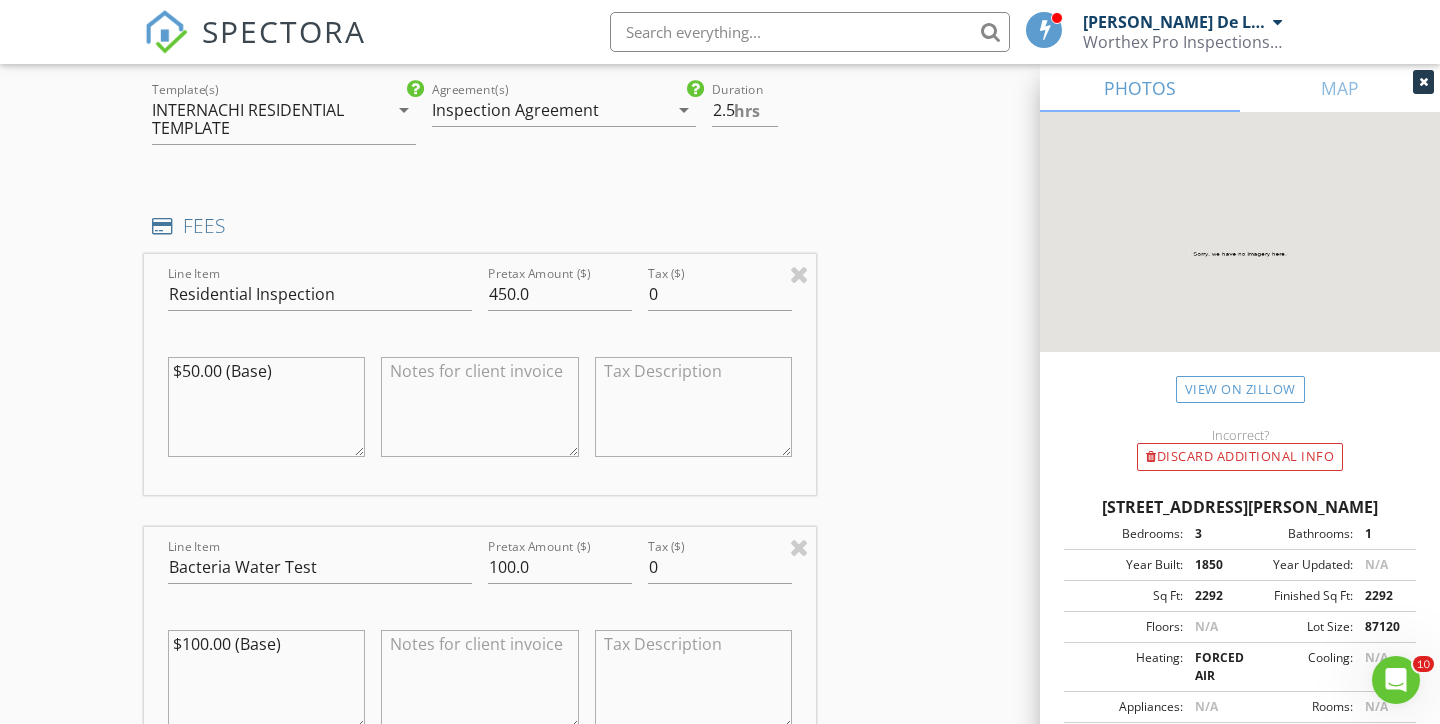 type on "$50.00 (Base)" 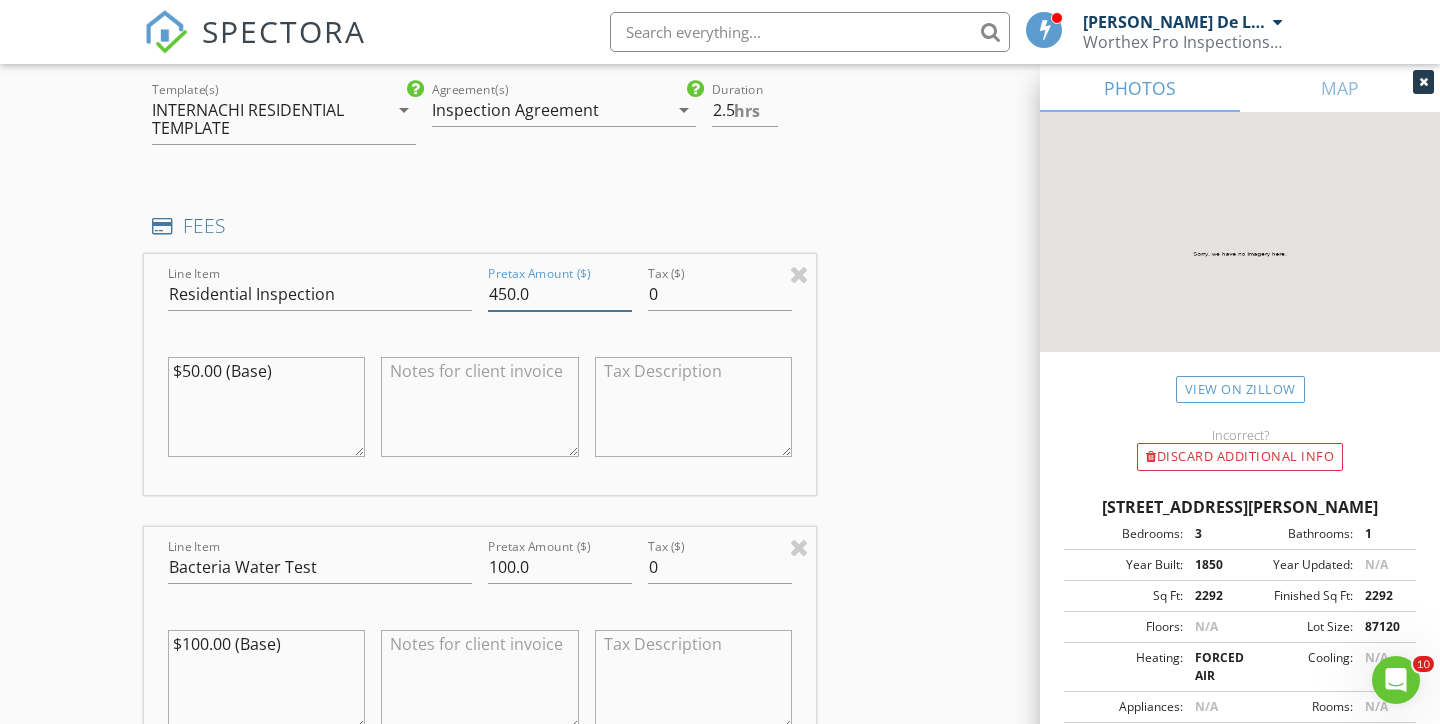 drag, startPoint x: 517, startPoint y: 237, endPoint x: 486, endPoint y: 237, distance: 31 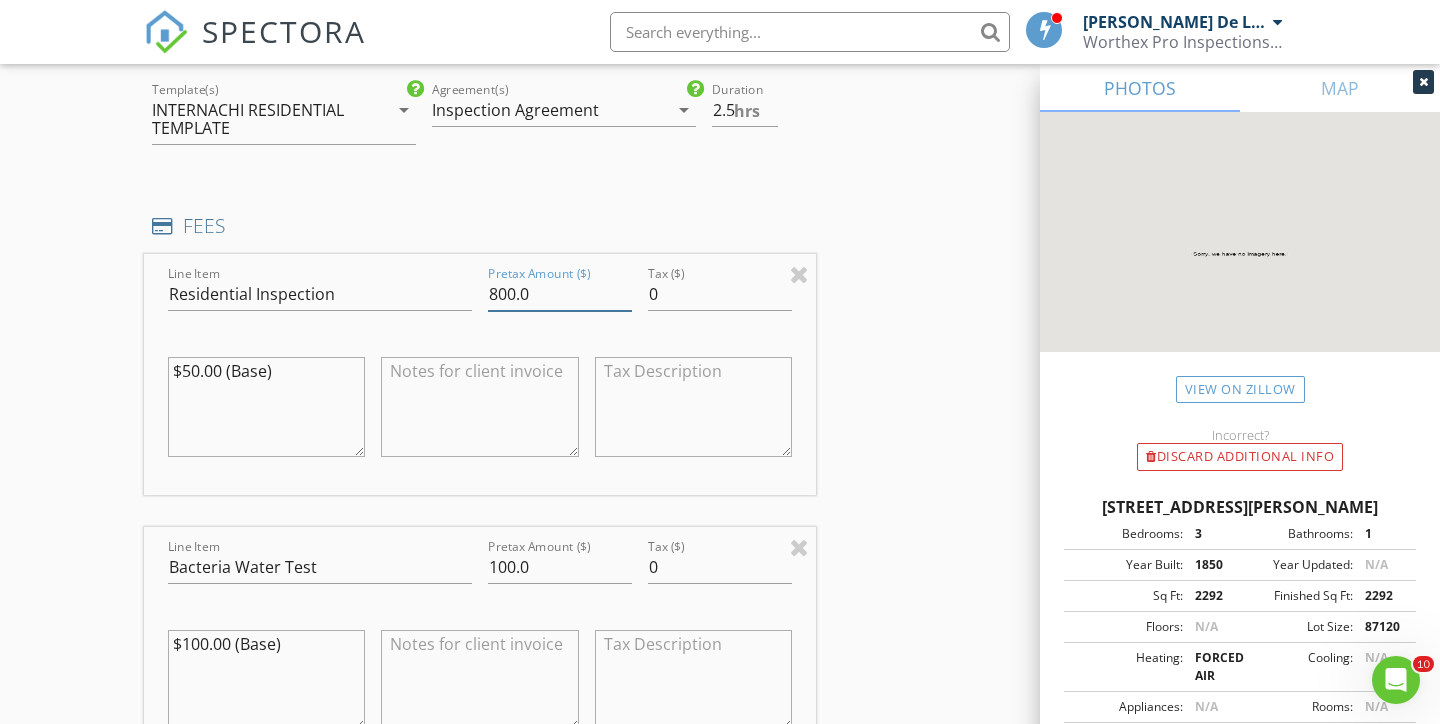 type on "800.0" 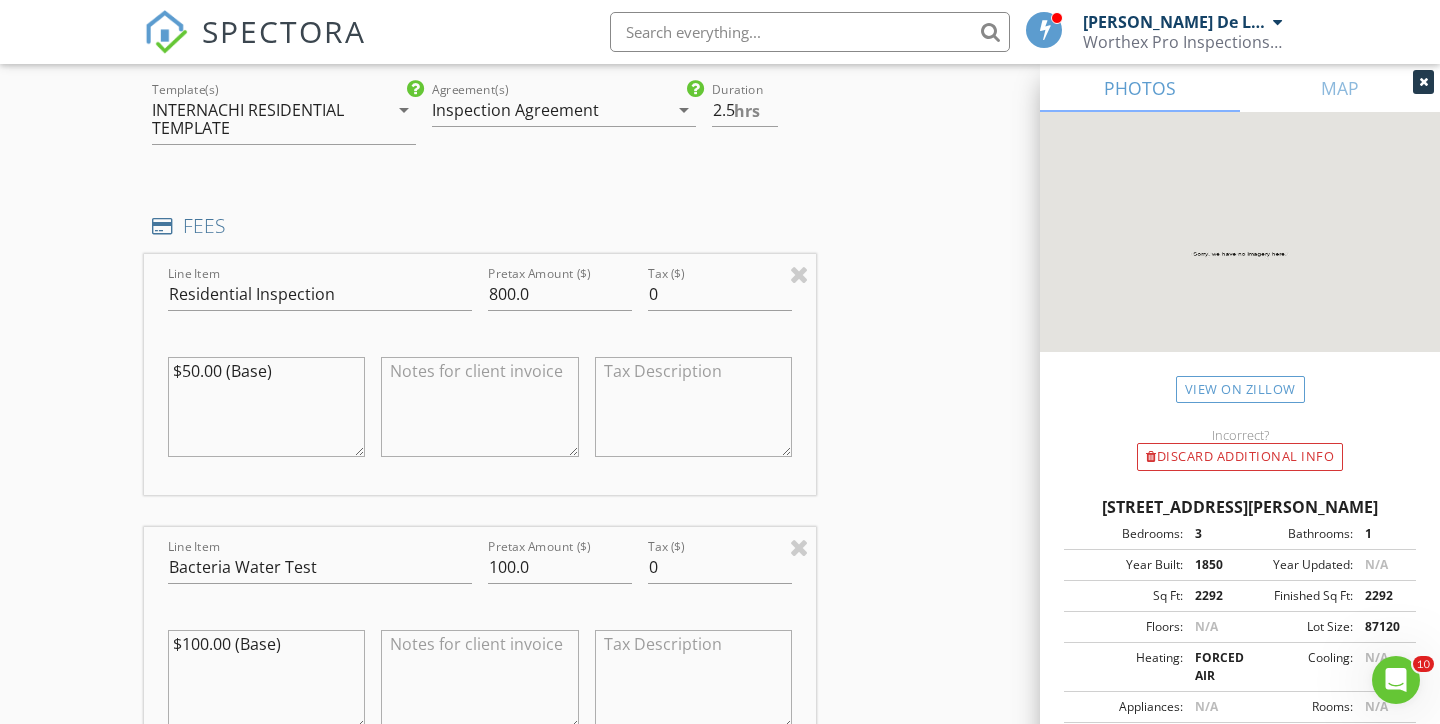 click on "$50.00 (Base)" at bounding box center (266, 407) 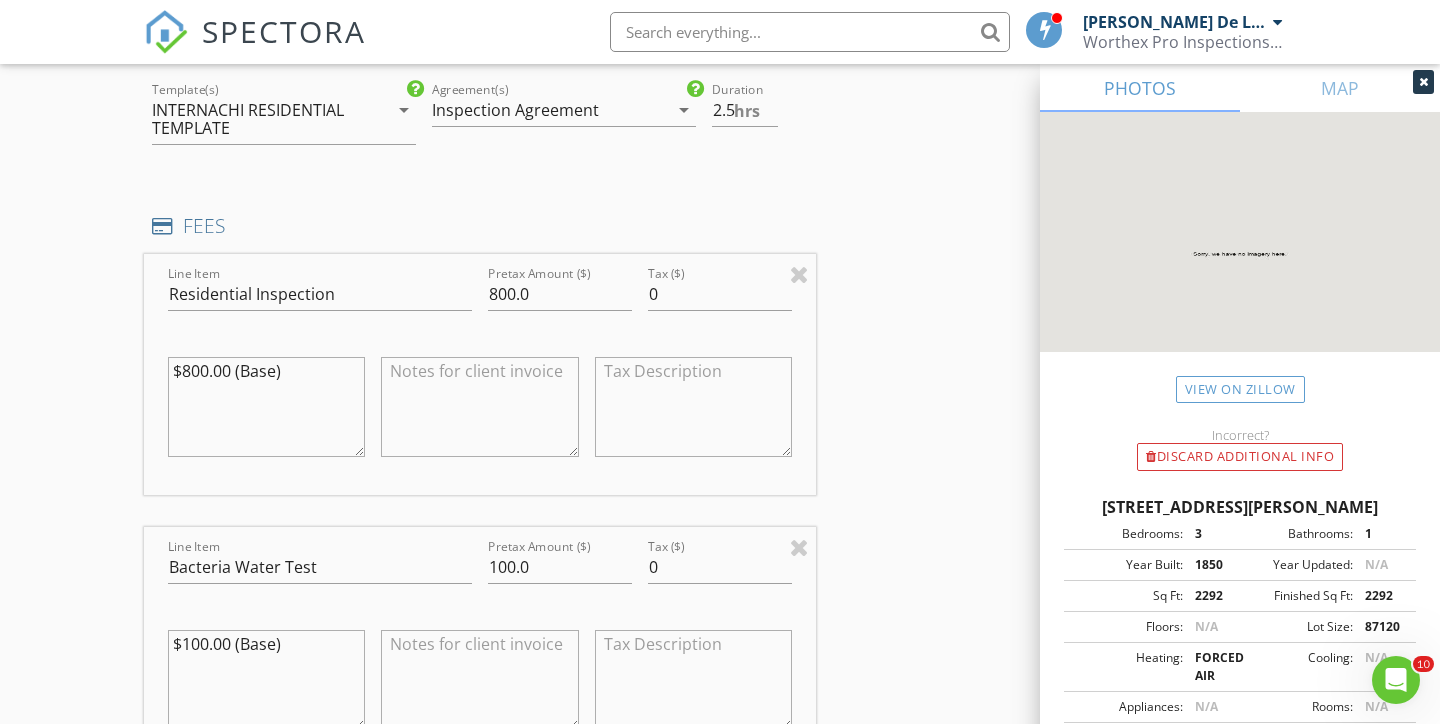 drag, startPoint x: 235, startPoint y: 314, endPoint x: 323, endPoint y: 321, distance: 88.27797 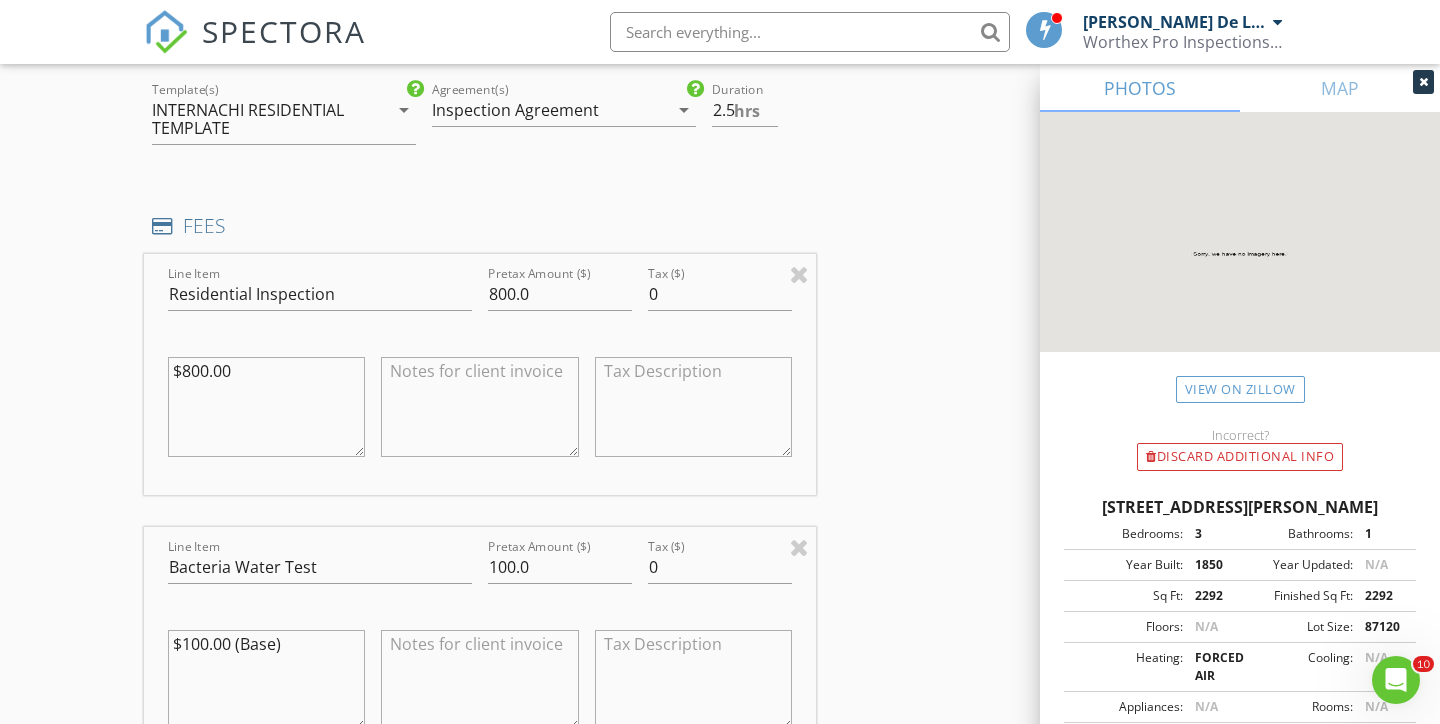 type on "$800.00" 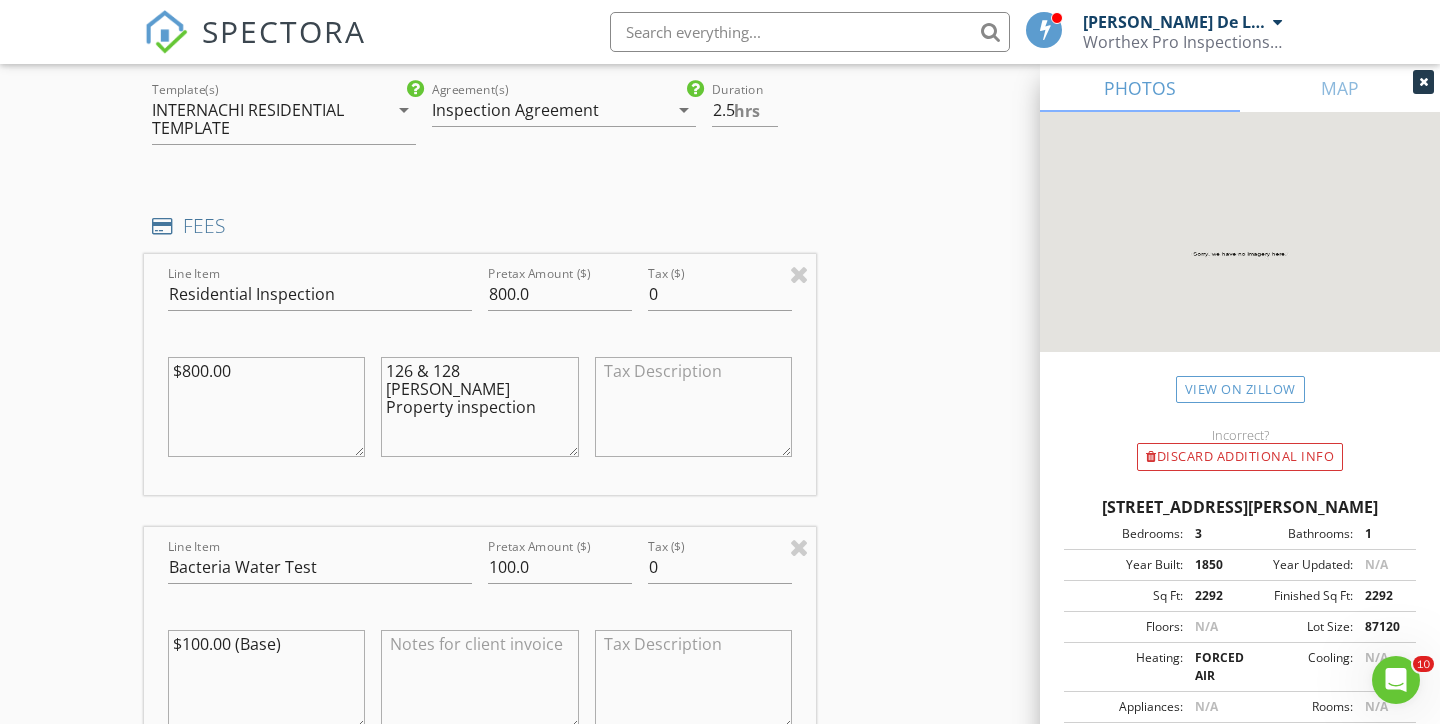 click on "126 & 128 Christian Hill Property inspection" at bounding box center (479, 407) 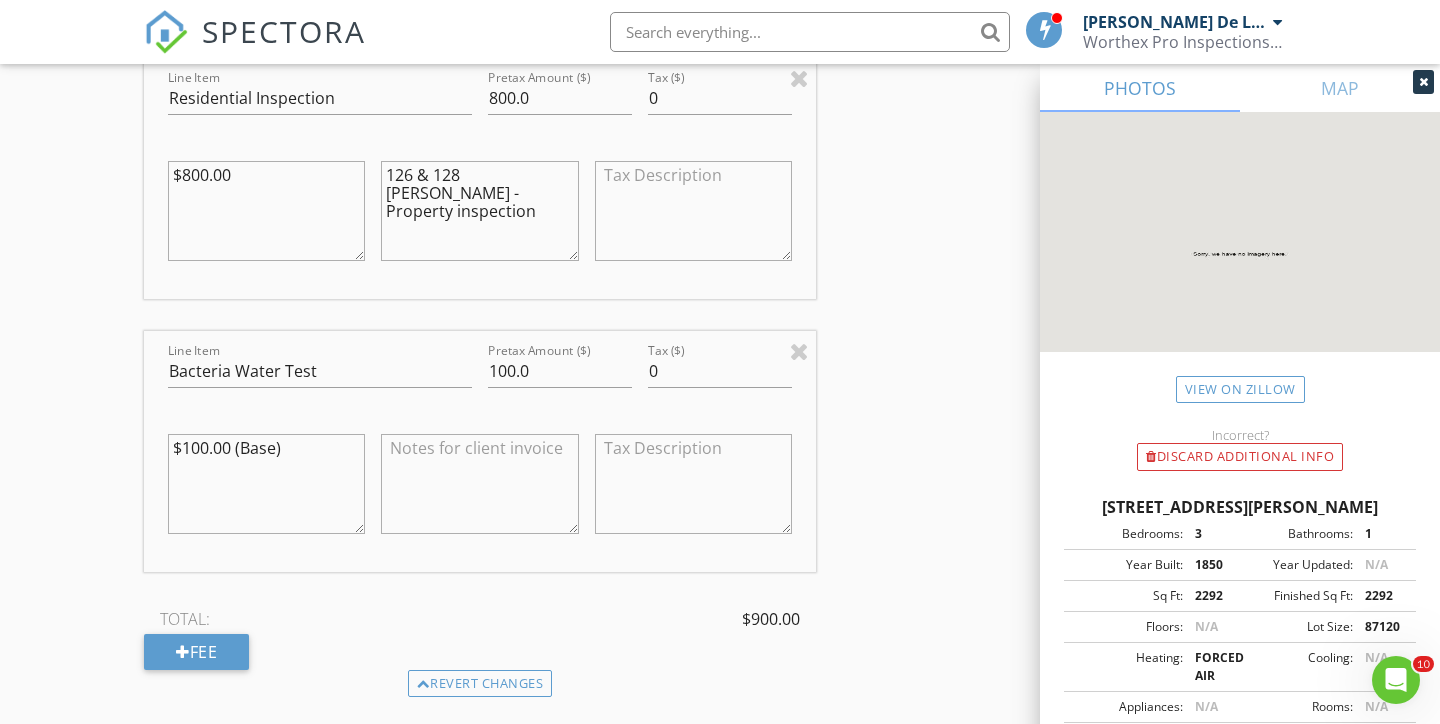 scroll, scrollTop: 1922, scrollLeft: 0, axis: vertical 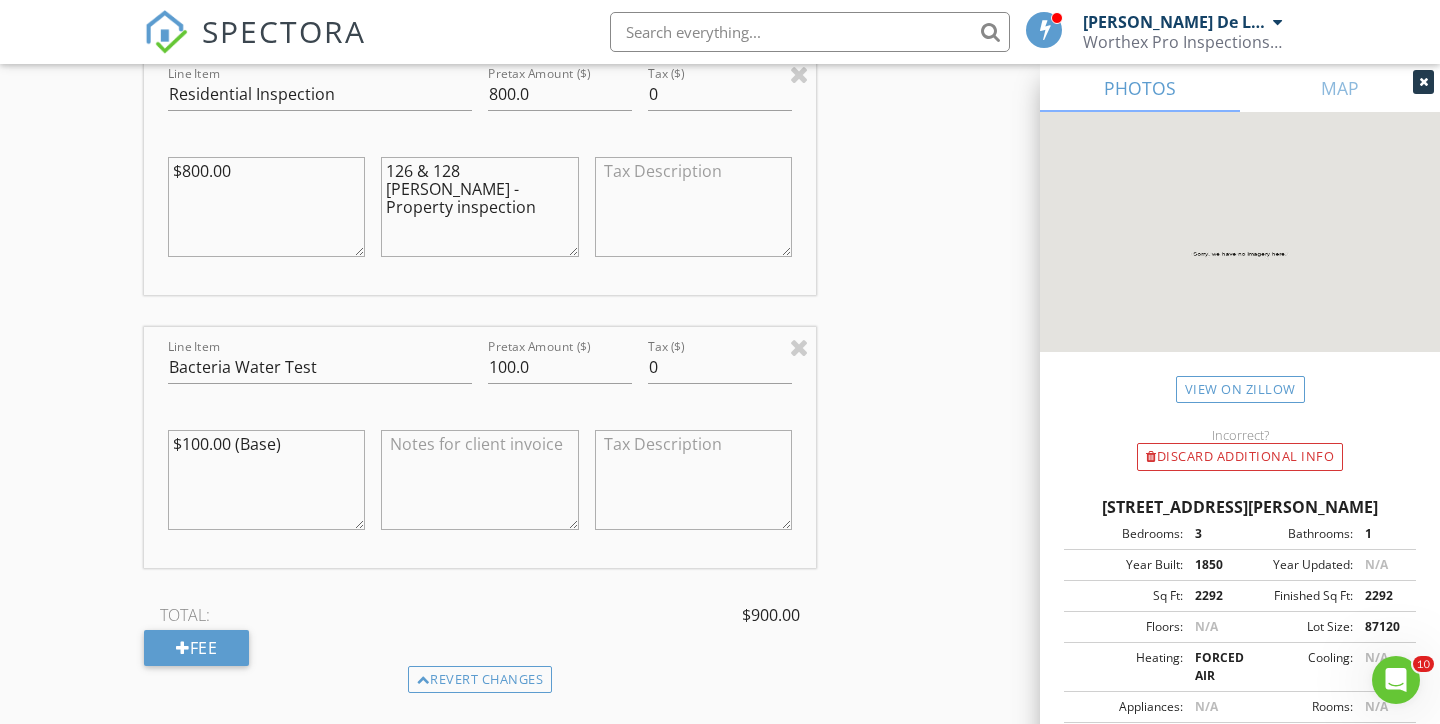 type on "126 & 128 Christian hill -Property inspection" 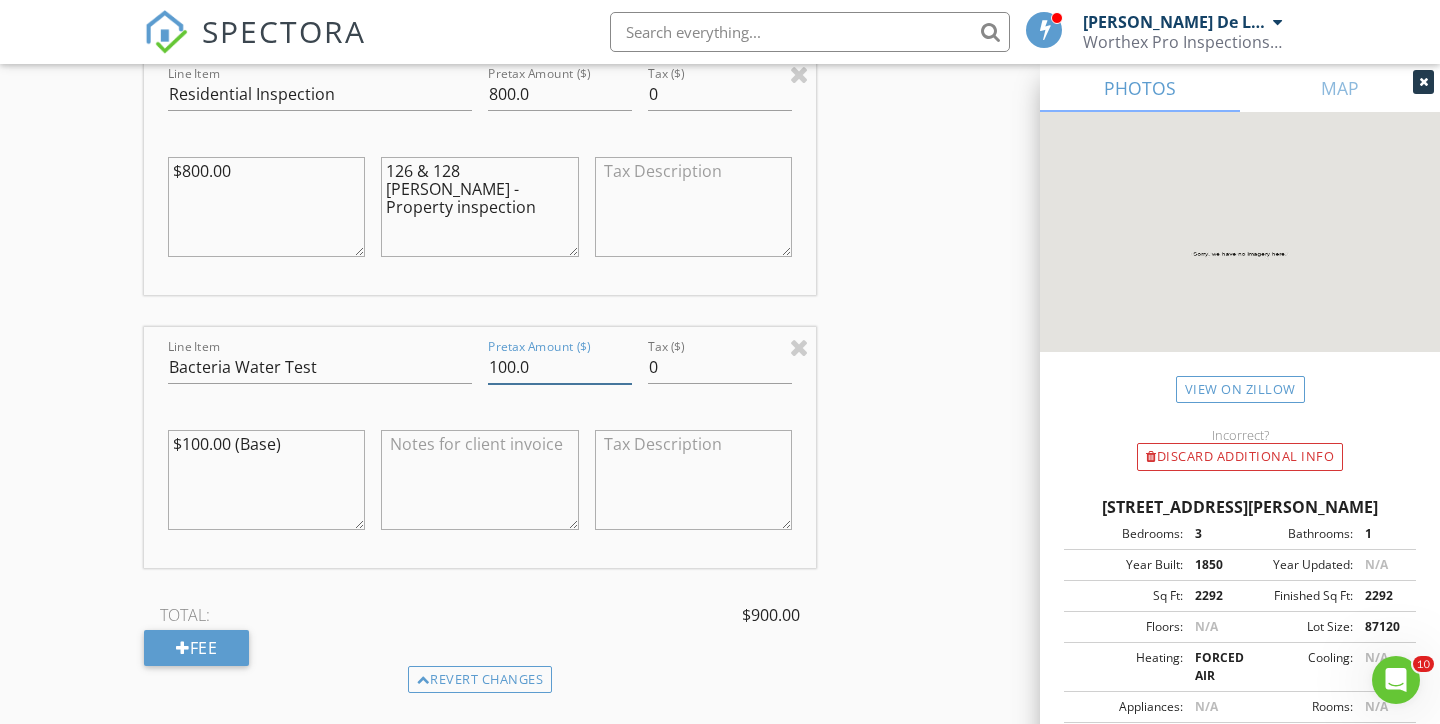 drag, startPoint x: 515, startPoint y: 307, endPoint x: 436, endPoint y: 307, distance: 79 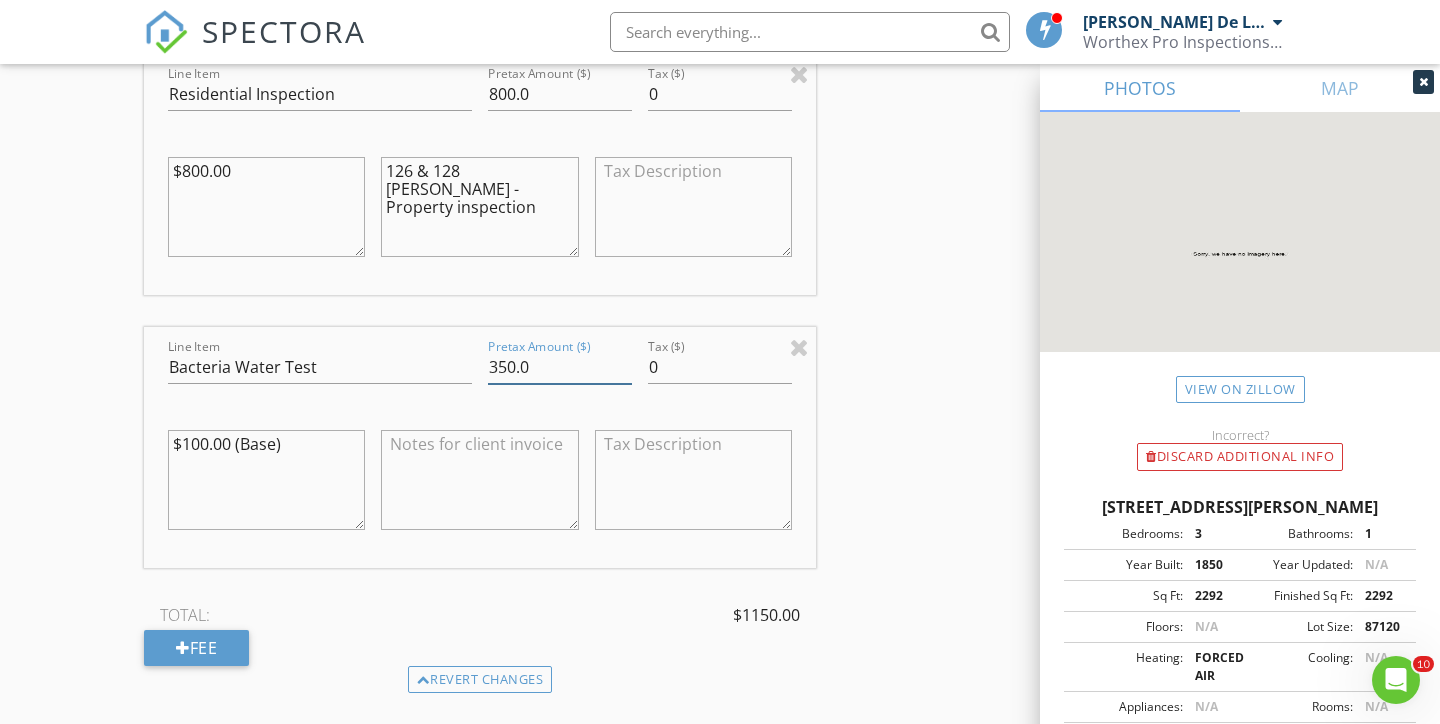 type on "350.0" 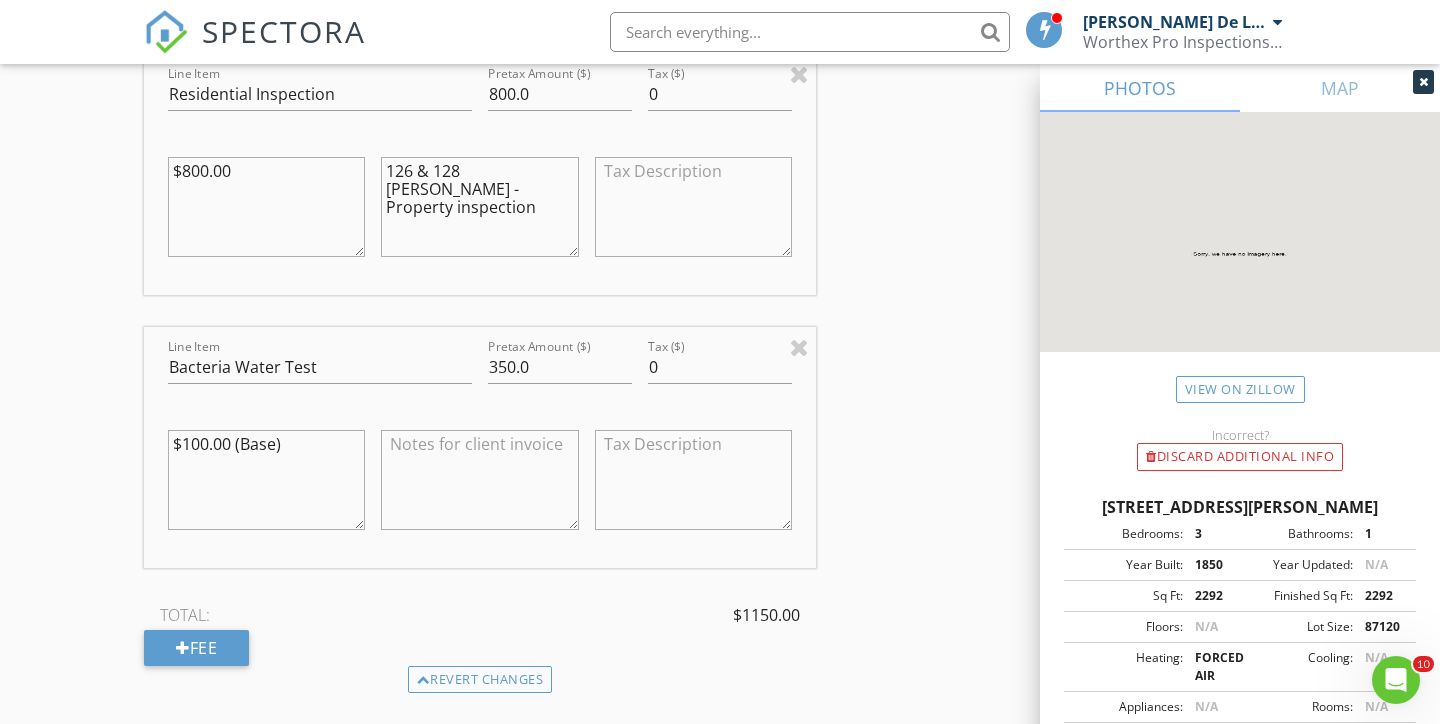 drag, startPoint x: 208, startPoint y: 386, endPoint x: 182, endPoint y: 386, distance: 26 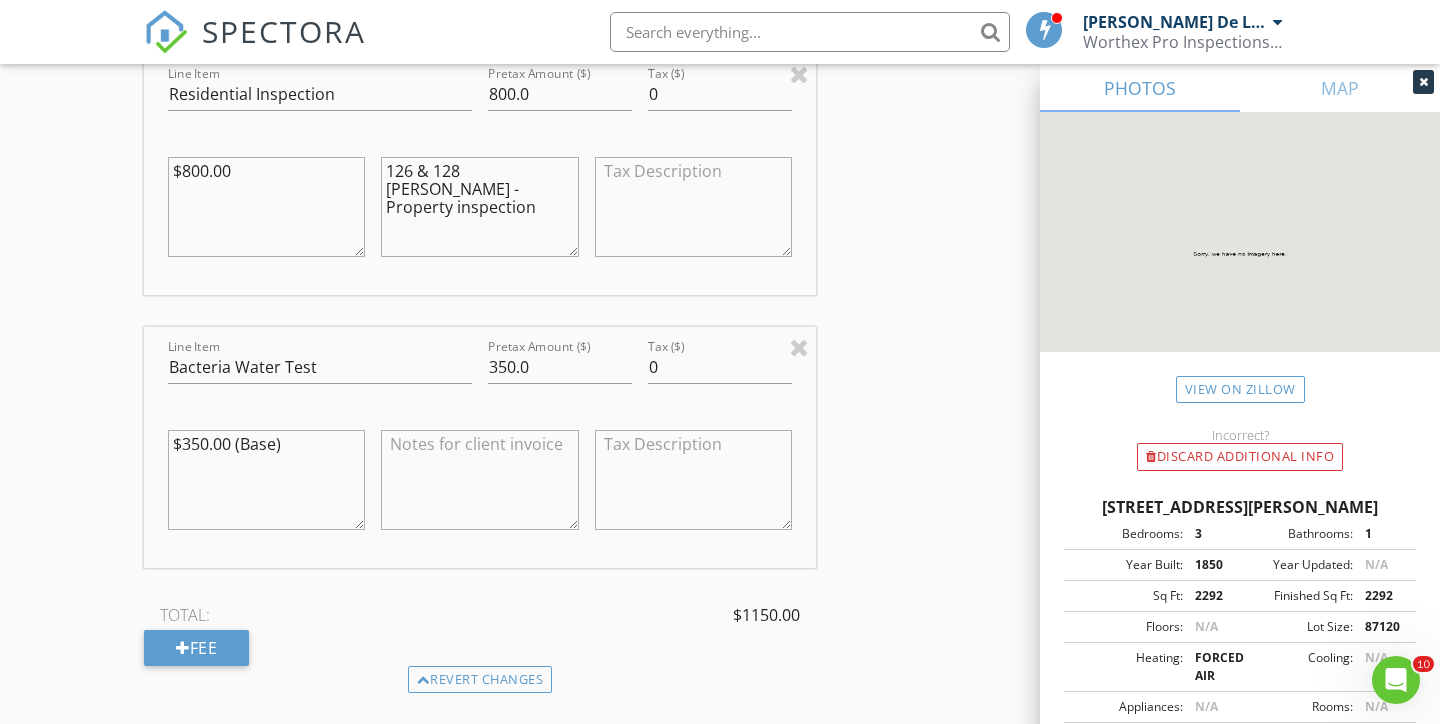 type on "$350.00 (Base)" 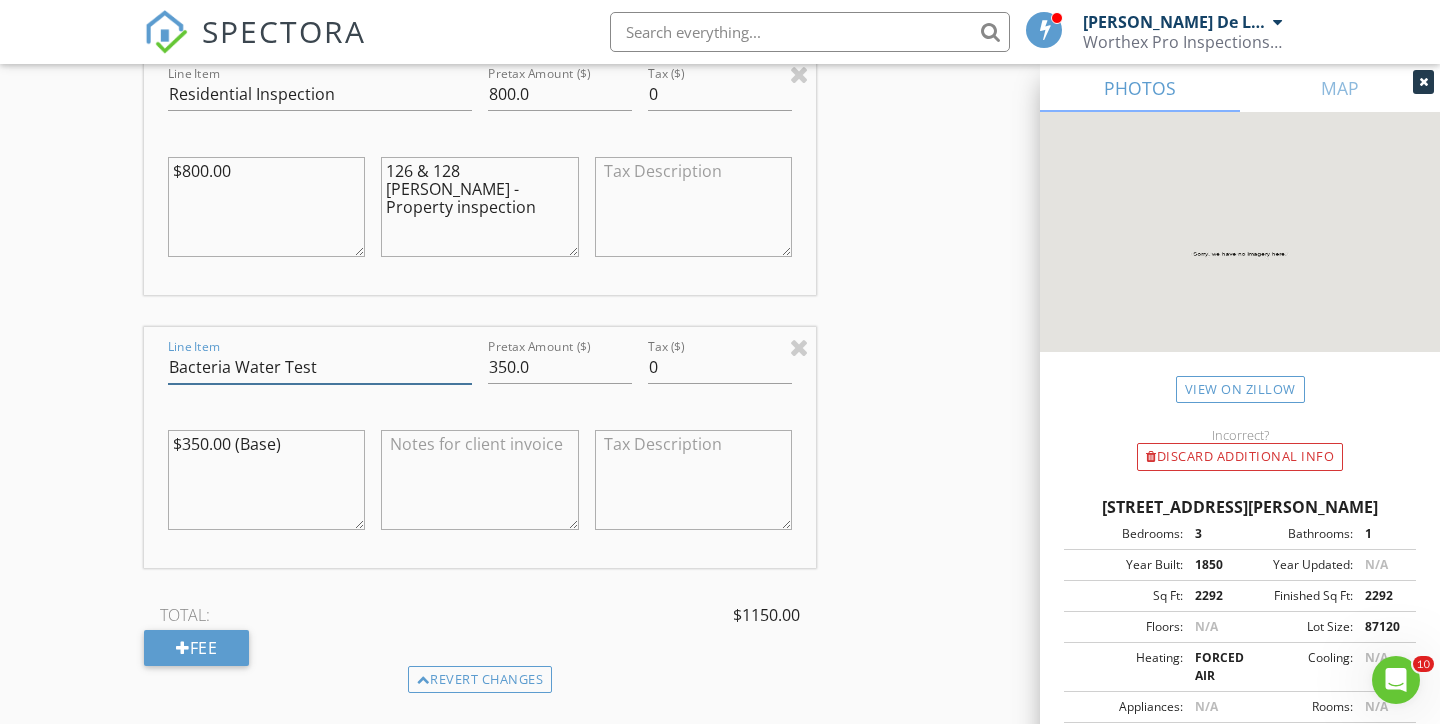 drag, startPoint x: 238, startPoint y: 307, endPoint x: 82, endPoint y: 308, distance: 156.0032 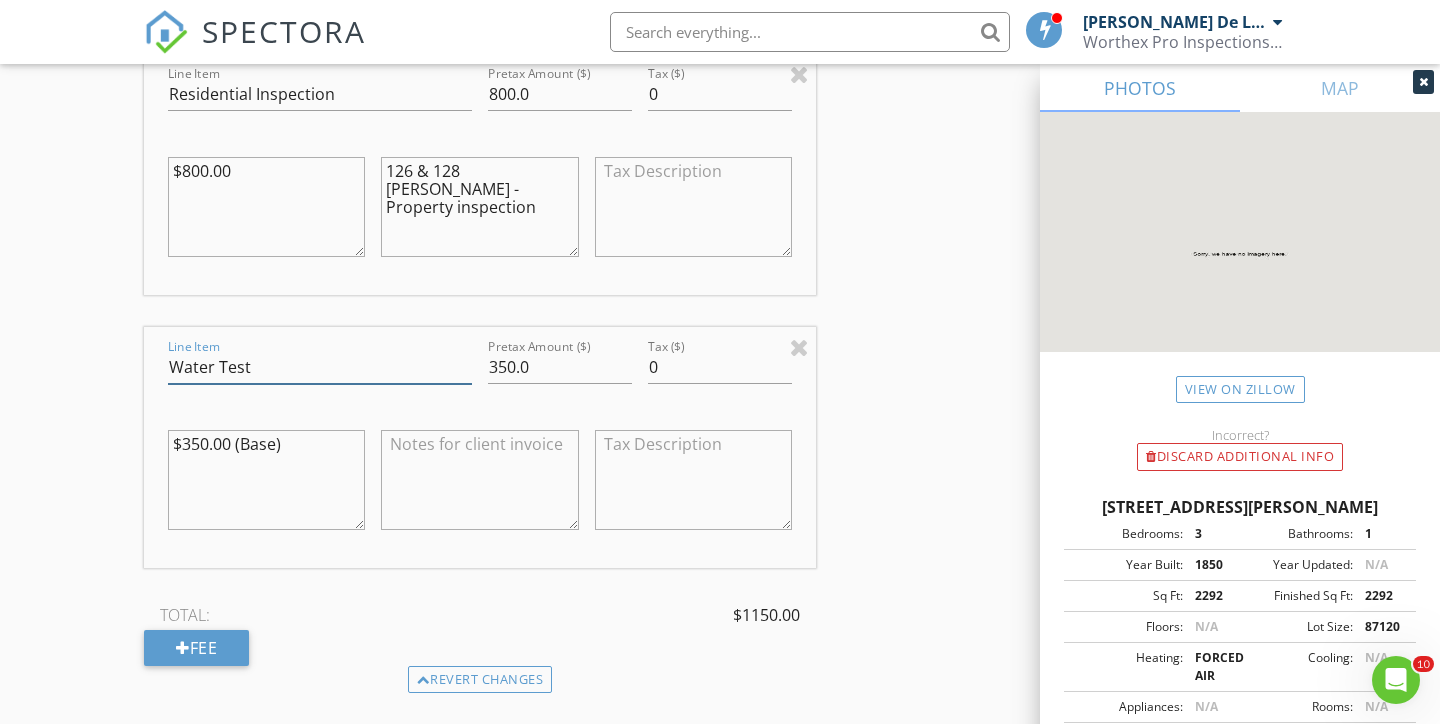 click on "Water Test" at bounding box center (320, 367) 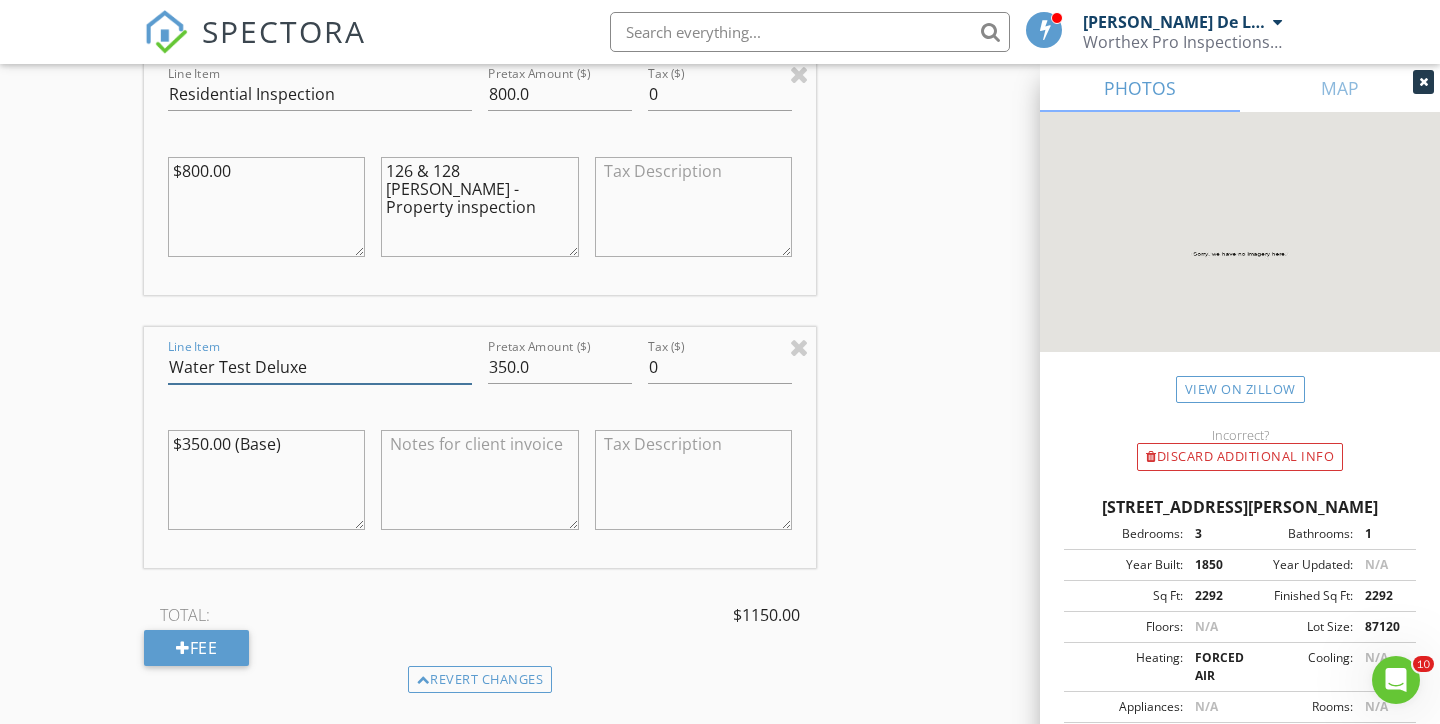 type on "Water Test Deluxe" 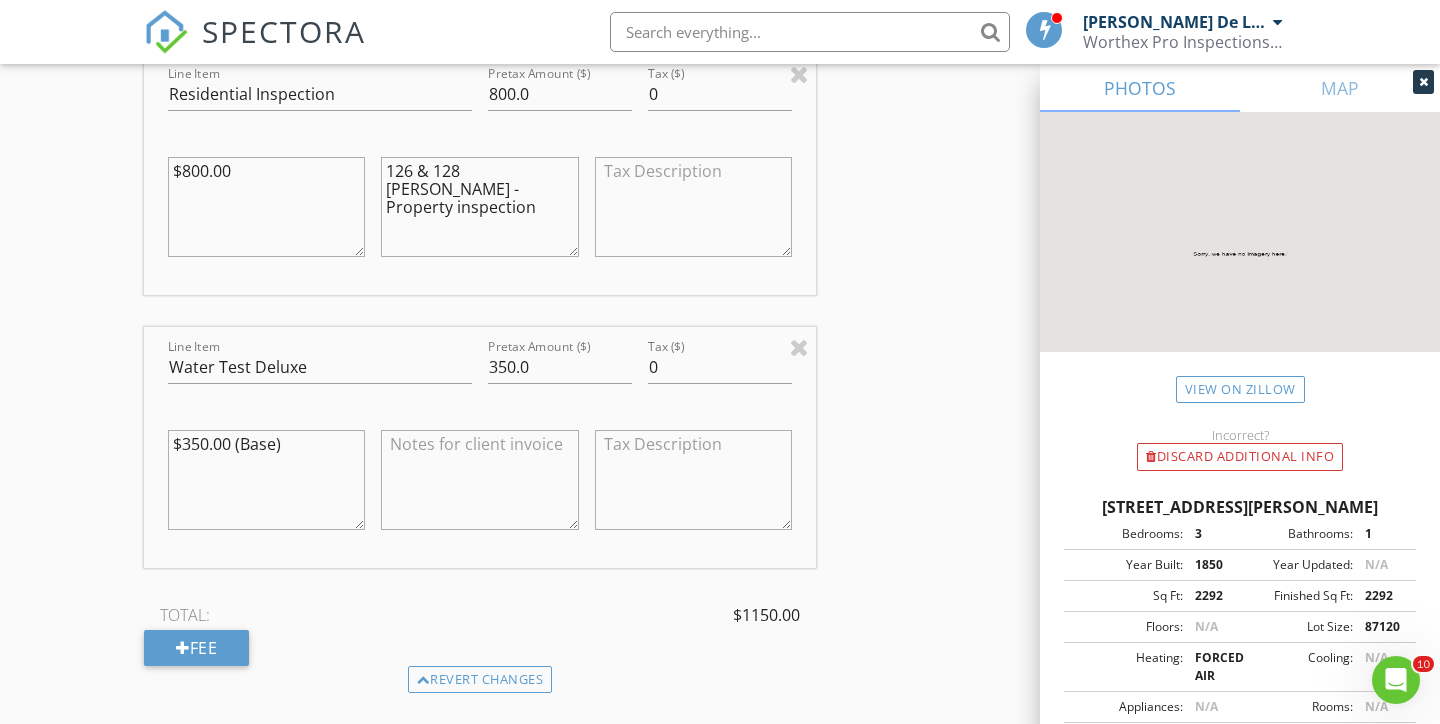 click at bounding box center (479, 480) 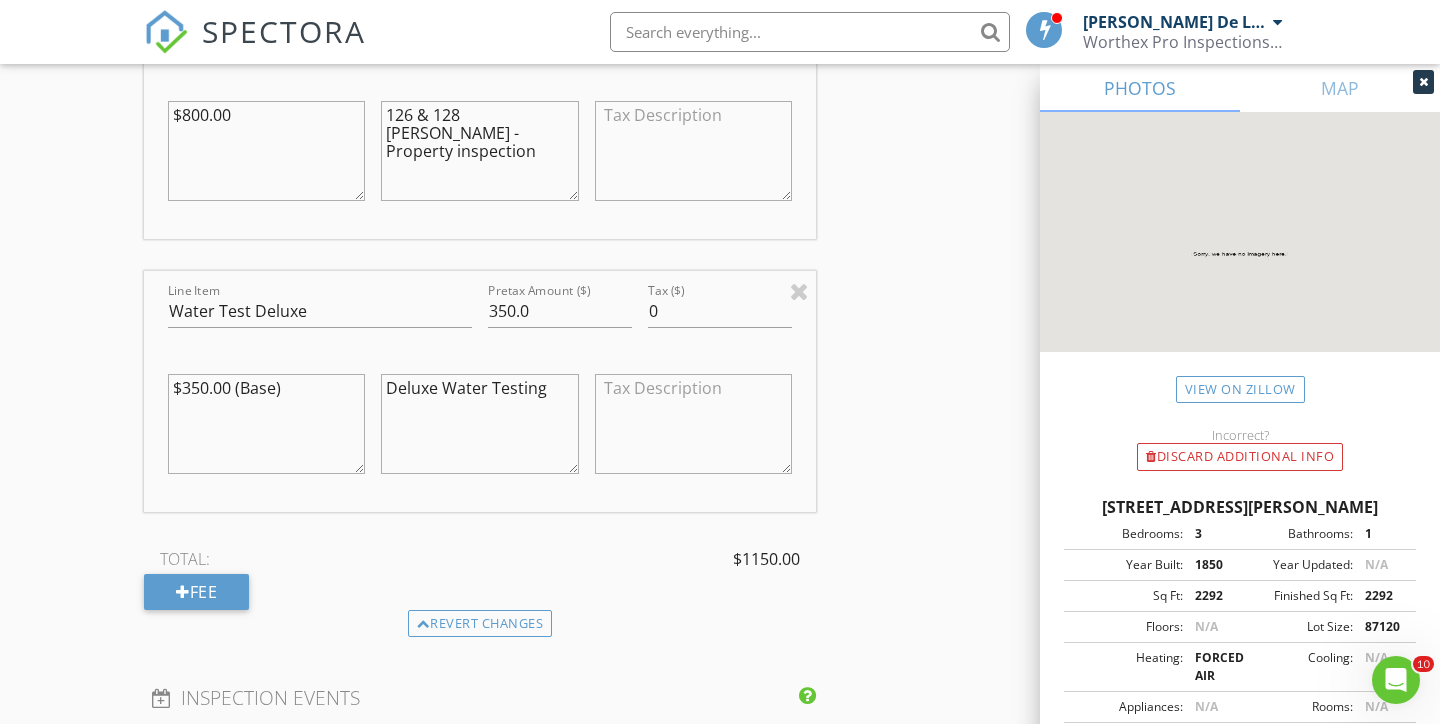 scroll, scrollTop: 1989, scrollLeft: 0, axis: vertical 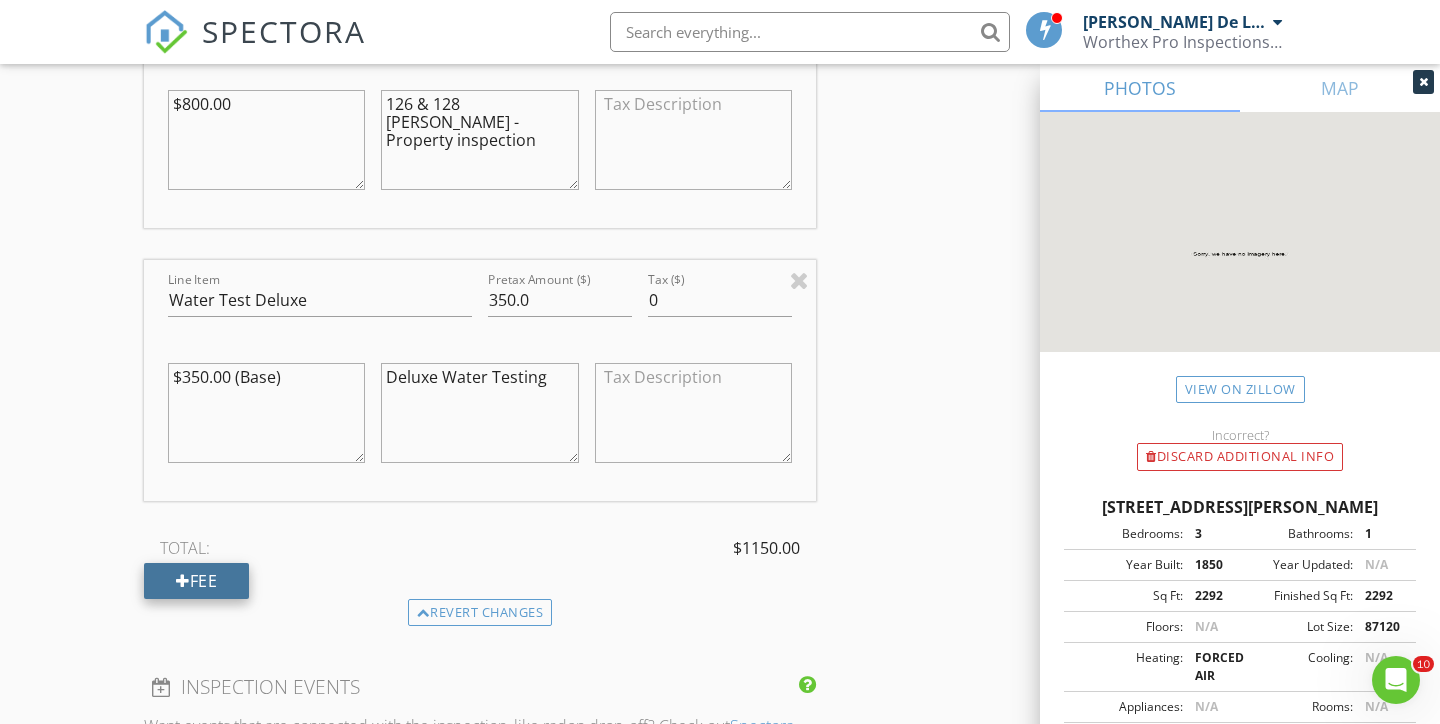 type on "Deluxe Water Testing" 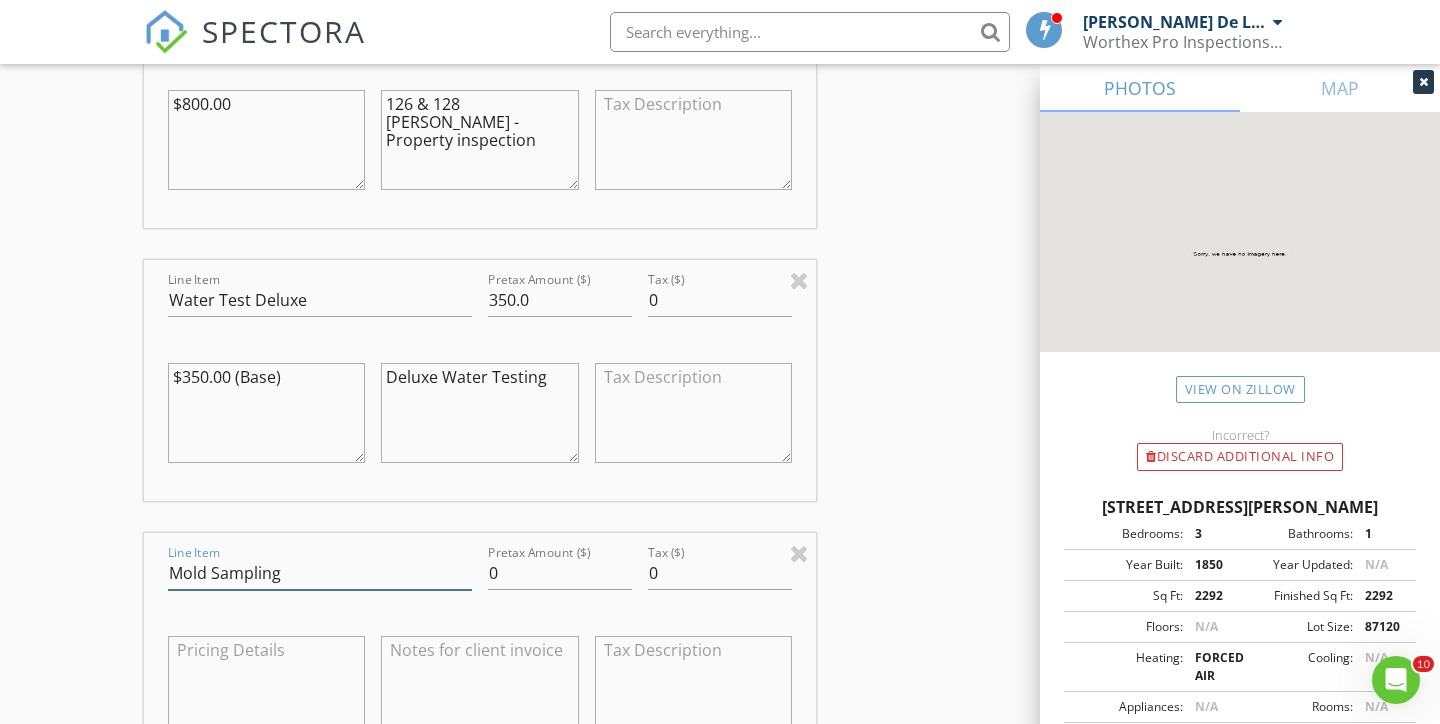 type on "Mold Sampling" 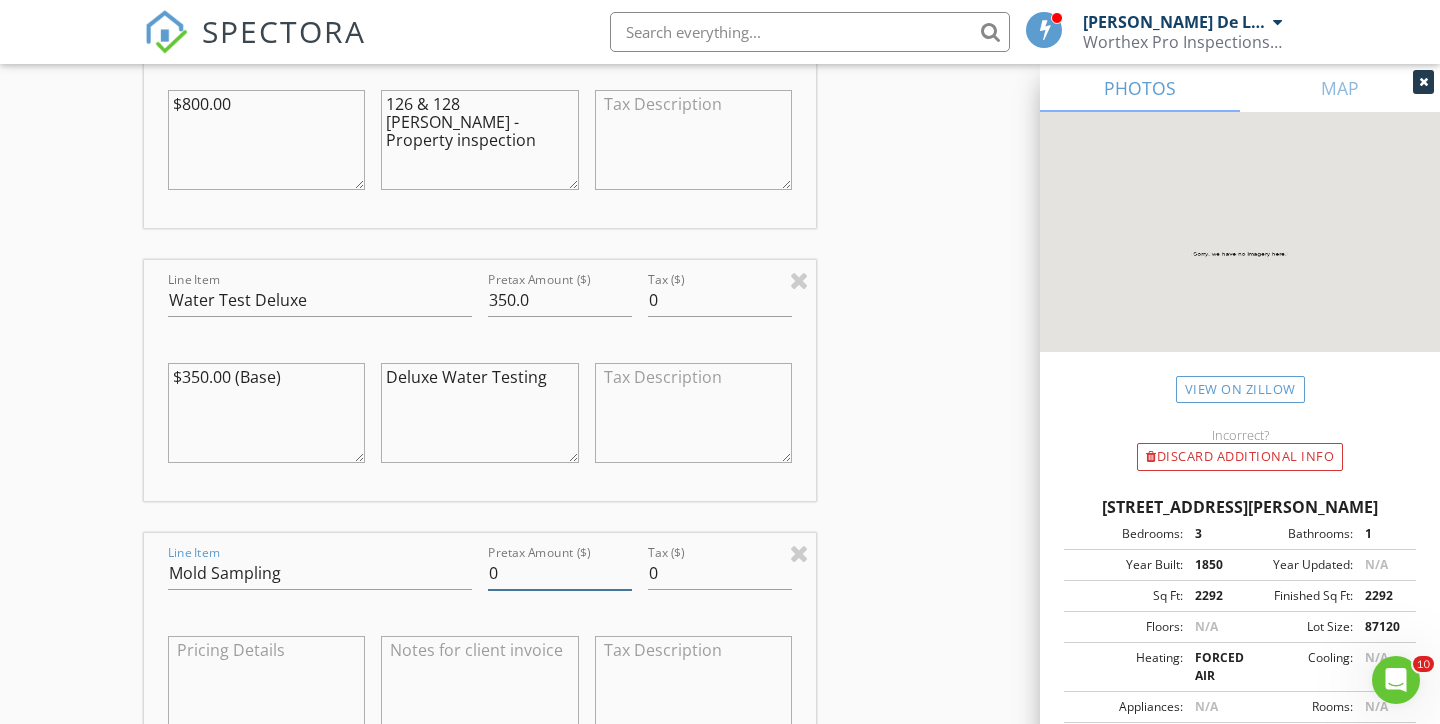 click on "0" at bounding box center [560, 573] 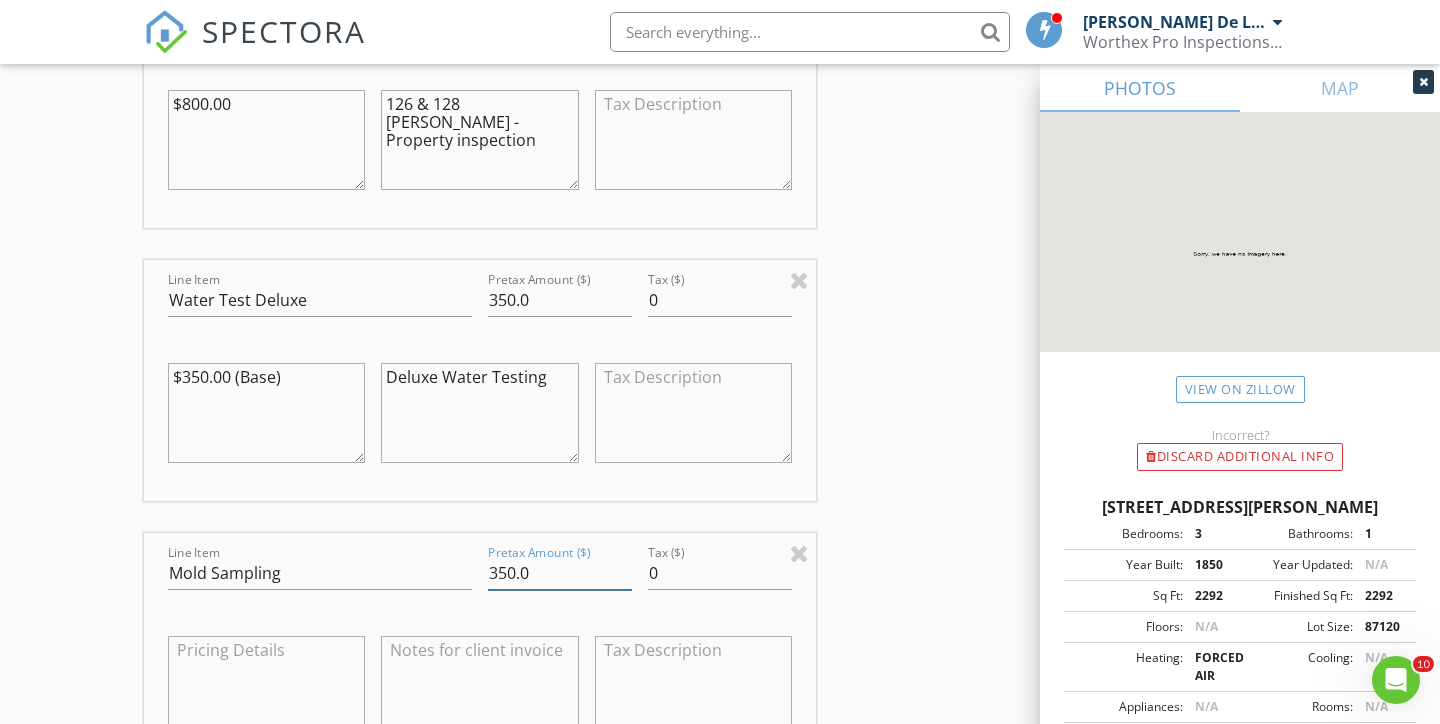 type on "350.0" 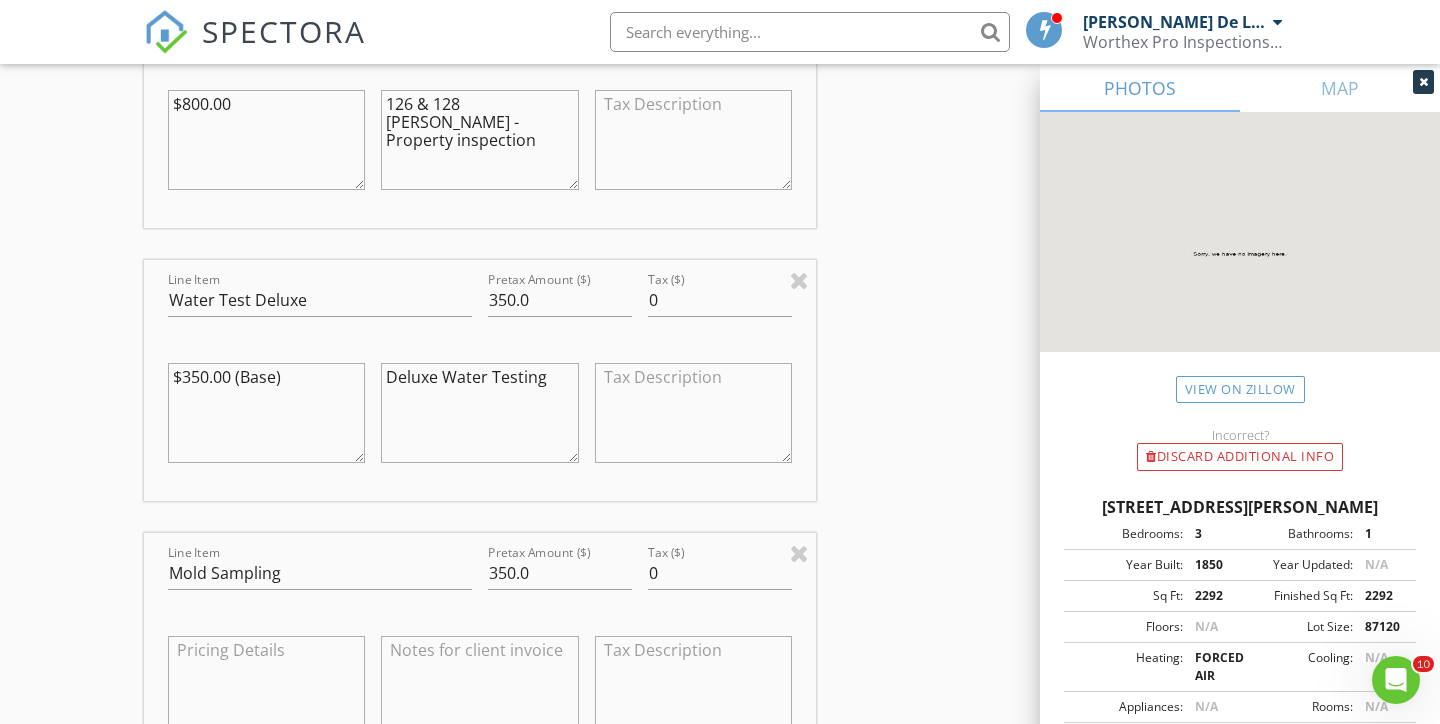 click at bounding box center [266, 686] 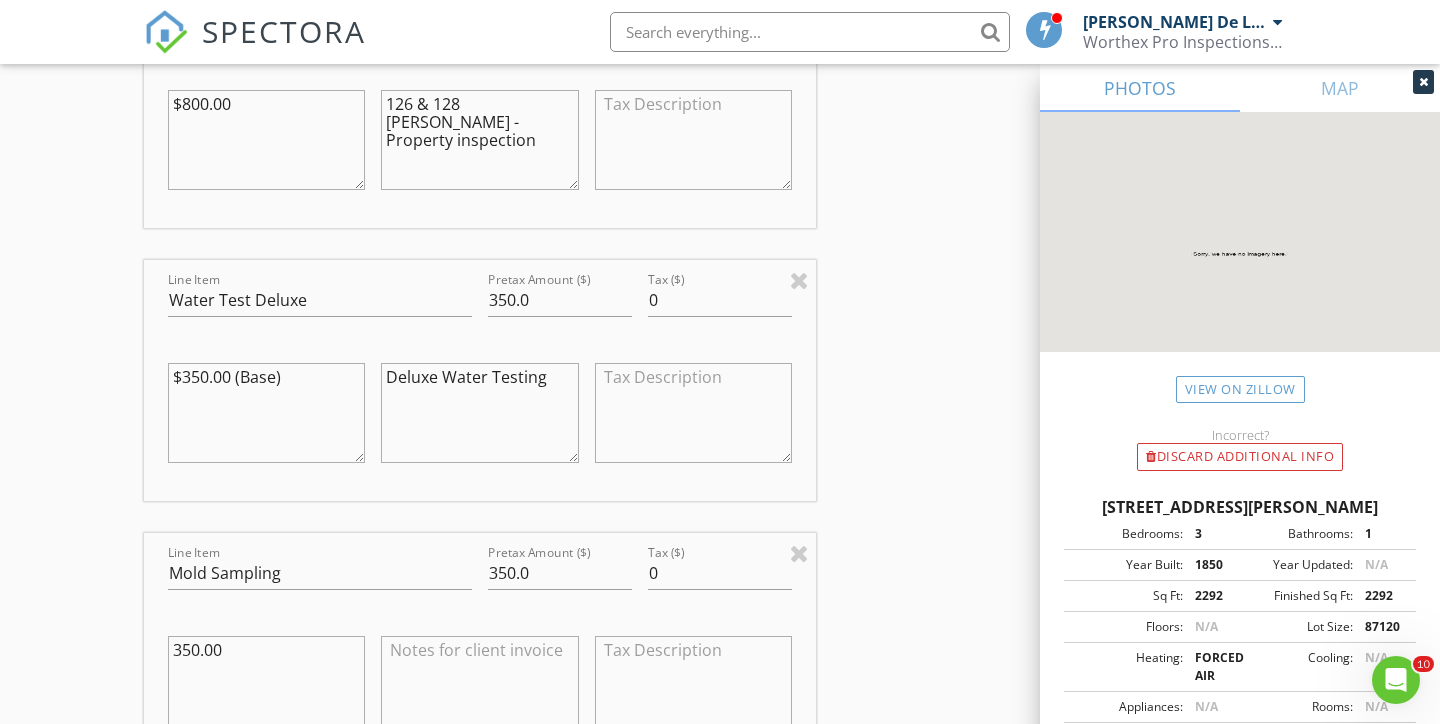 type on "350.00" 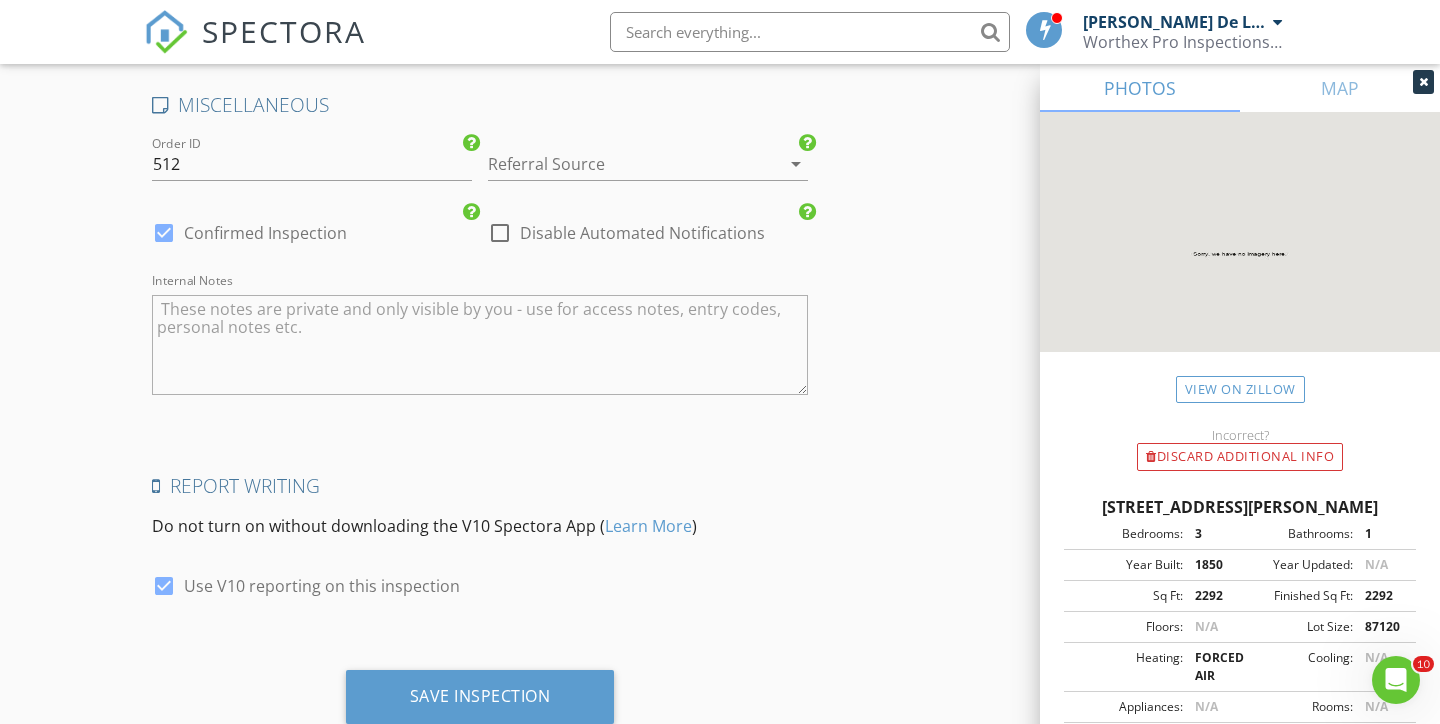 scroll, scrollTop: 3608, scrollLeft: 0, axis: vertical 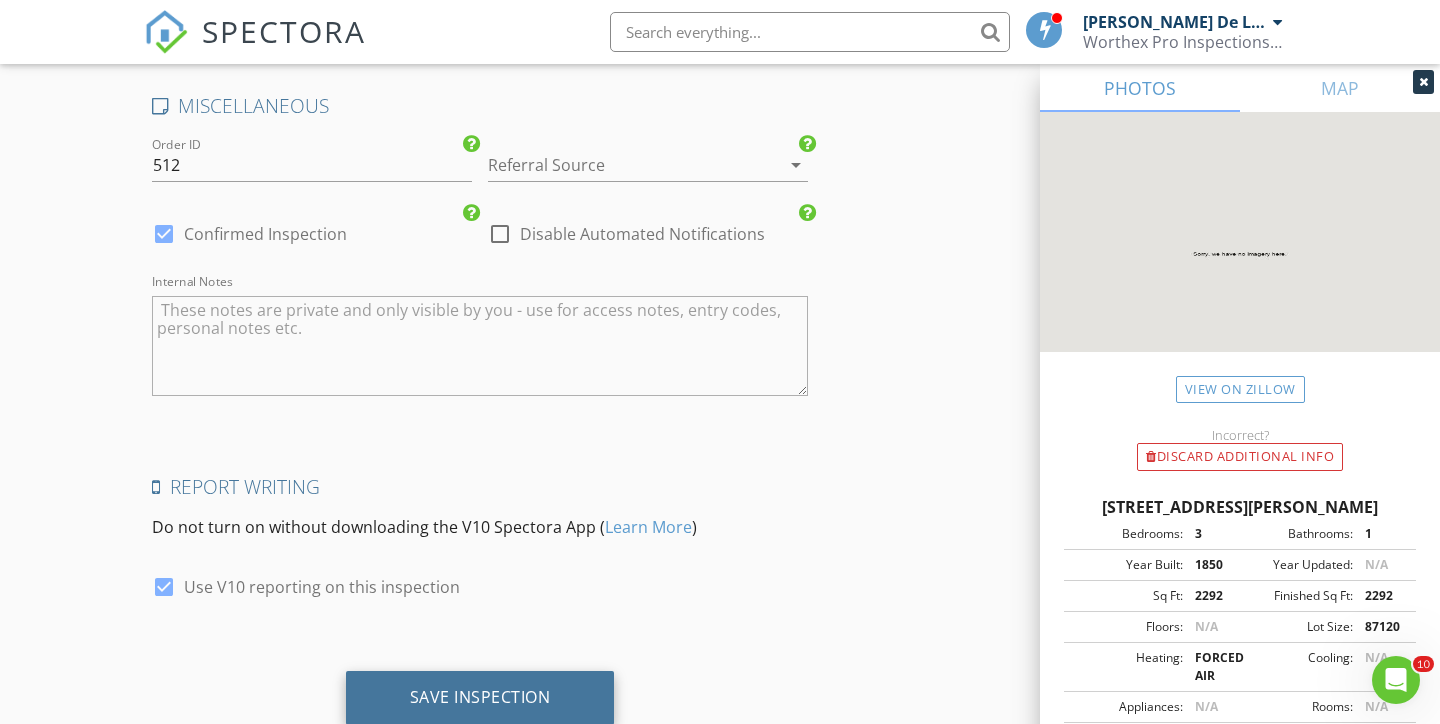 type on "Mold Assessment" 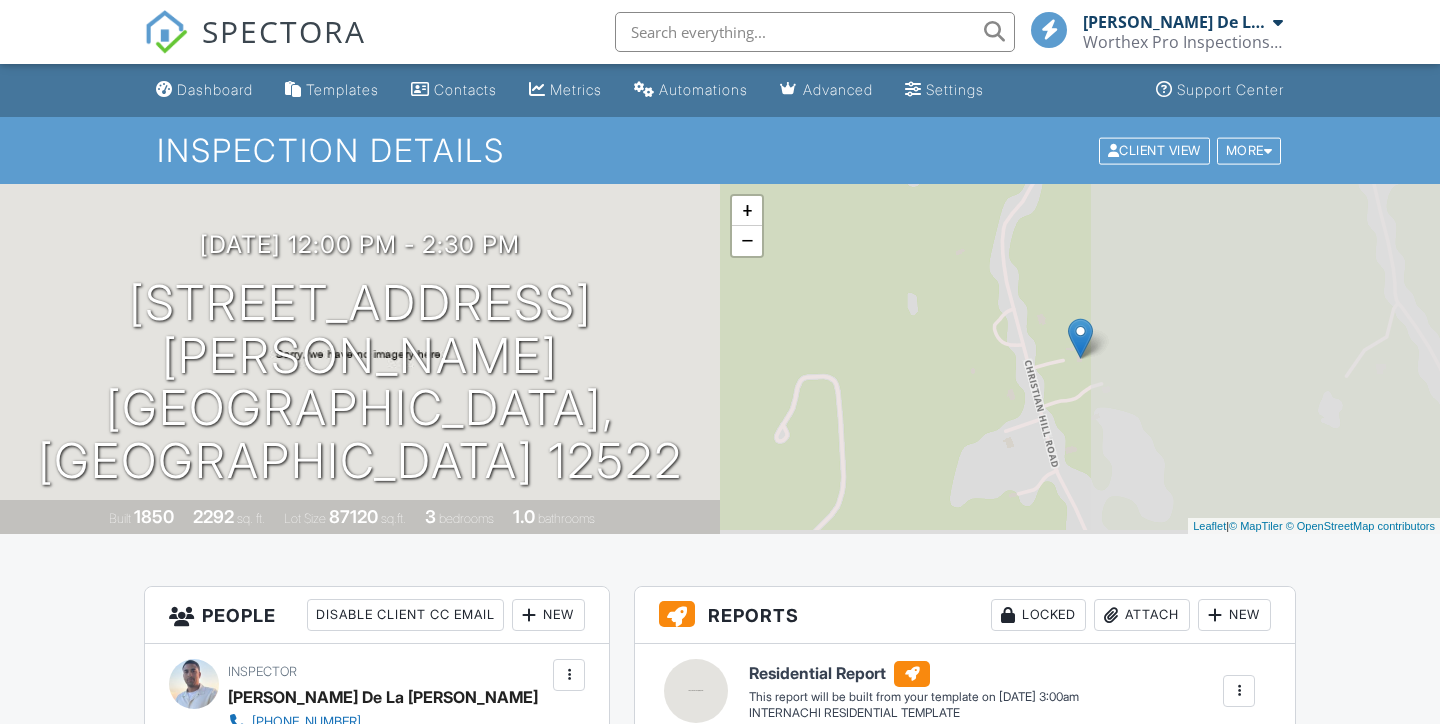 scroll, scrollTop: 0, scrollLeft: 0, axis: both 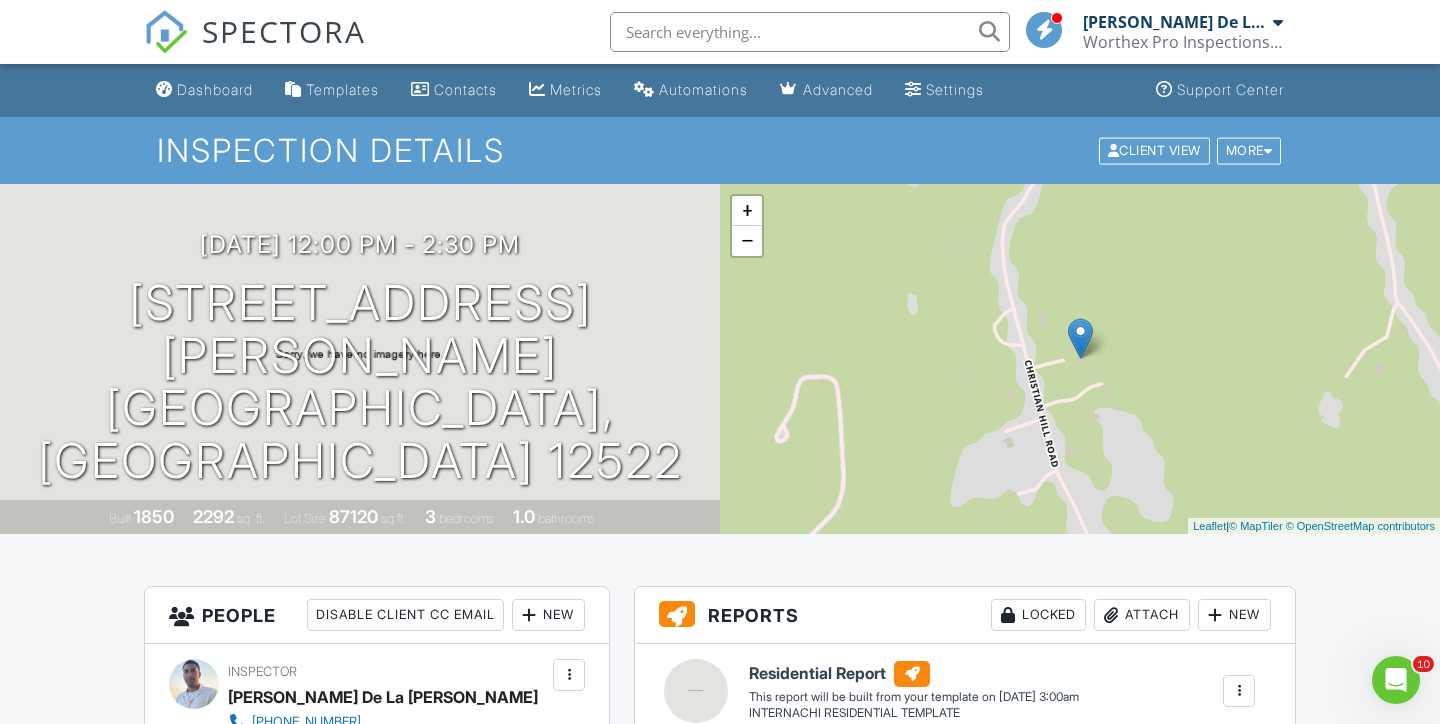 click at bounding box center (166, 32) 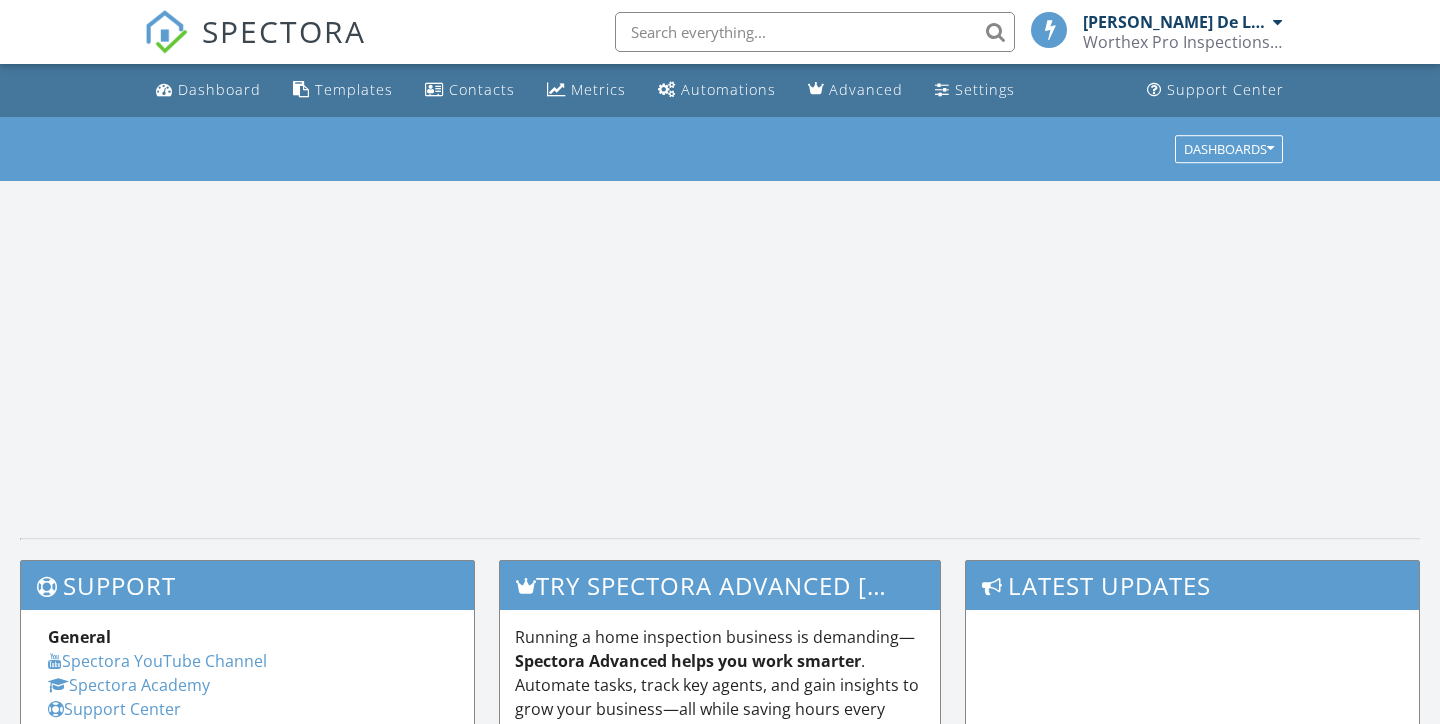 scroll, scrollTop: 0, scrollLeft: 0, axis: both 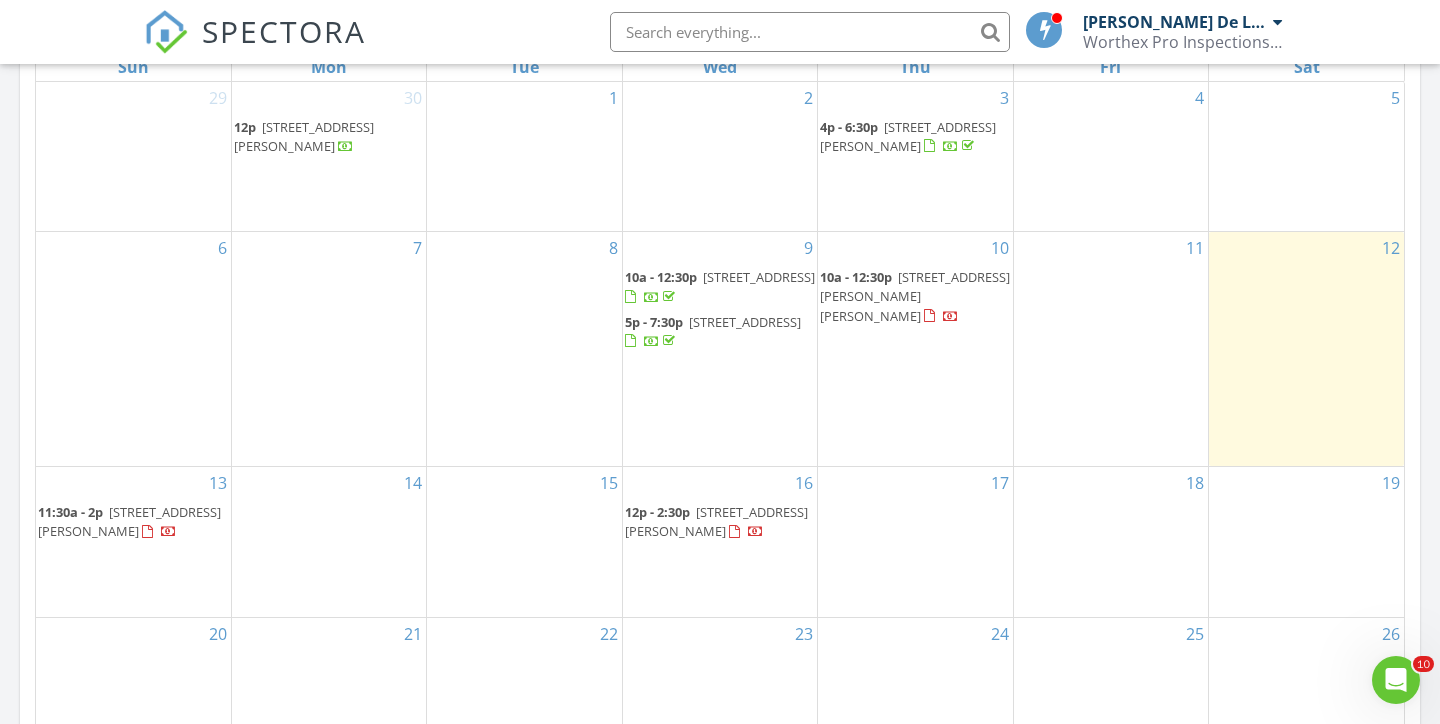 click on "[STREET_ADDRESS][PERSON_NAME][PERSON_NAME]" at bounding box center (915, 296) 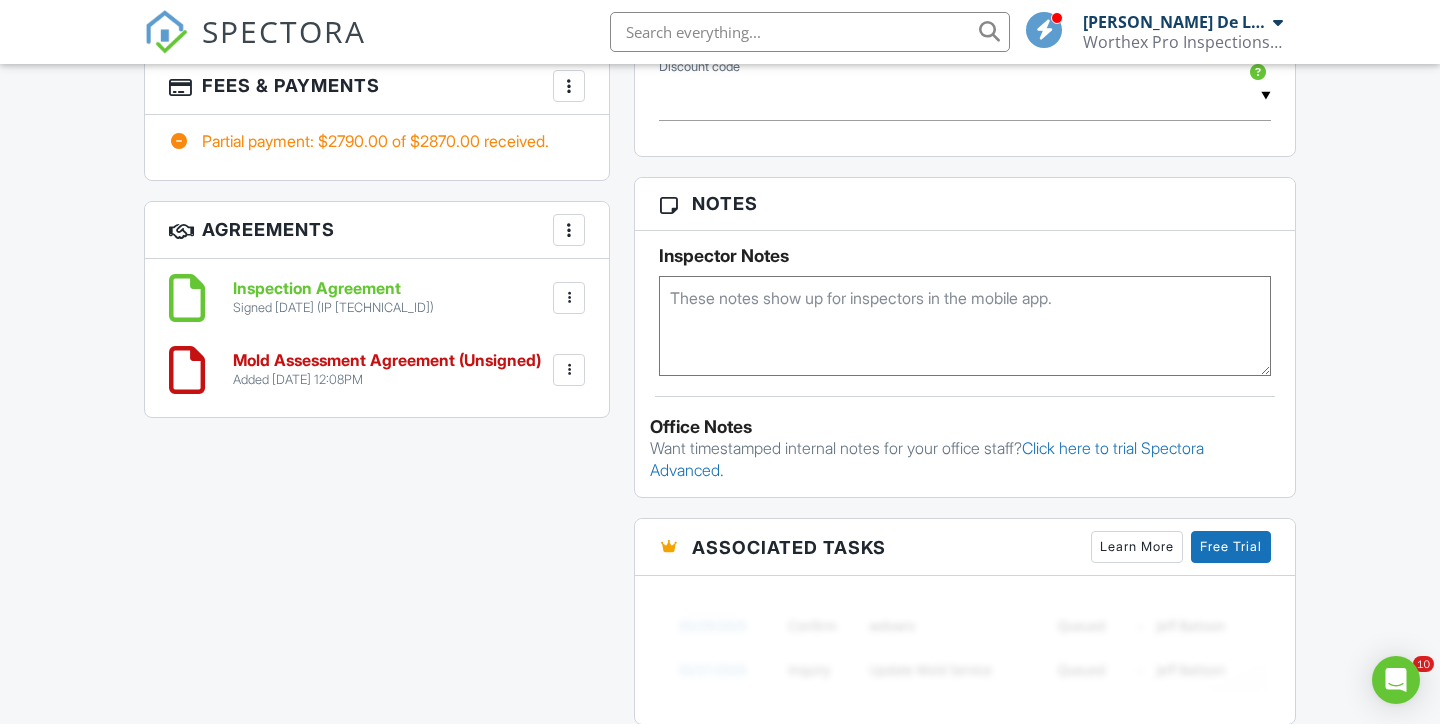 scroll, scrollTop: 1803, scrollLeft: 0, axis: vertical 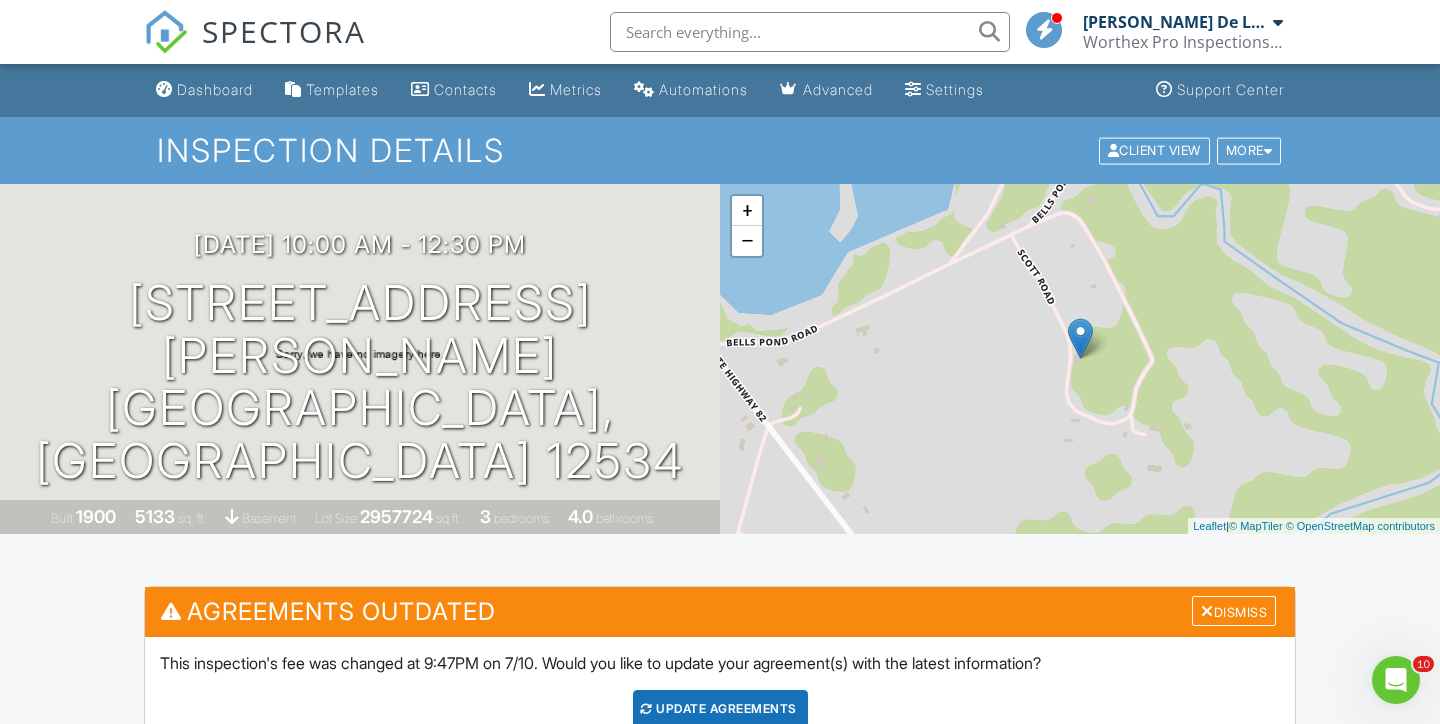 click at bounding box center (166, 32) 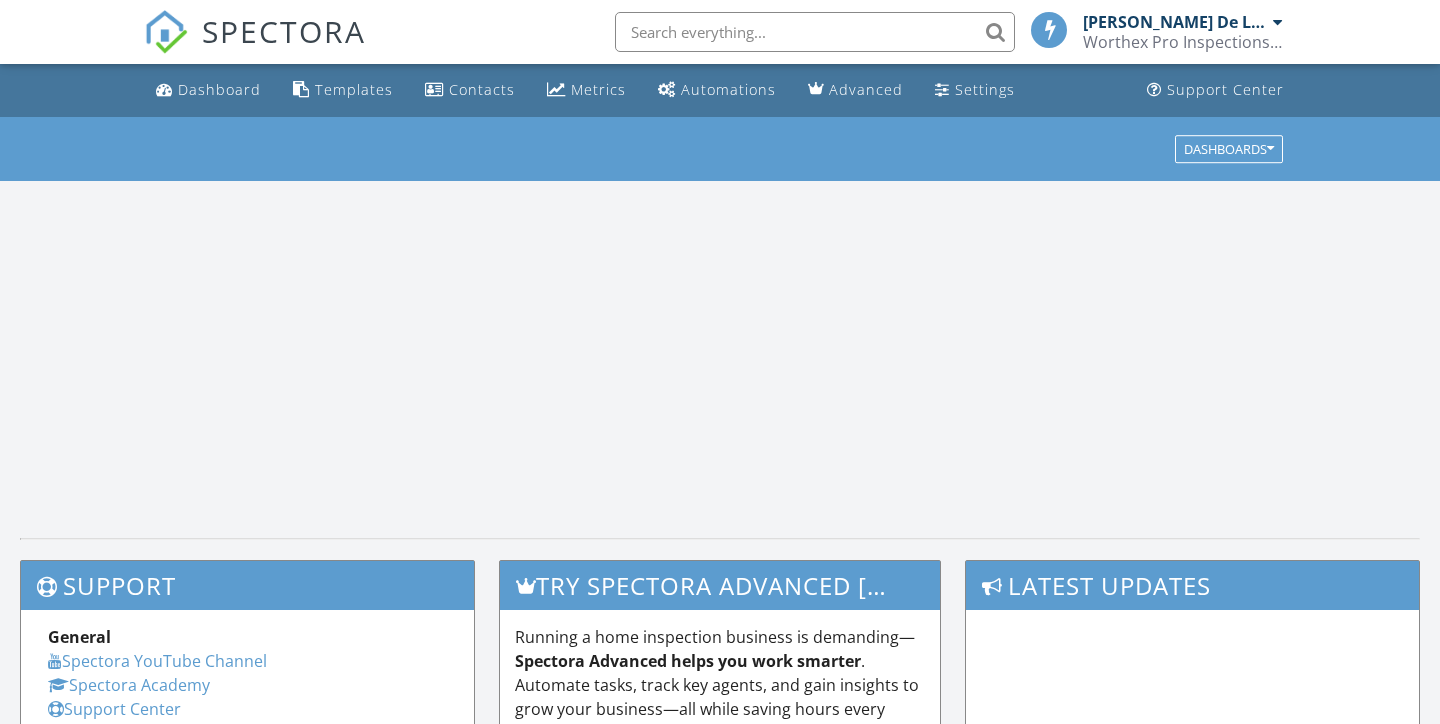 scroll, scrollTop: 0, scrollLeft: 0, axis: both 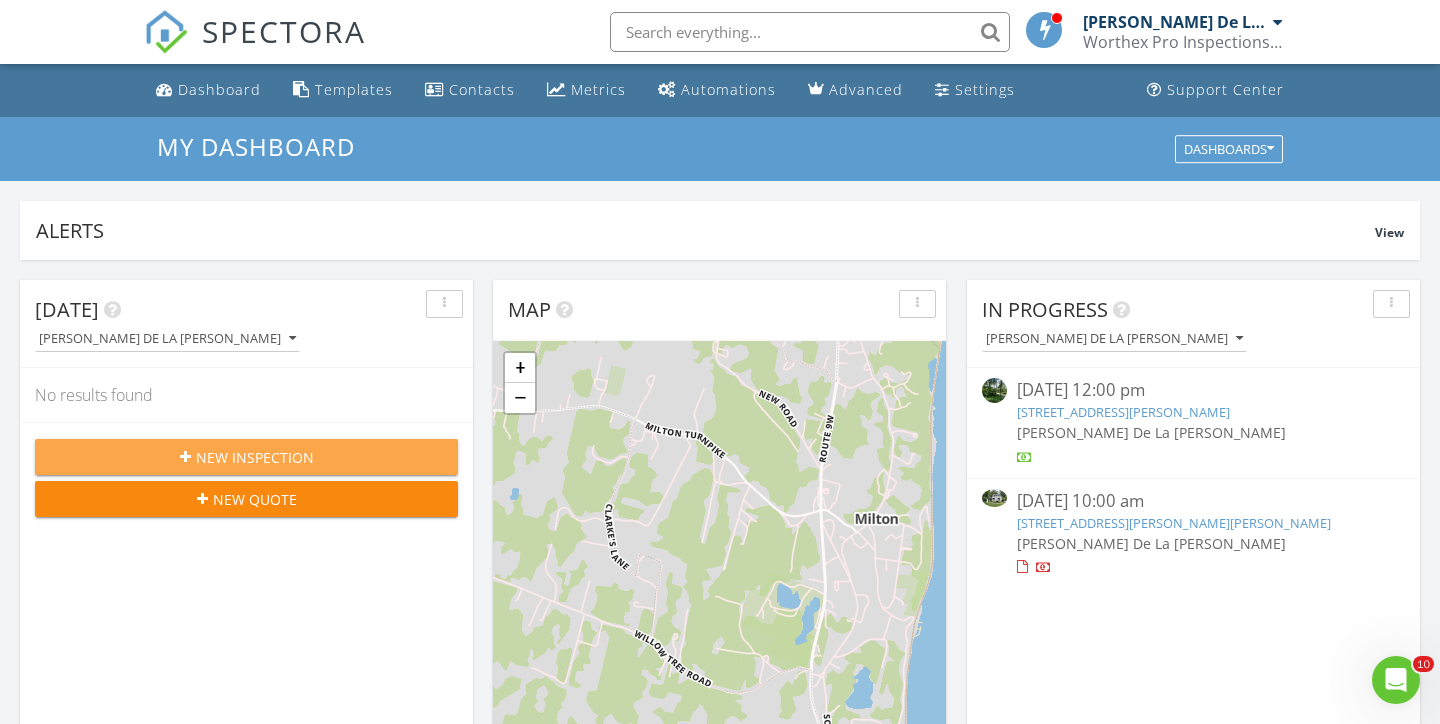 click on "New Inspection" at bounding box center (246, 457) 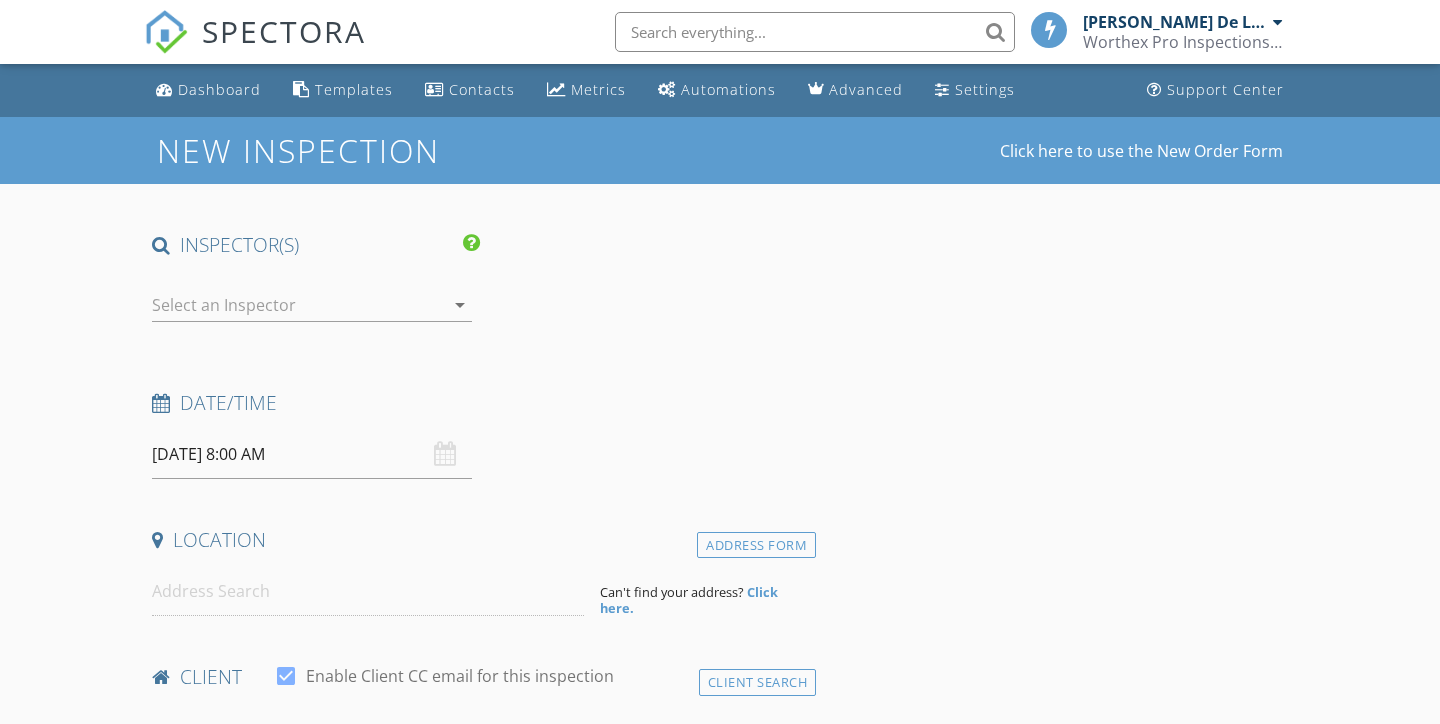 scroll, scrollTop: 0, scrollLeft: 0, axis: both 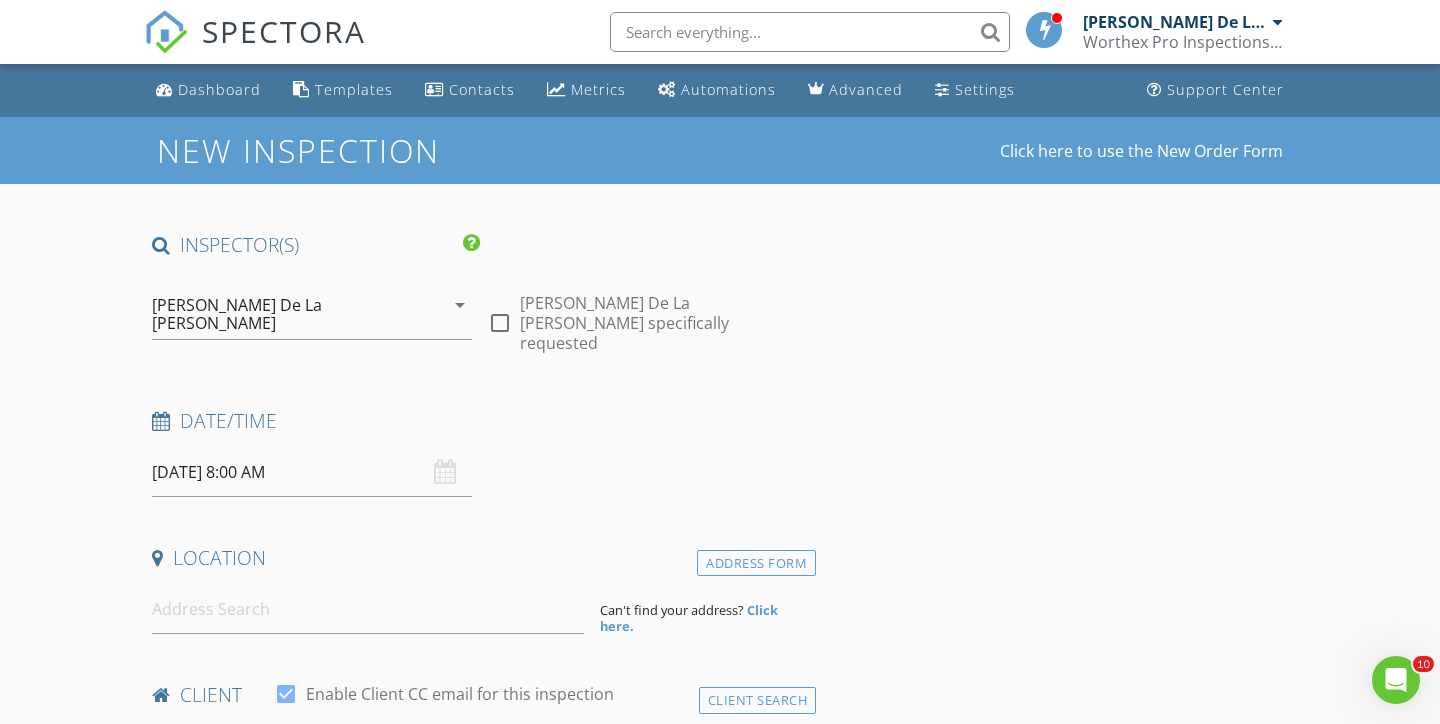 click at bounding box center (166, 32) 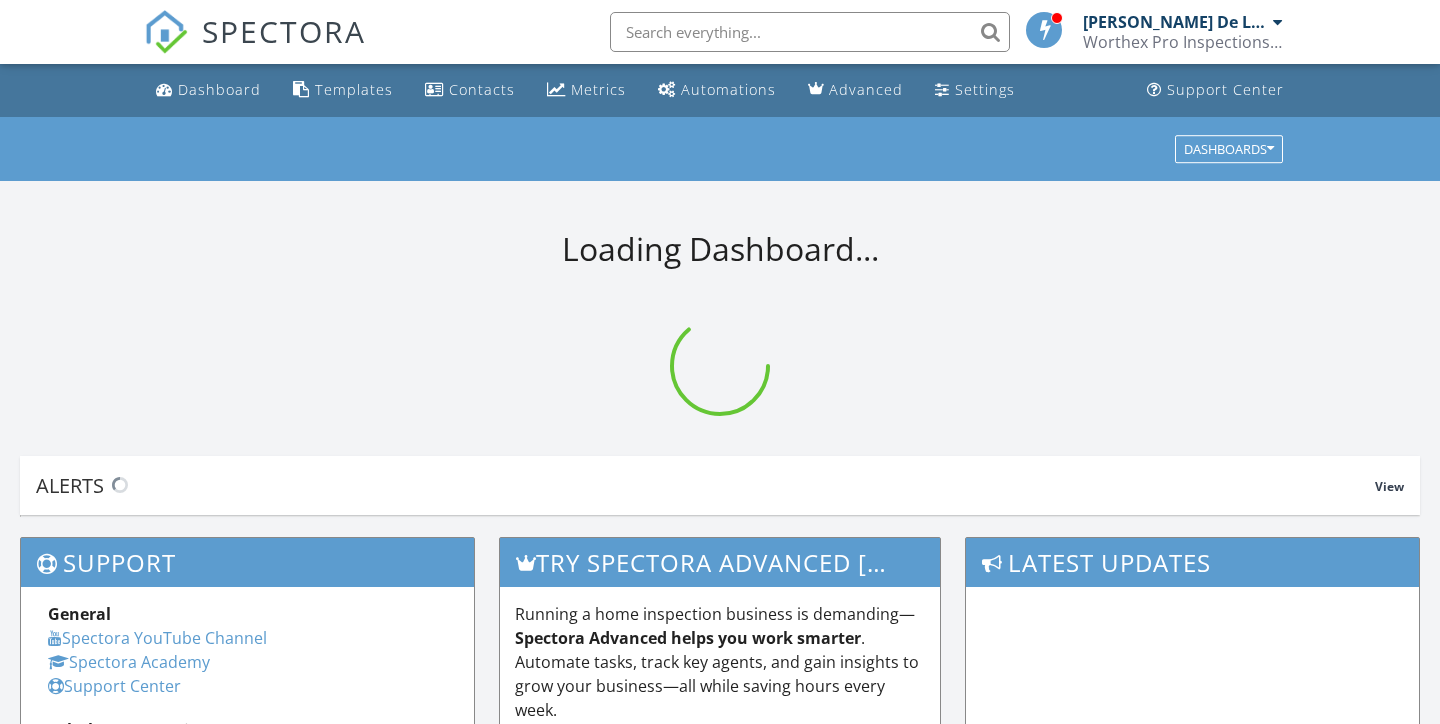 scroll, scrollTop: 0, scrollLeft: 0, axis: both 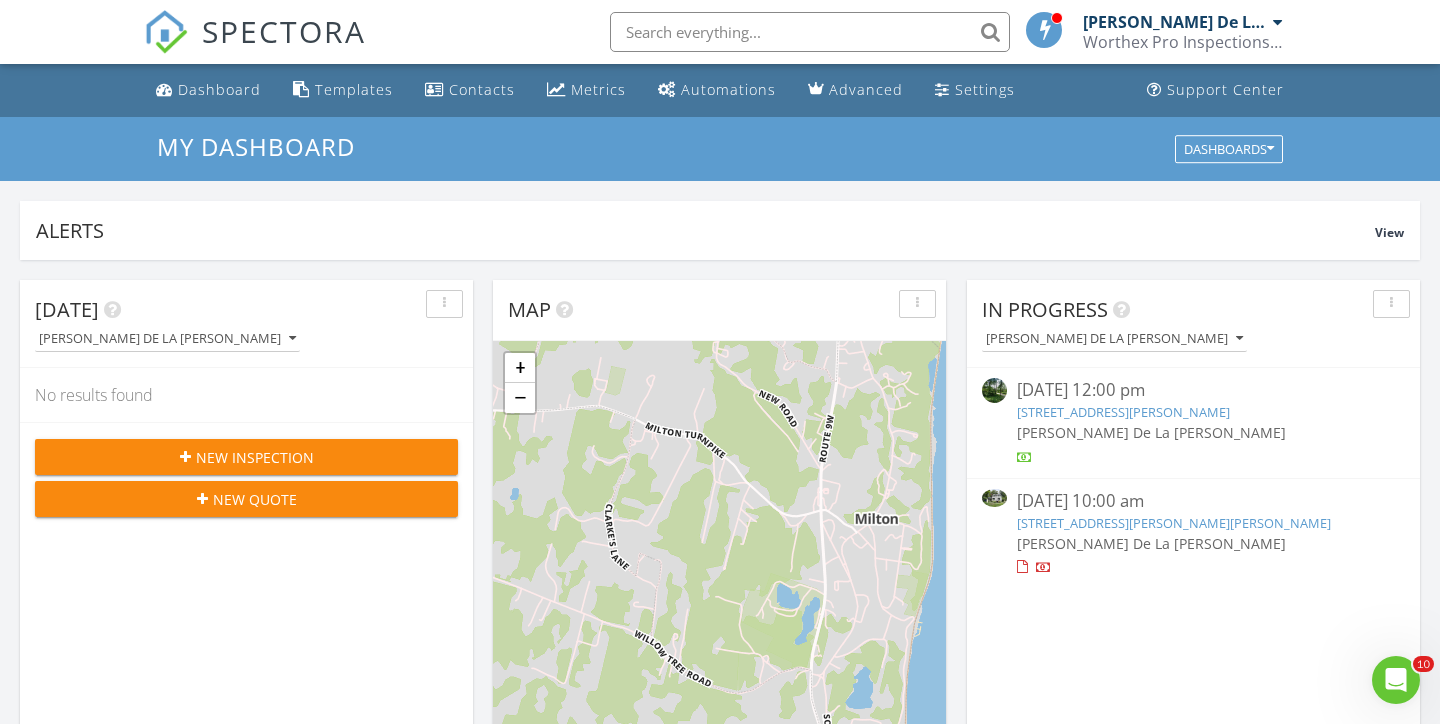 click at bounding box center [810, 32] 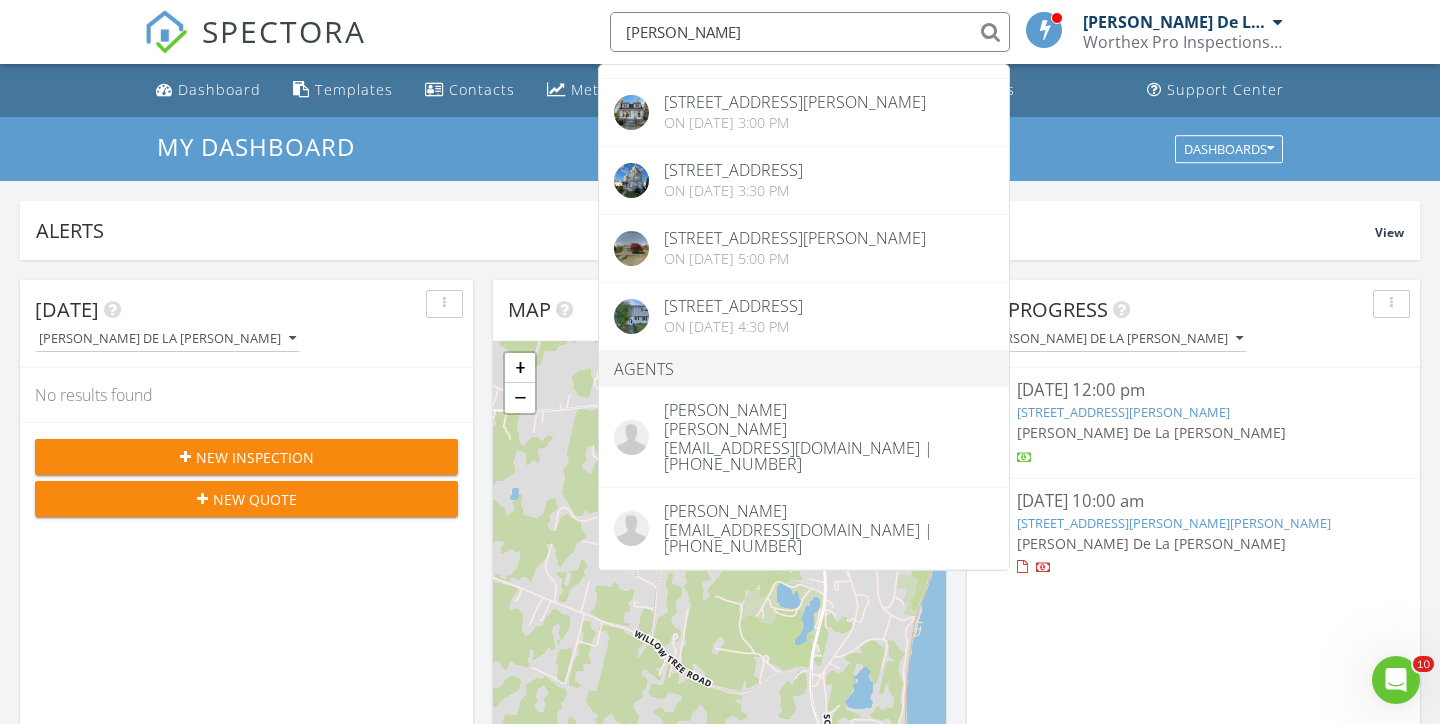 scroll, scrollTop: 850, scrollLeft: 0, axis: vertical 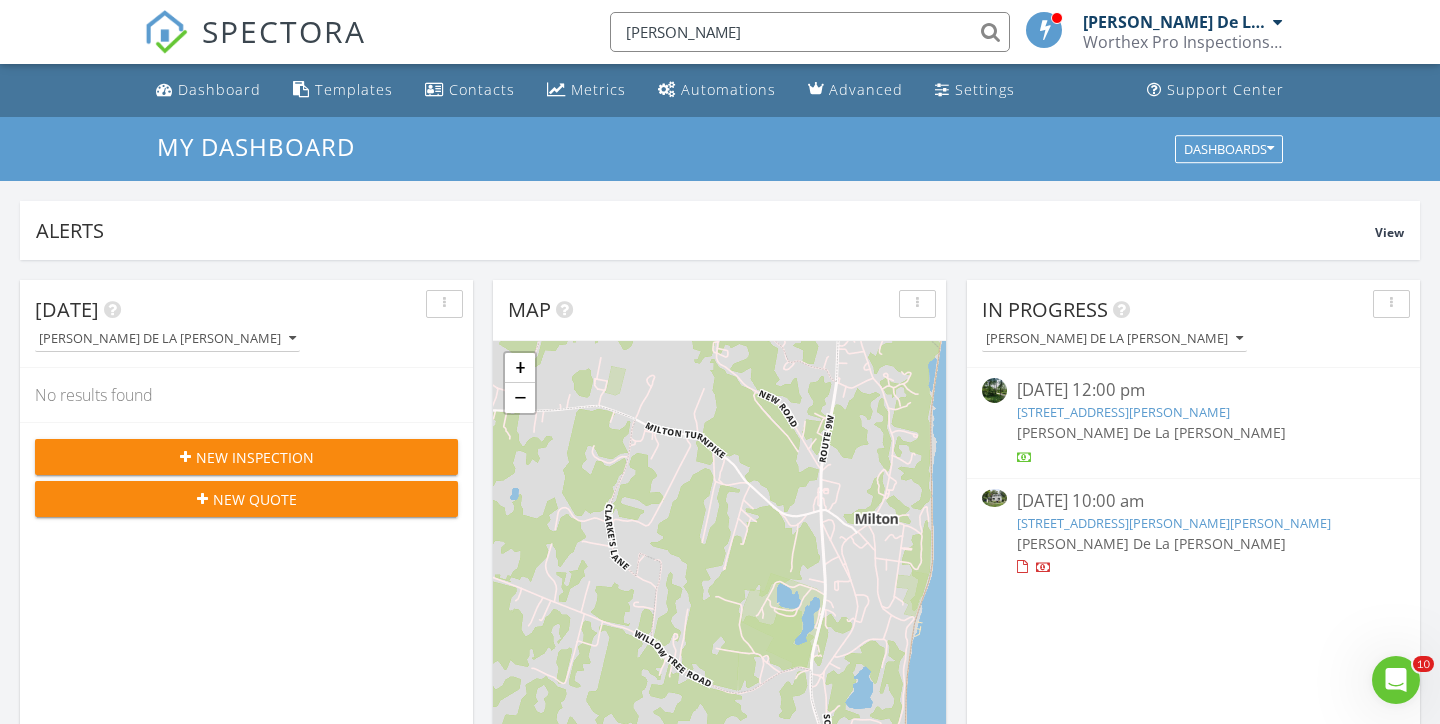 click on "[PERSON_NAME]" at bounding box center [810, 32] 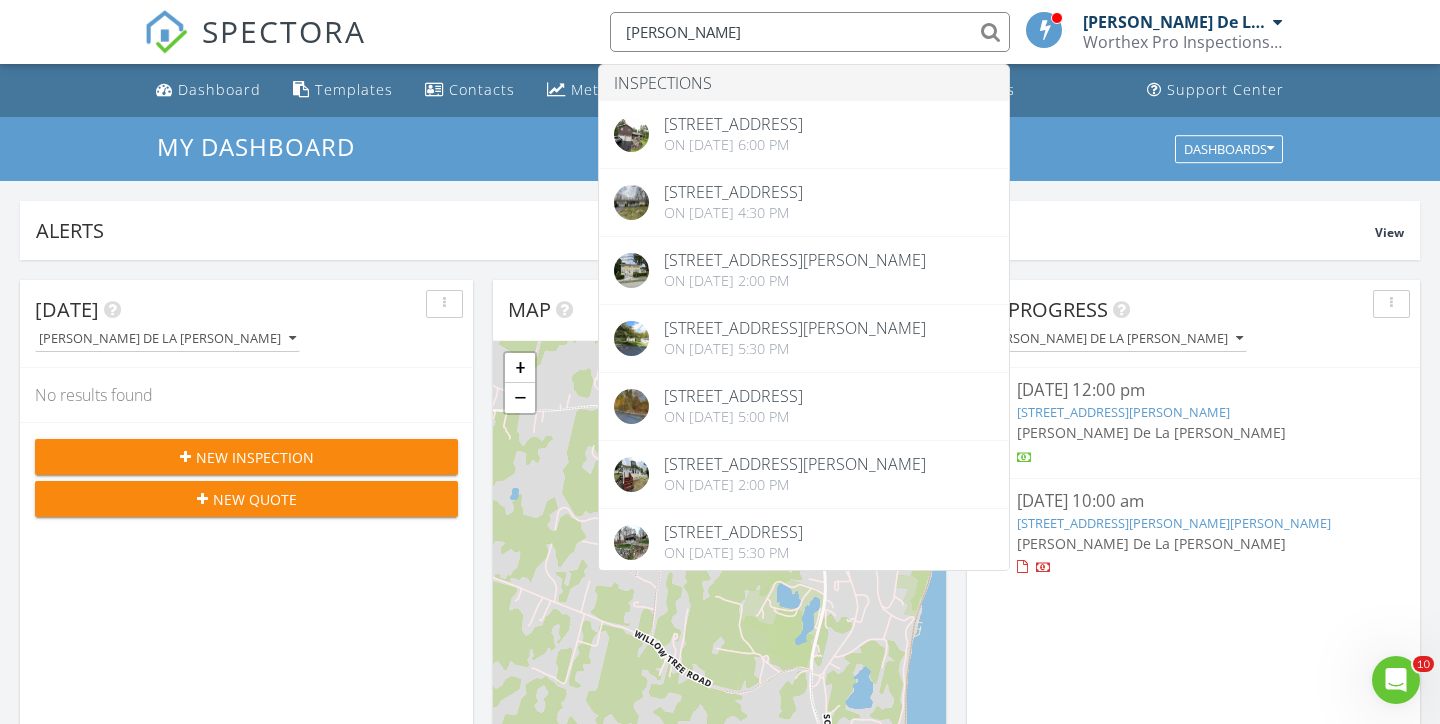 click on "[PERSON_NAME]" at bounding box center [810, 32] 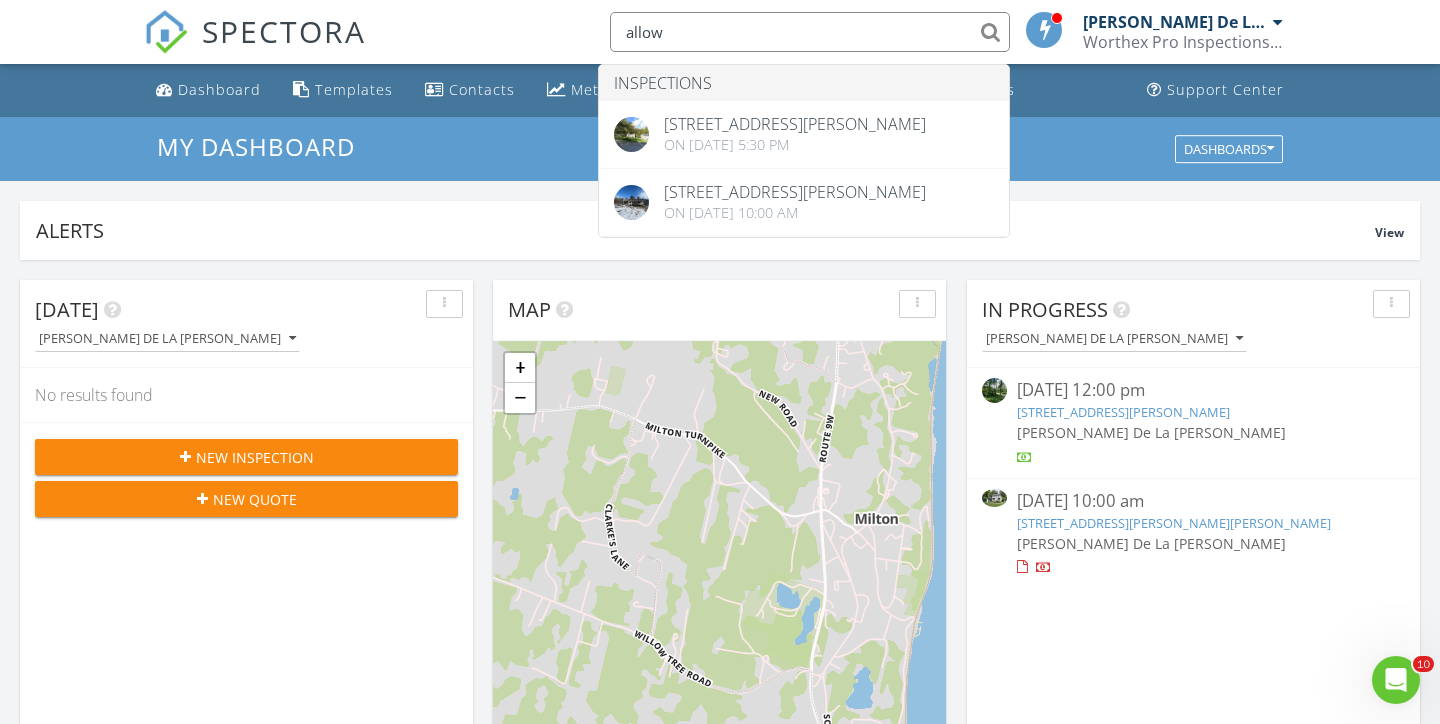 type on "allow" 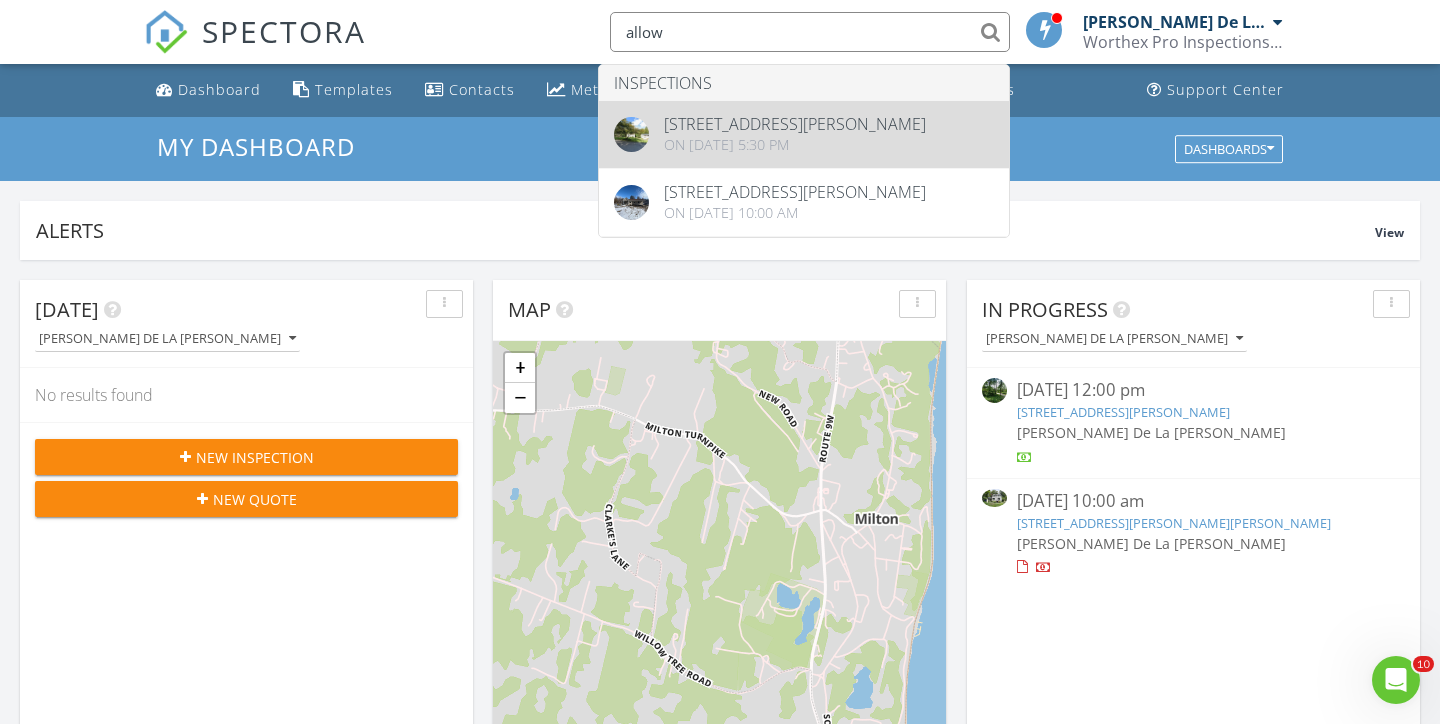 drag, startPoint x: 700, startPoint y: 24, endPoint x: 716, endPoint y: 132, distance: 109.17875 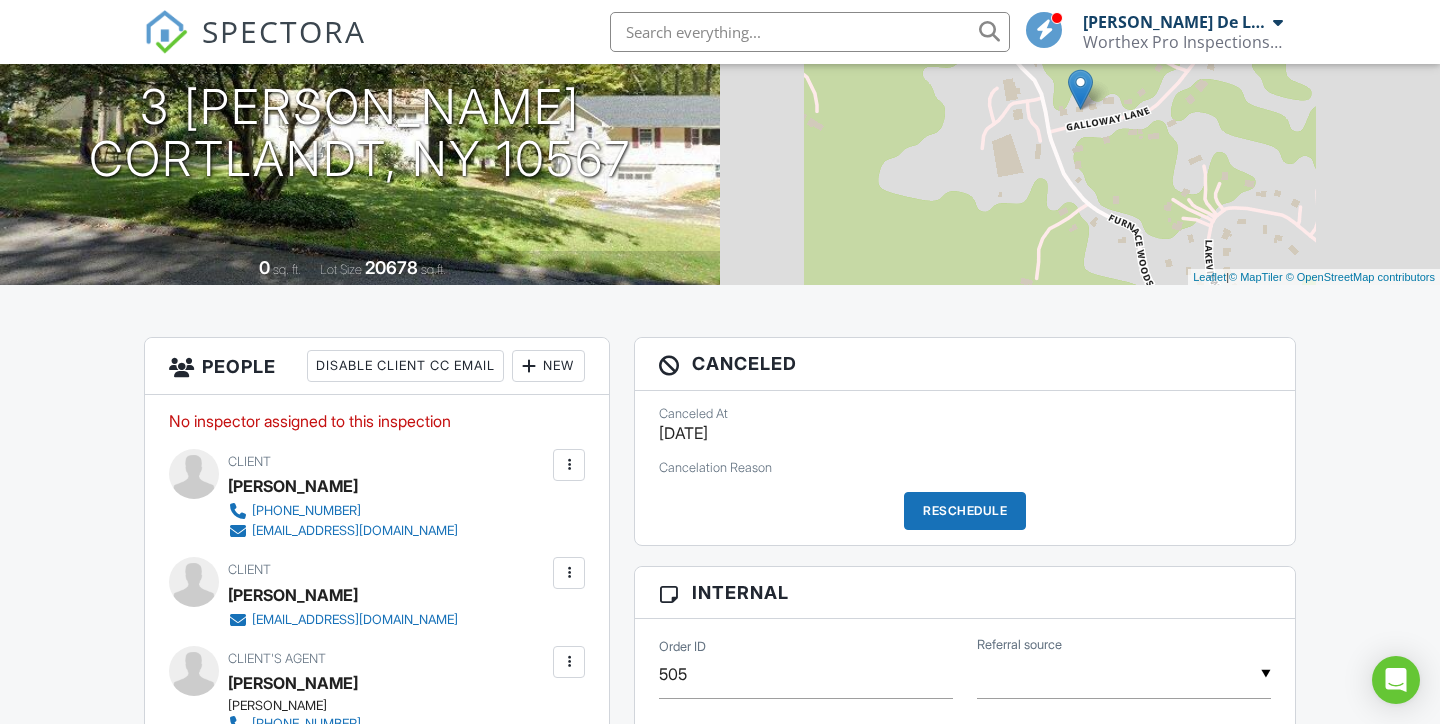 scroll, scrollTop: 498, scrollLeft: 0, axis: vertical 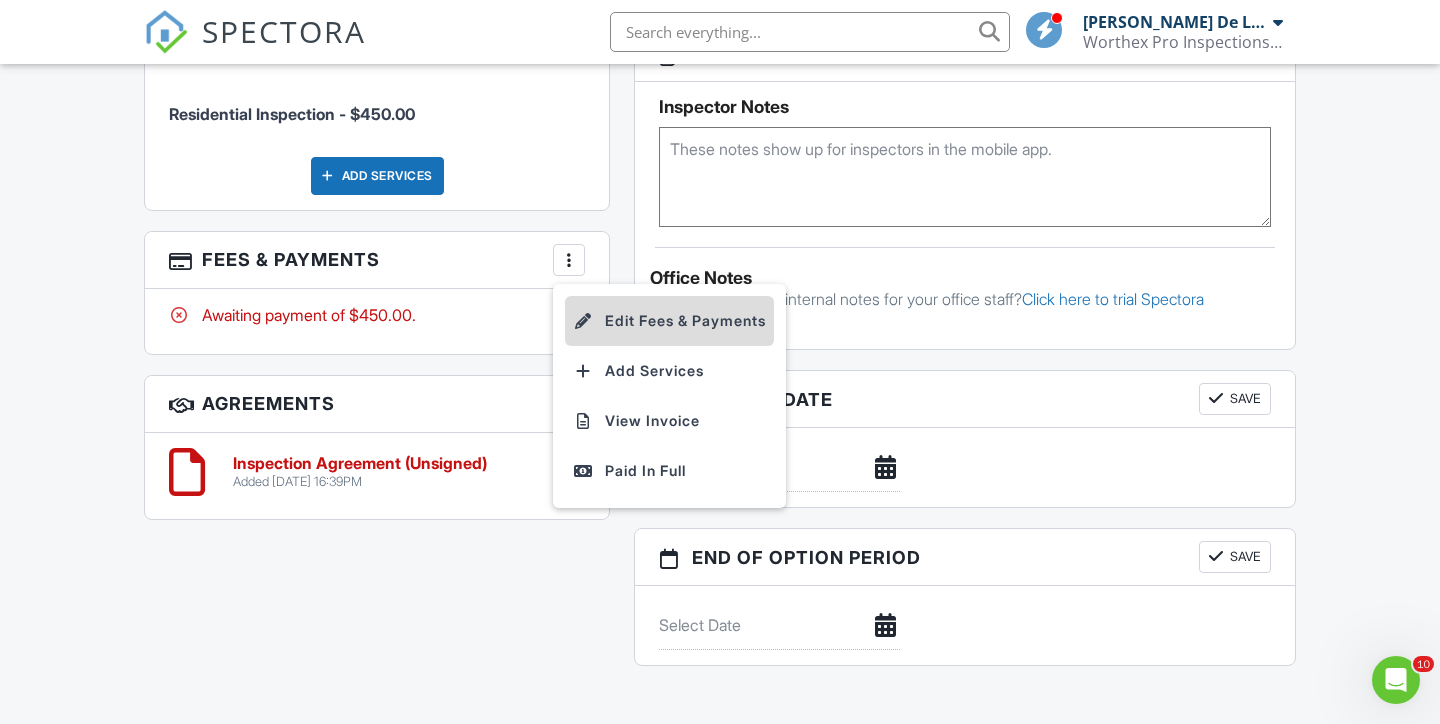 click on "Edit Fees & Payments" at bounding box center (669, 321) 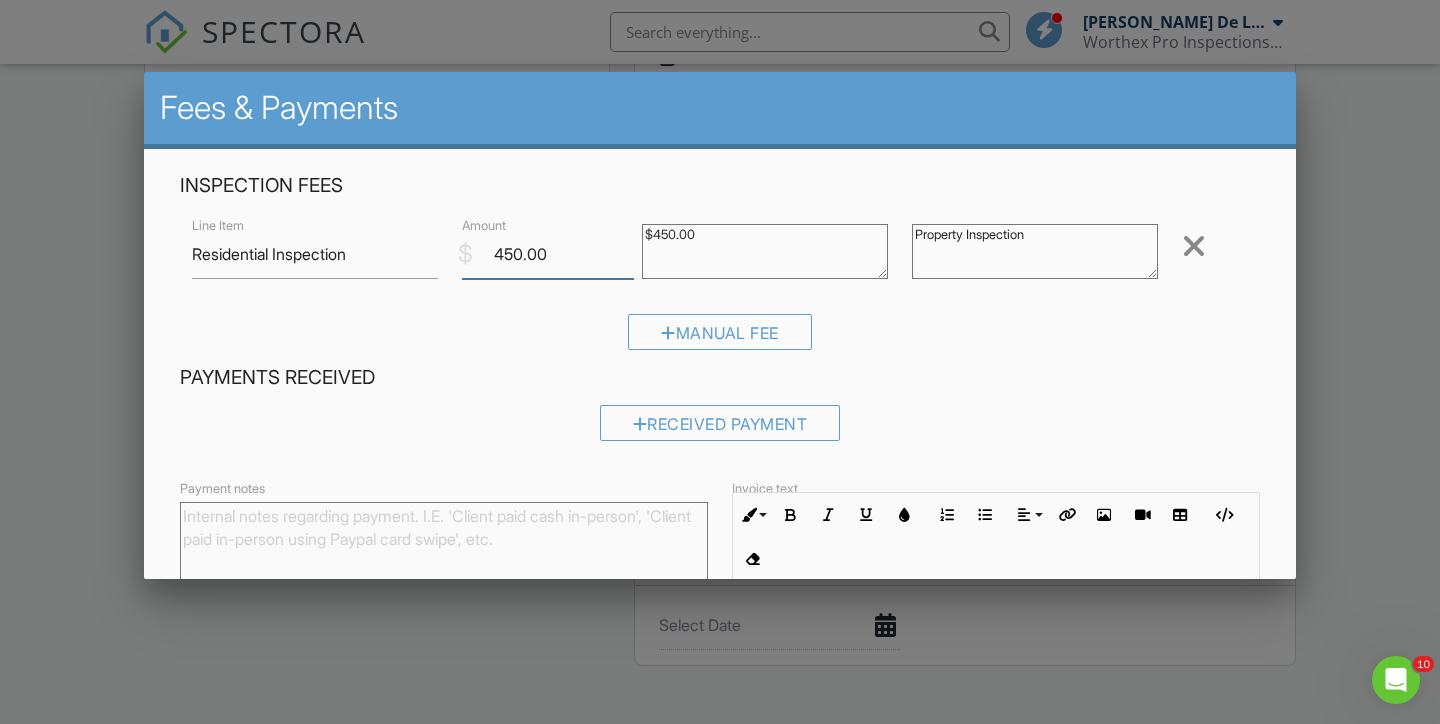 click on "450.00" at bounding box center [548, 254] 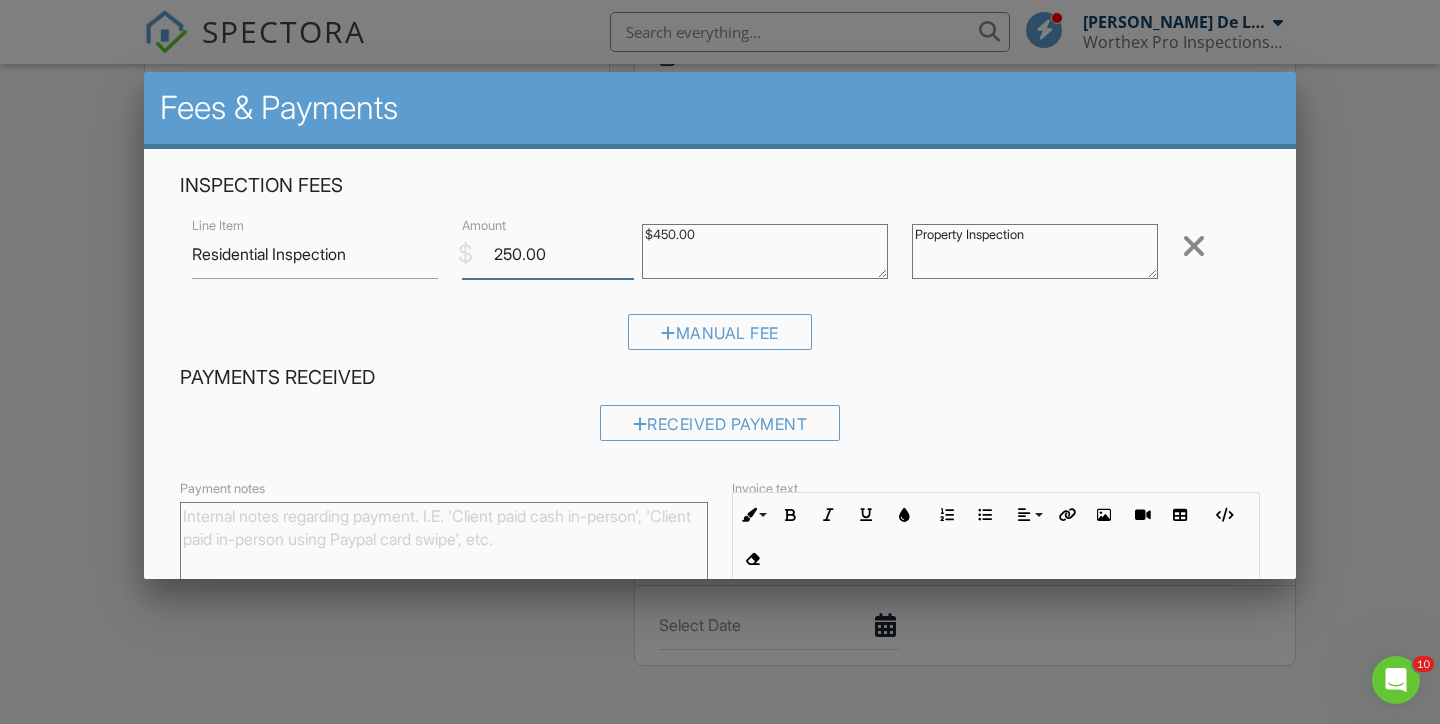 type on "250.00" 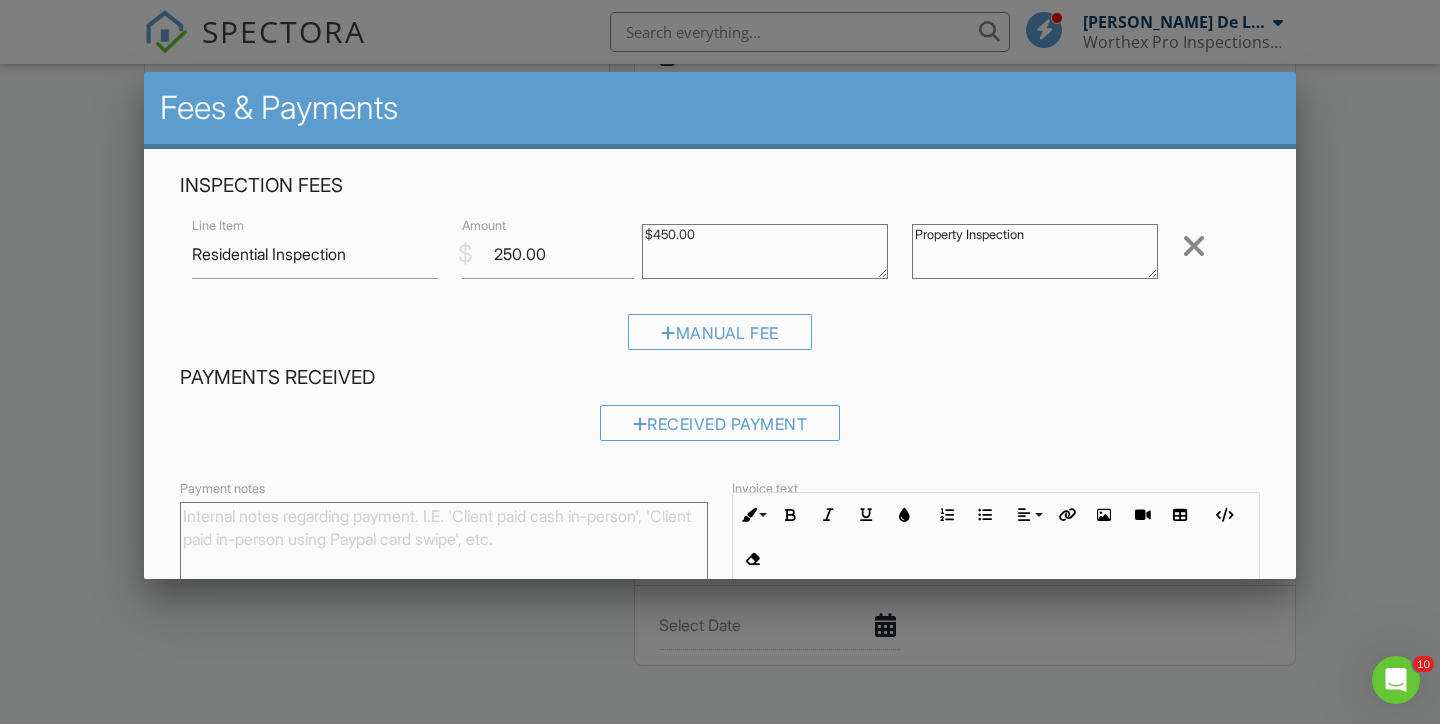 click on "$450.00" at bounding box center [765, 251] 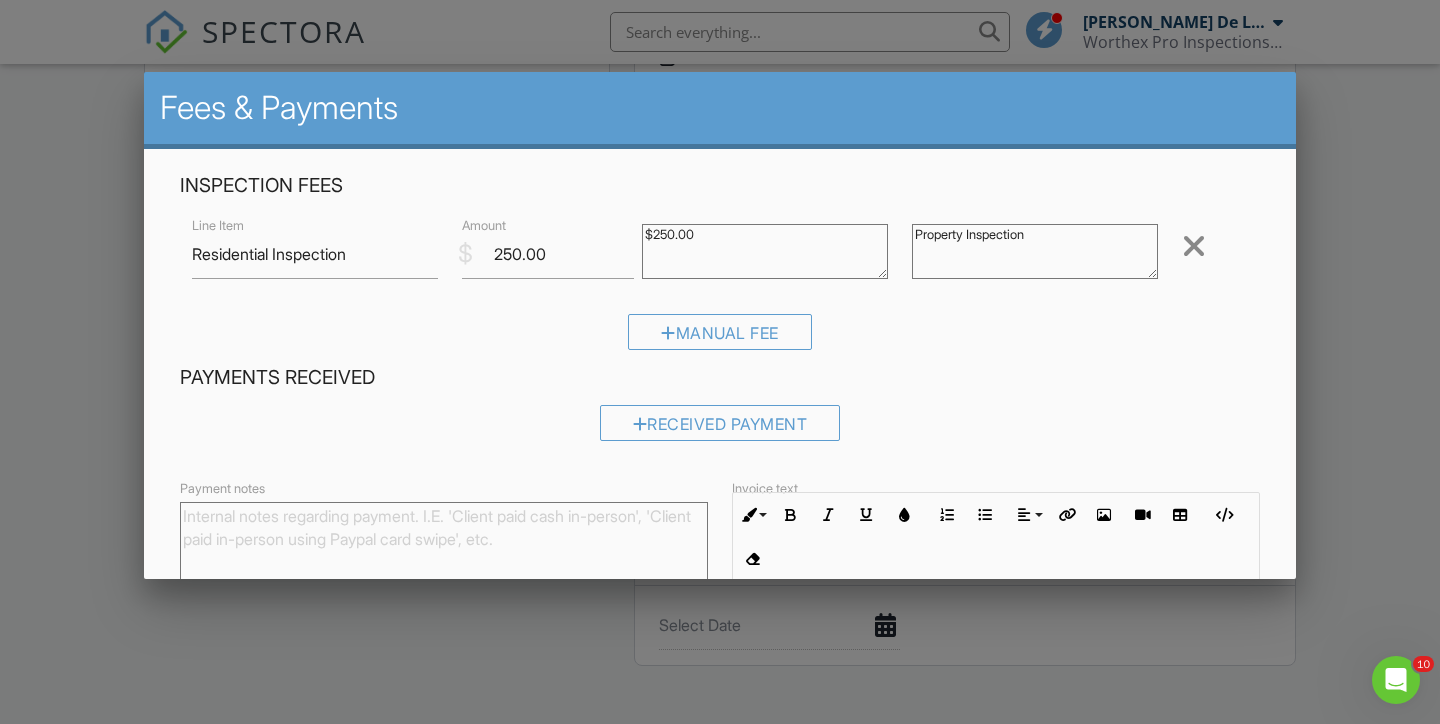 type on "$250.00" 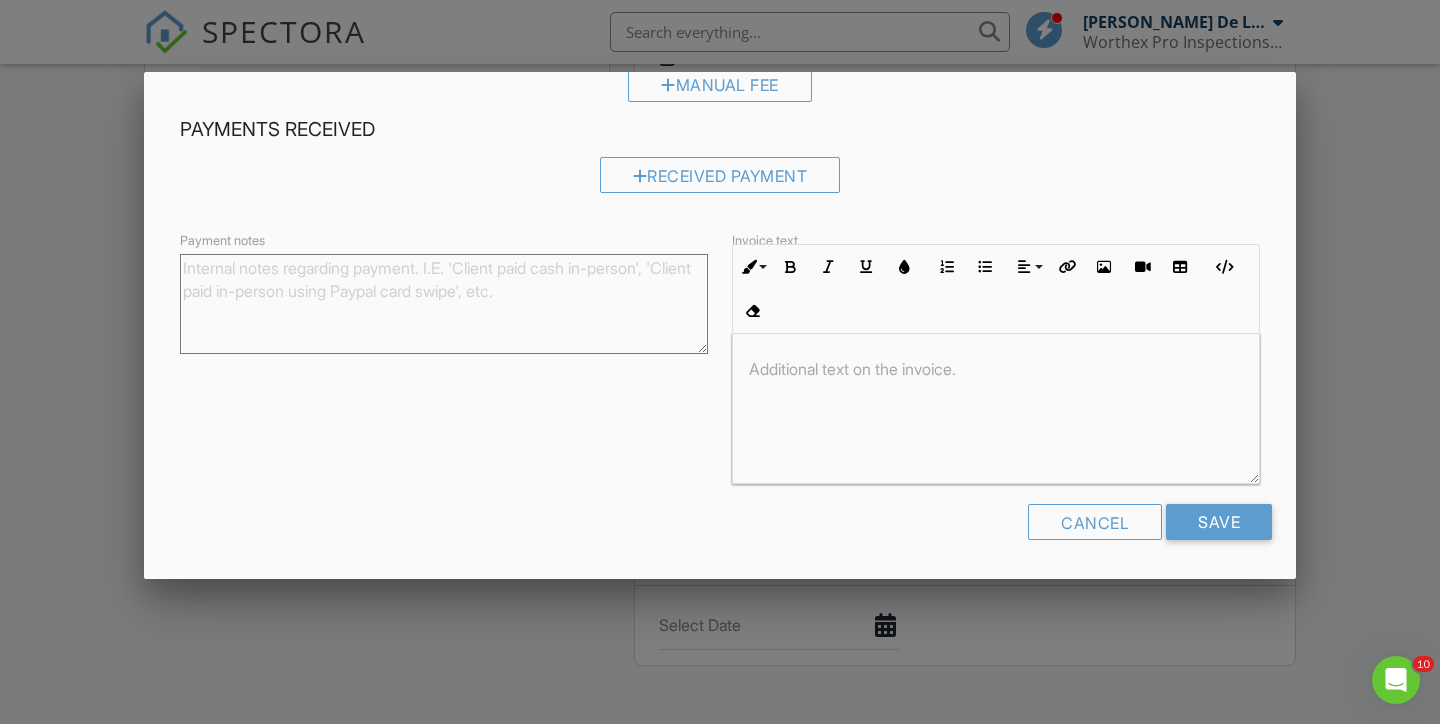 scroll, scrollTop: 246, scrollLeft: 0, axis: vertical 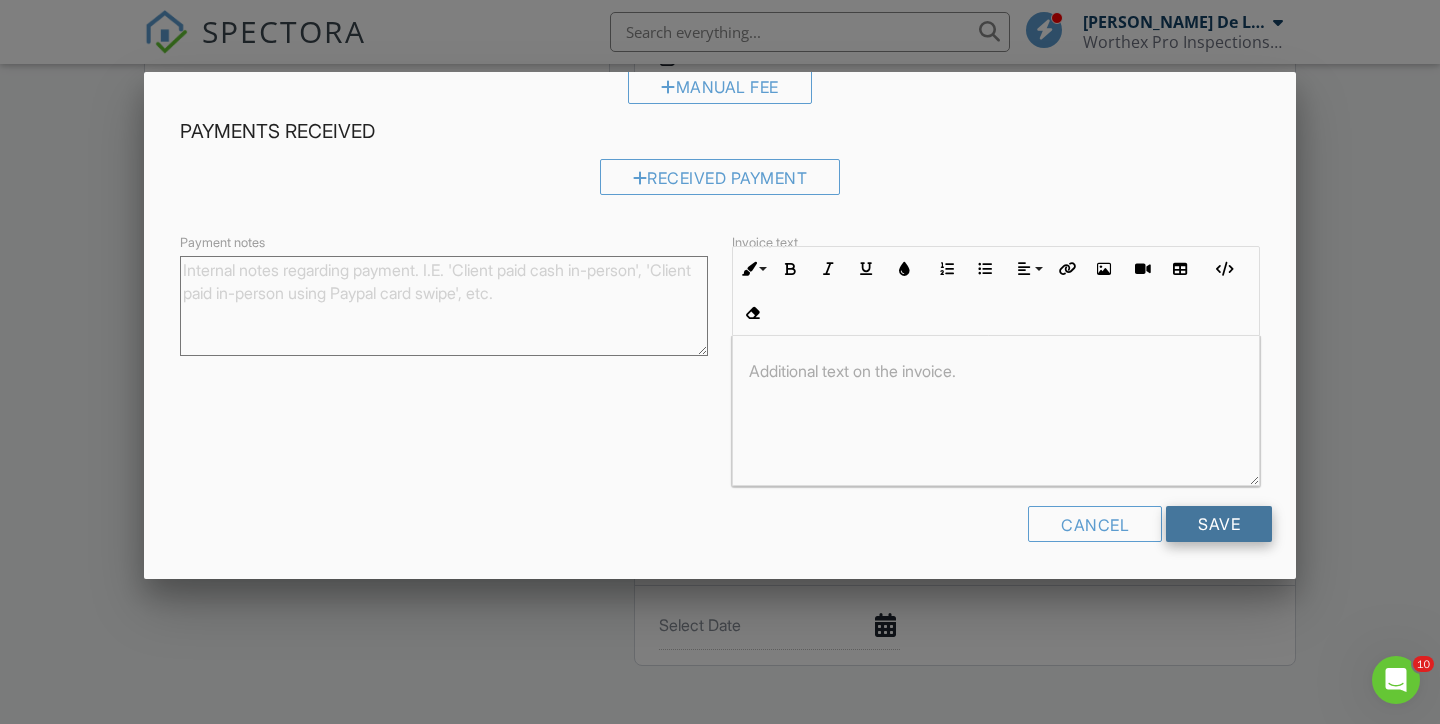 type on "Walk-Through Only
No Report Included" 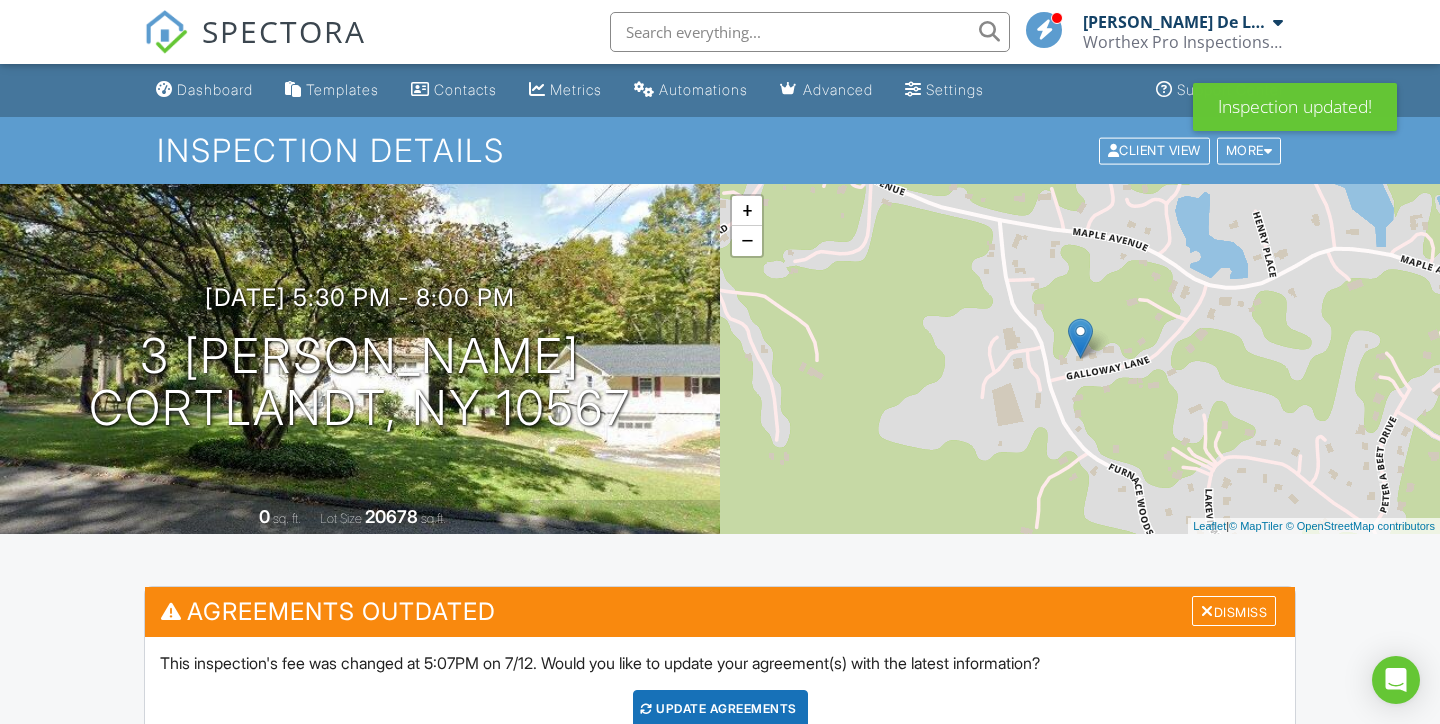 scroll, scrollTop: 285, scrollLeft: 0, axis: vertical 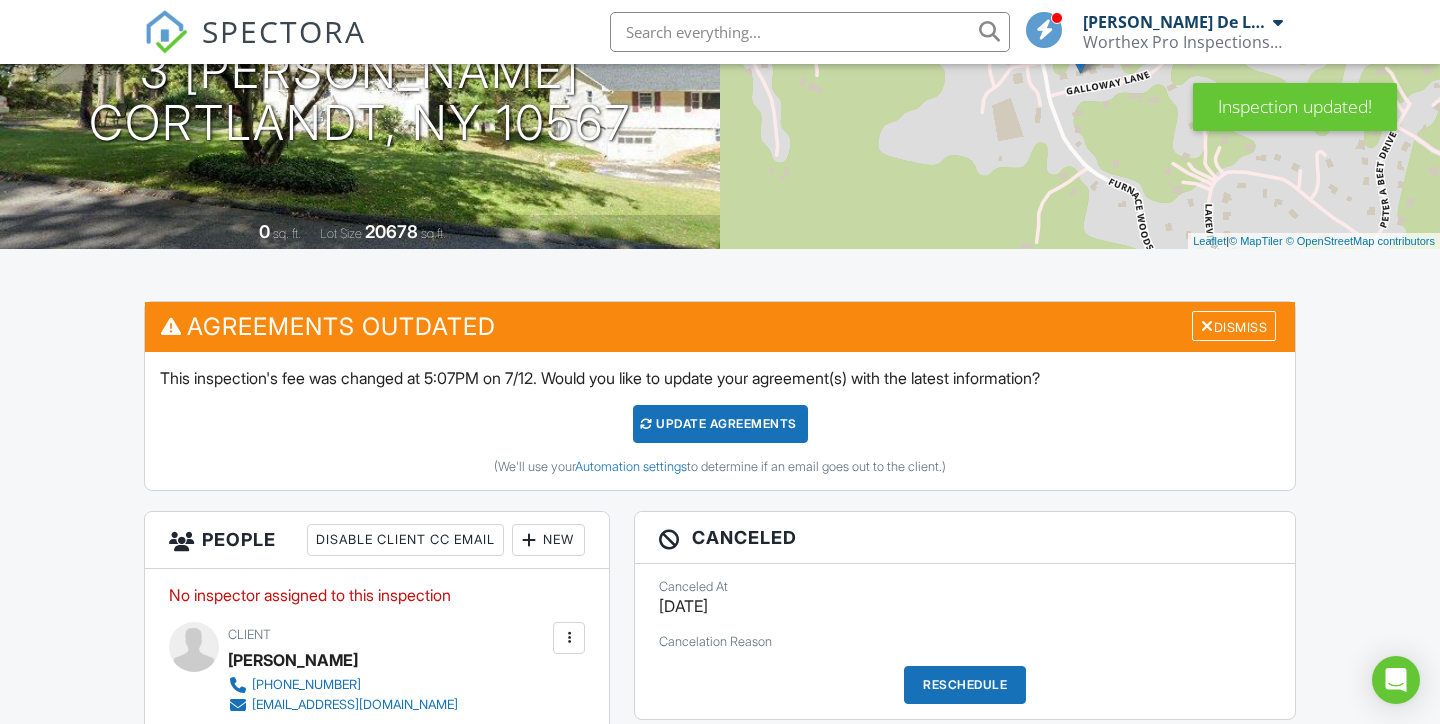 click on "Update Agreements" at bounding box center [720, 424] 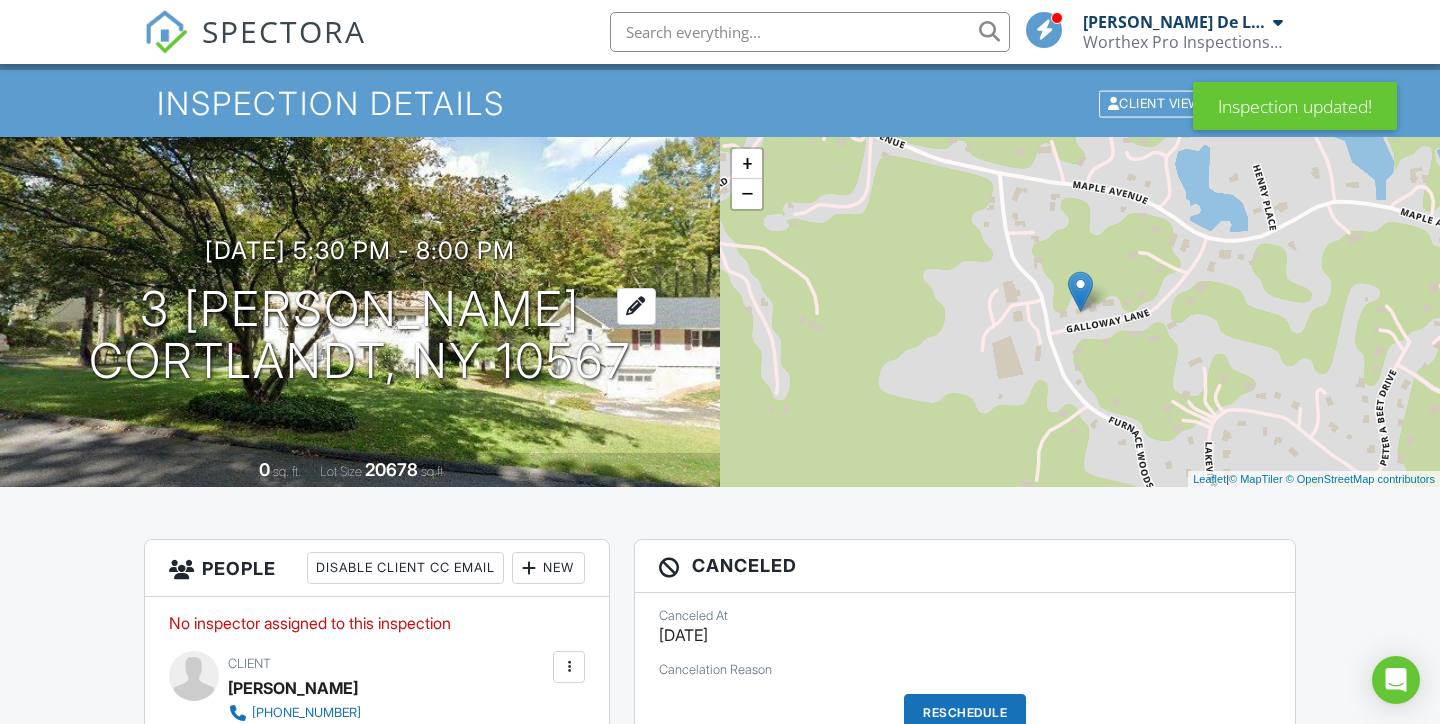 scroll, scrollTop: 500, scrollLeft: 0, axis: vertical 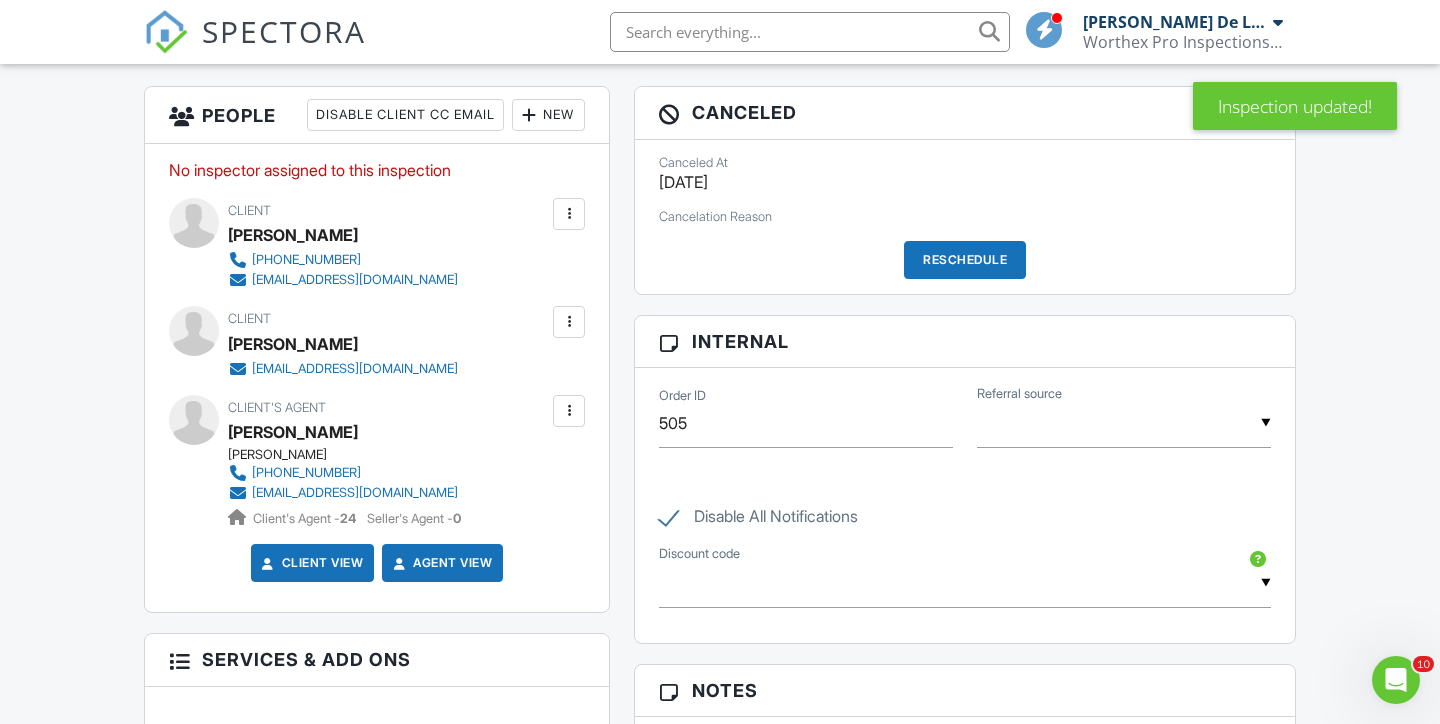 click at bounding box center [529, 115] 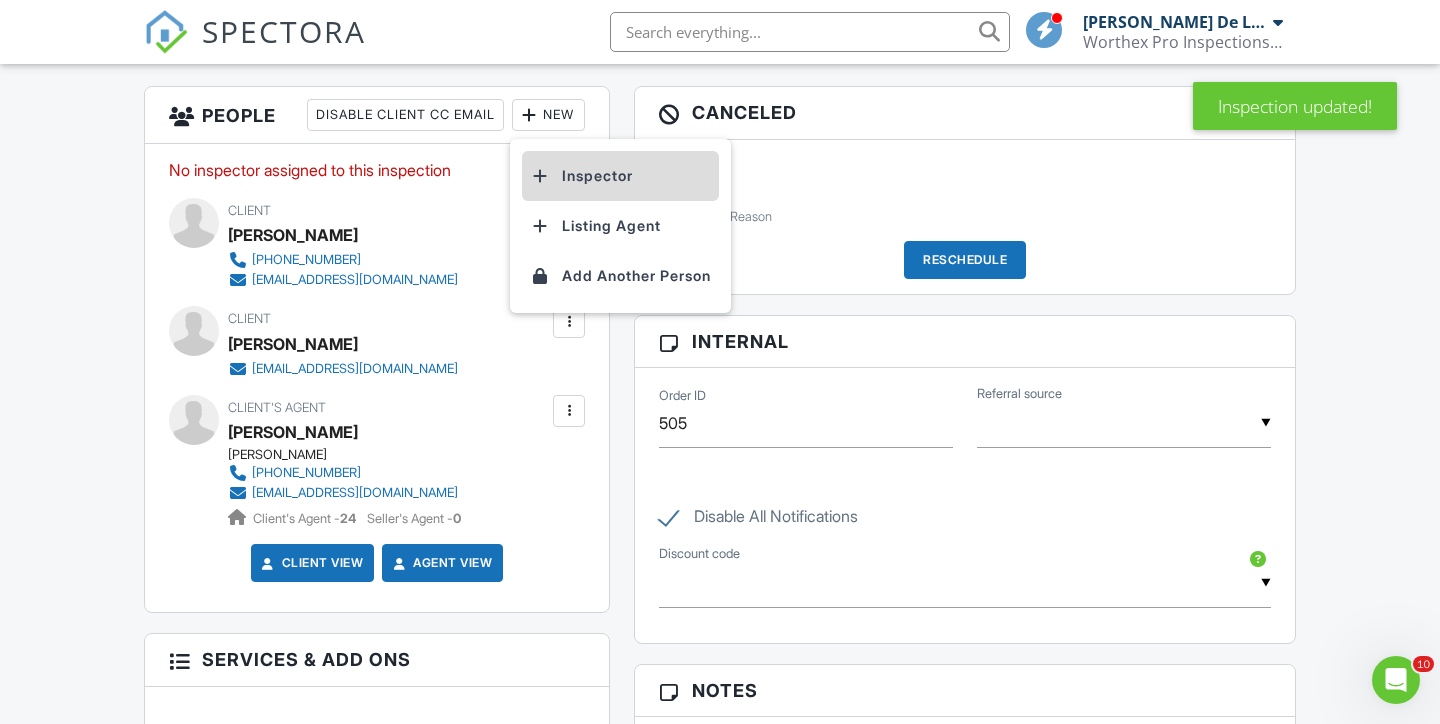click on "Inspector" at bounding box center (620, 176) 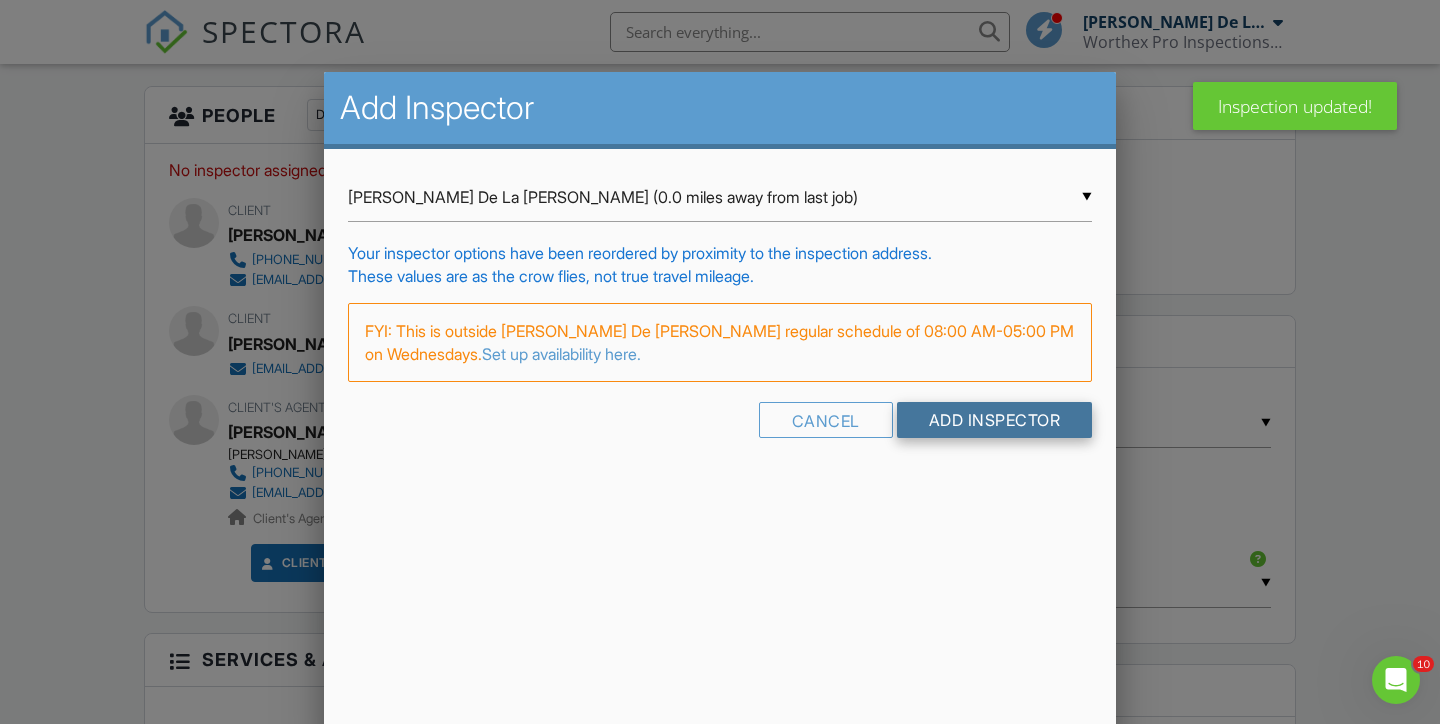 click on "Add Inspector" at bounding box center (995, 420) 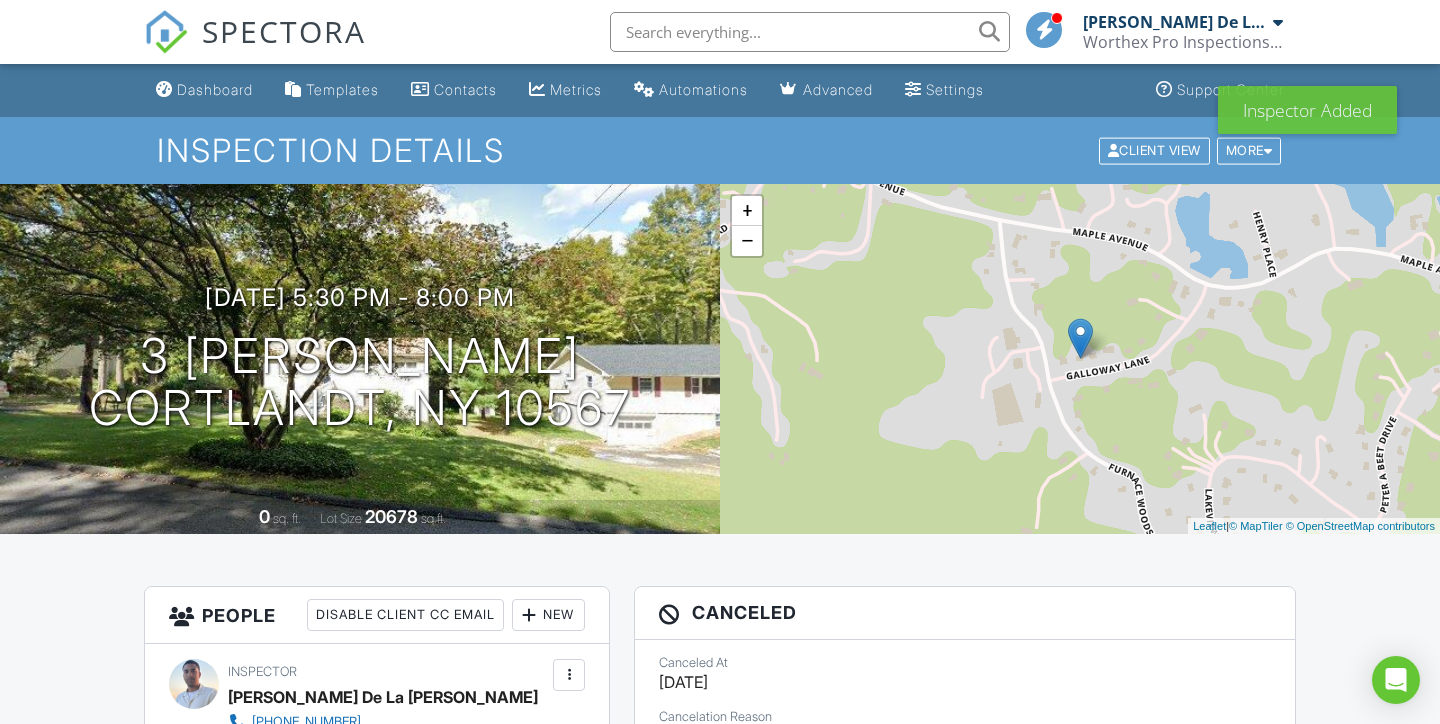 click on "Reschedule" at bounding box center [965, 760] 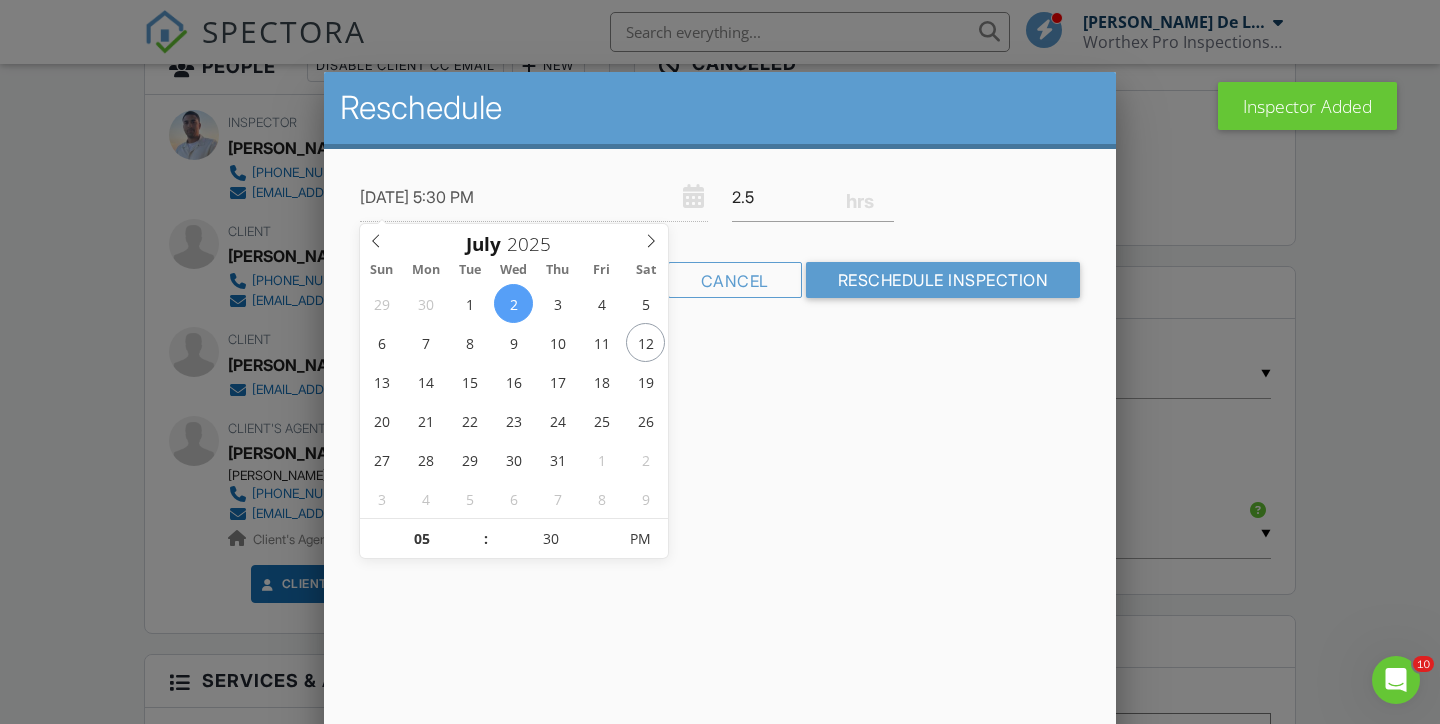 scroll, scrollTop: 0, scrollLeft: 0, axis: both 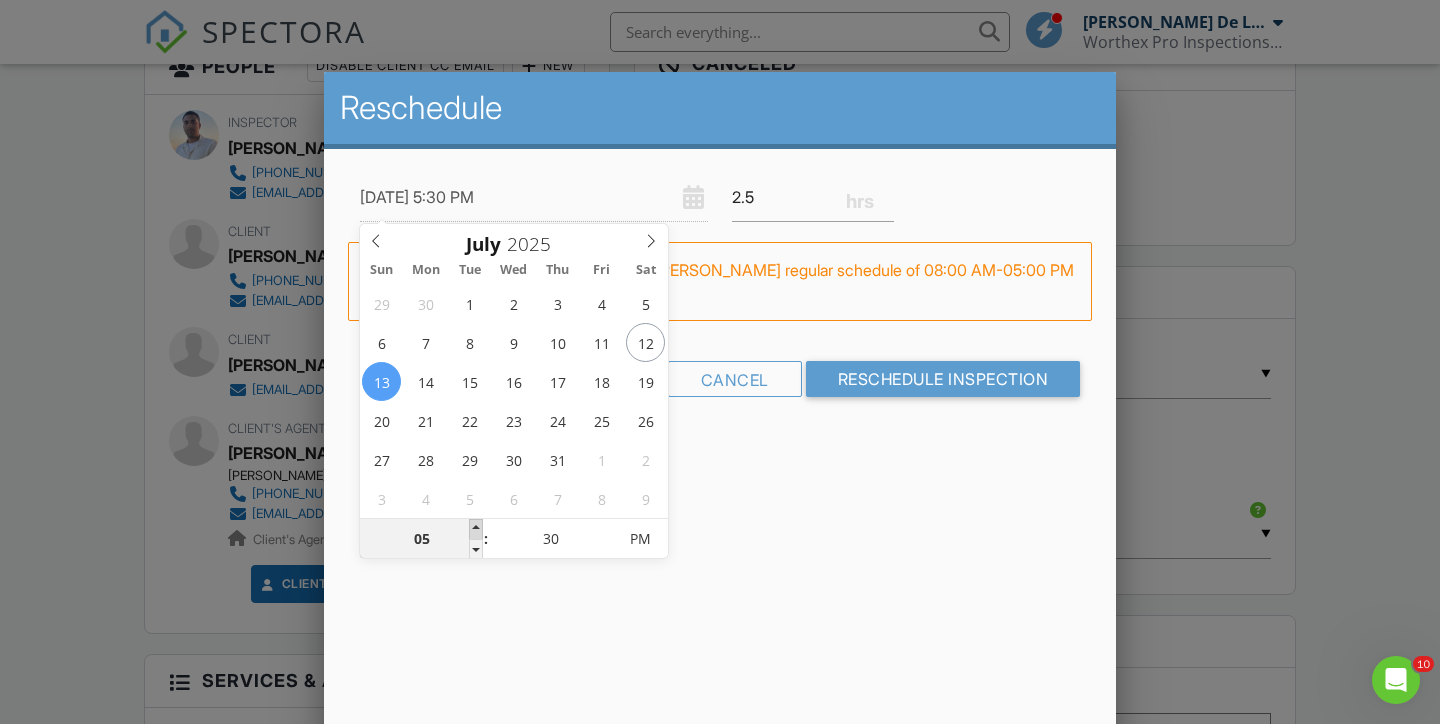 type on "07/13/2025 6:30 PM" 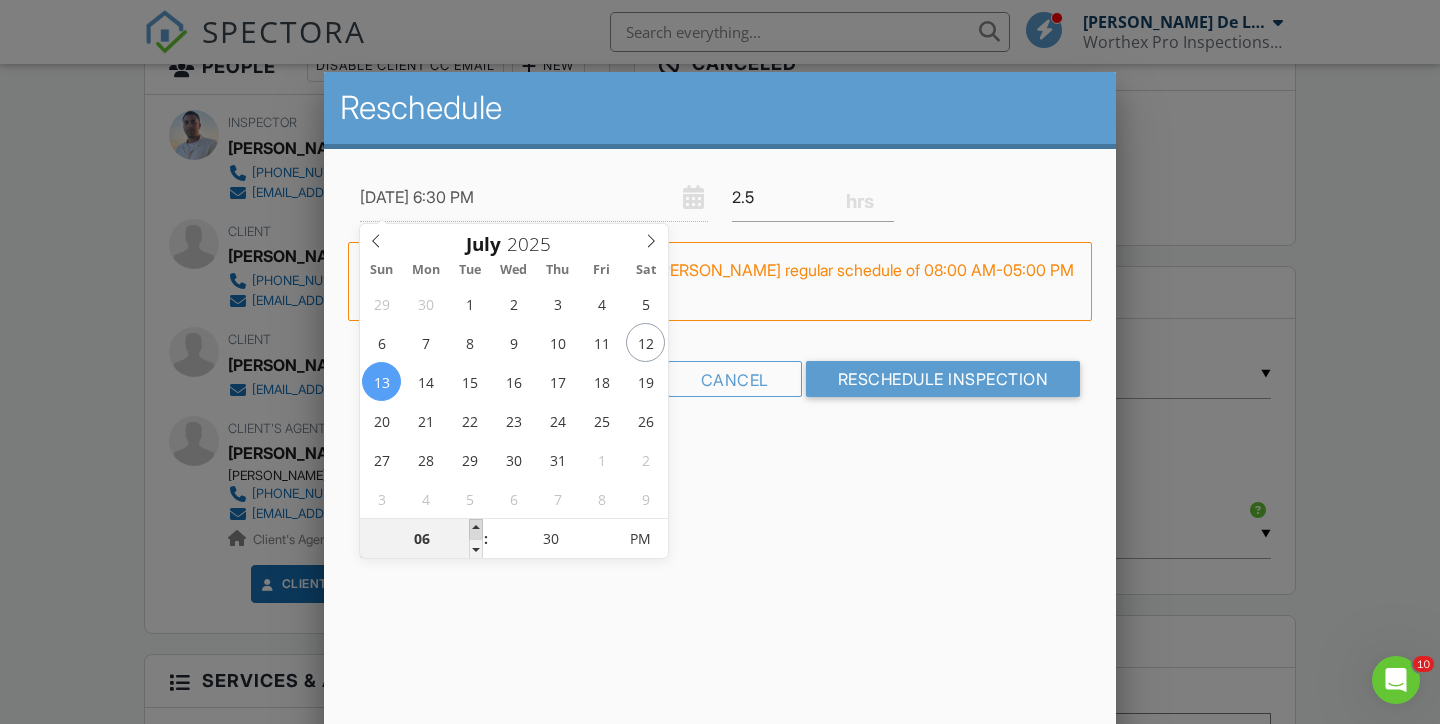 click at bounding box center (476, 529) 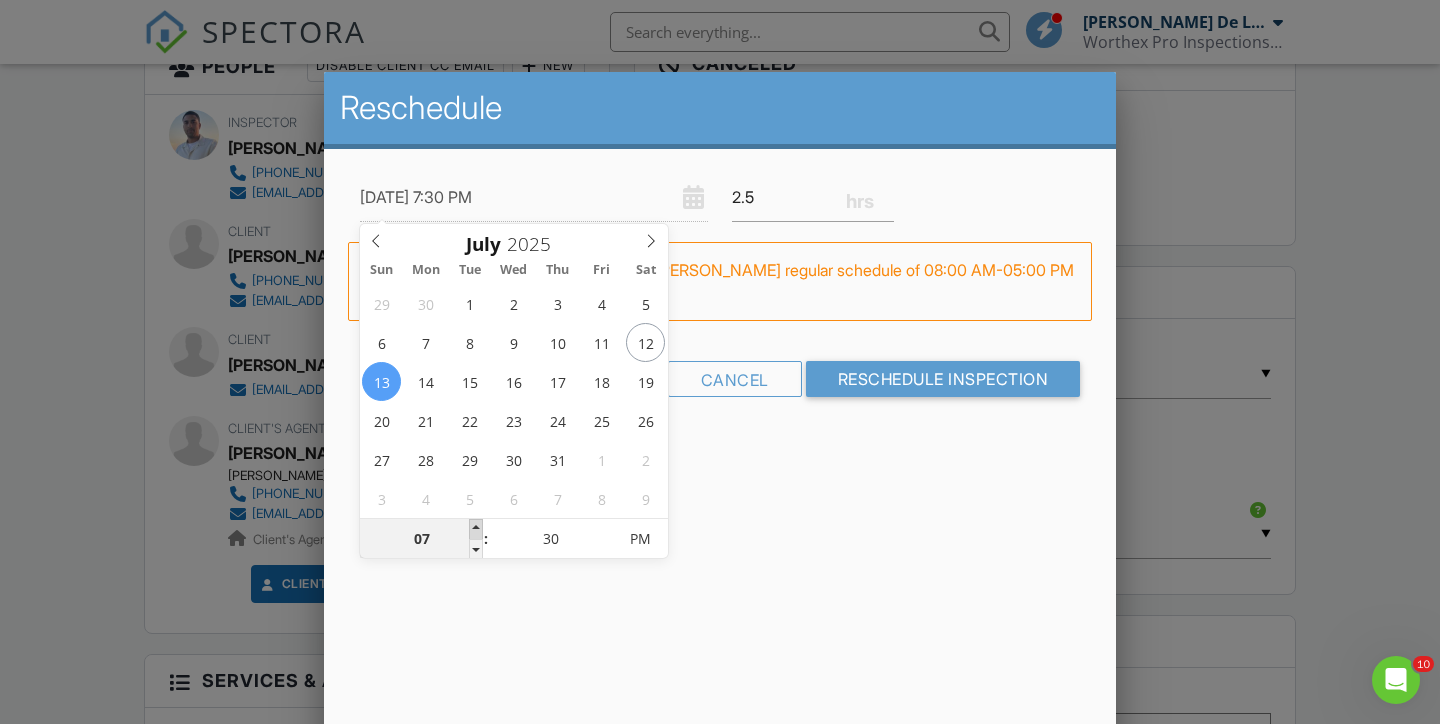 click at bounding box center (476, 529) 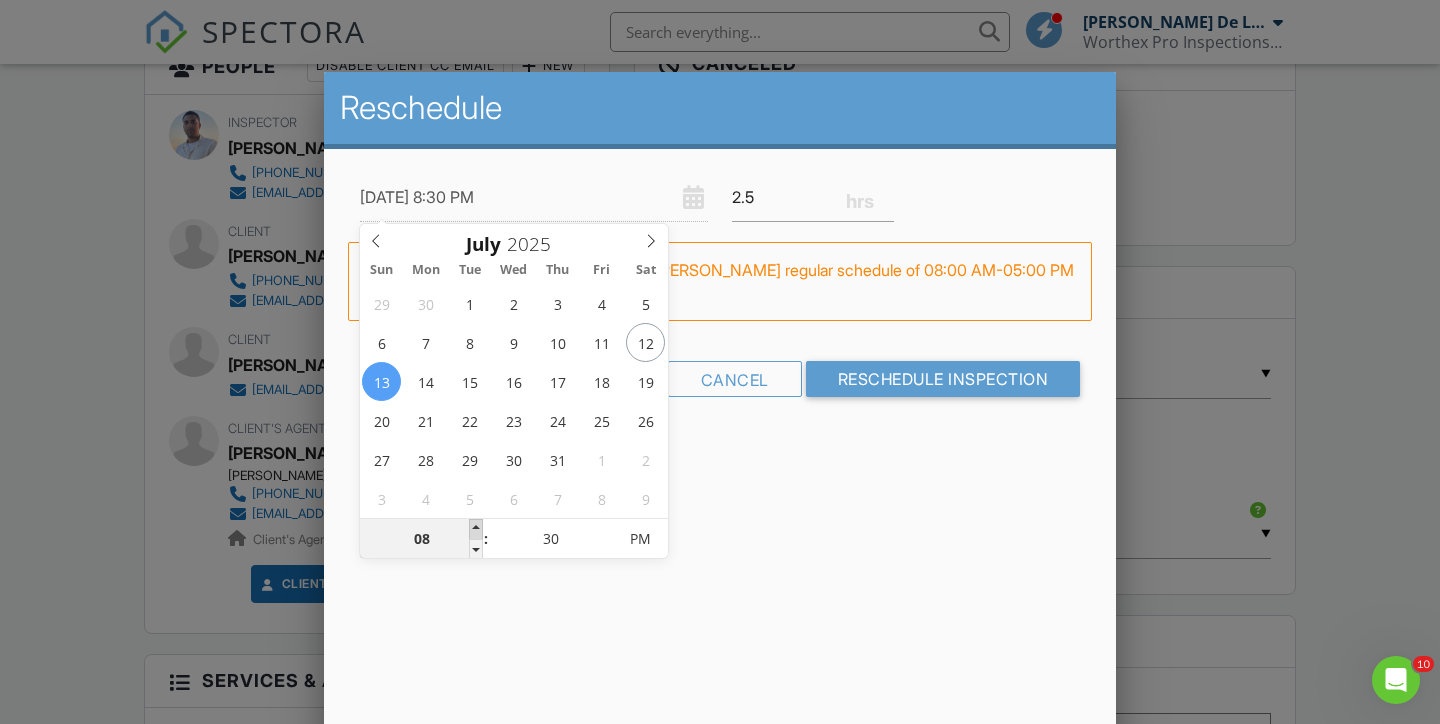 click at bounding box center [476, 529] 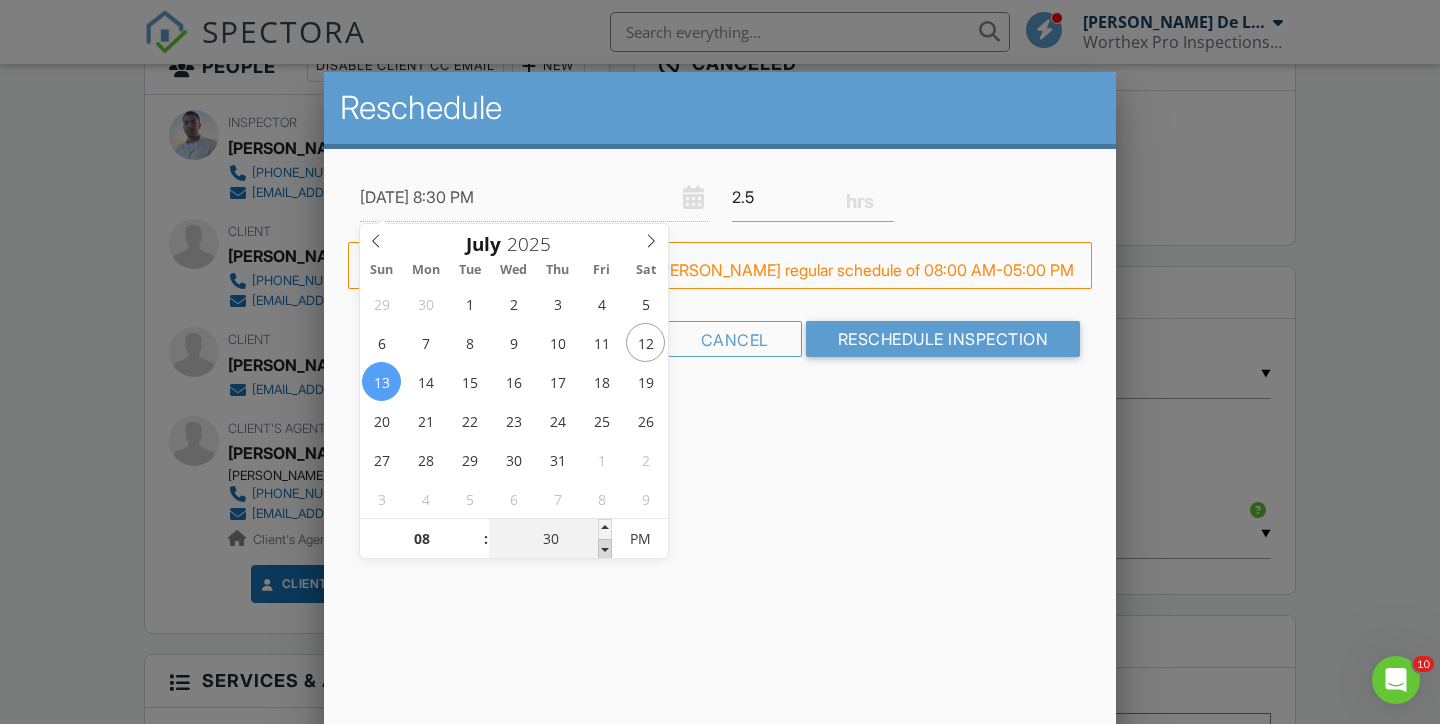 type on "07/13/2025 8:25 PM" 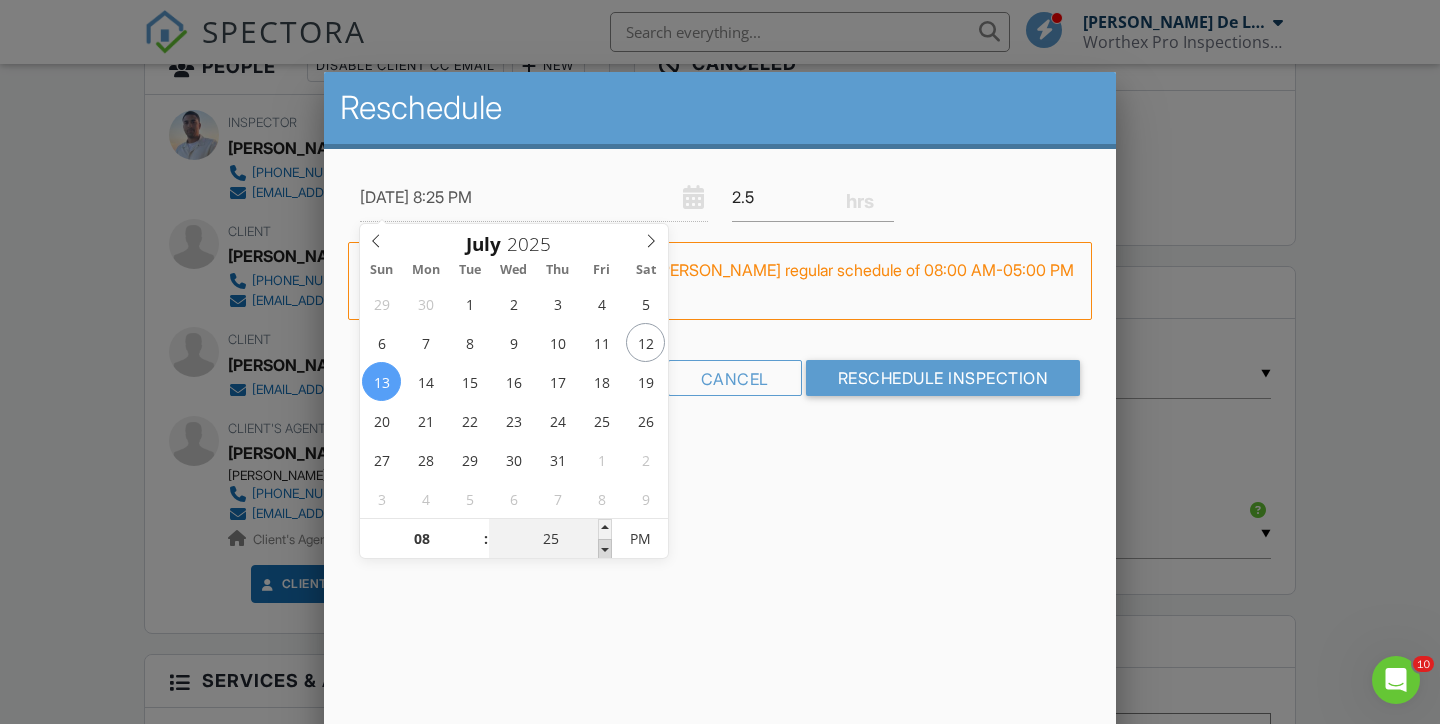 click at bounding box center [605, 549] 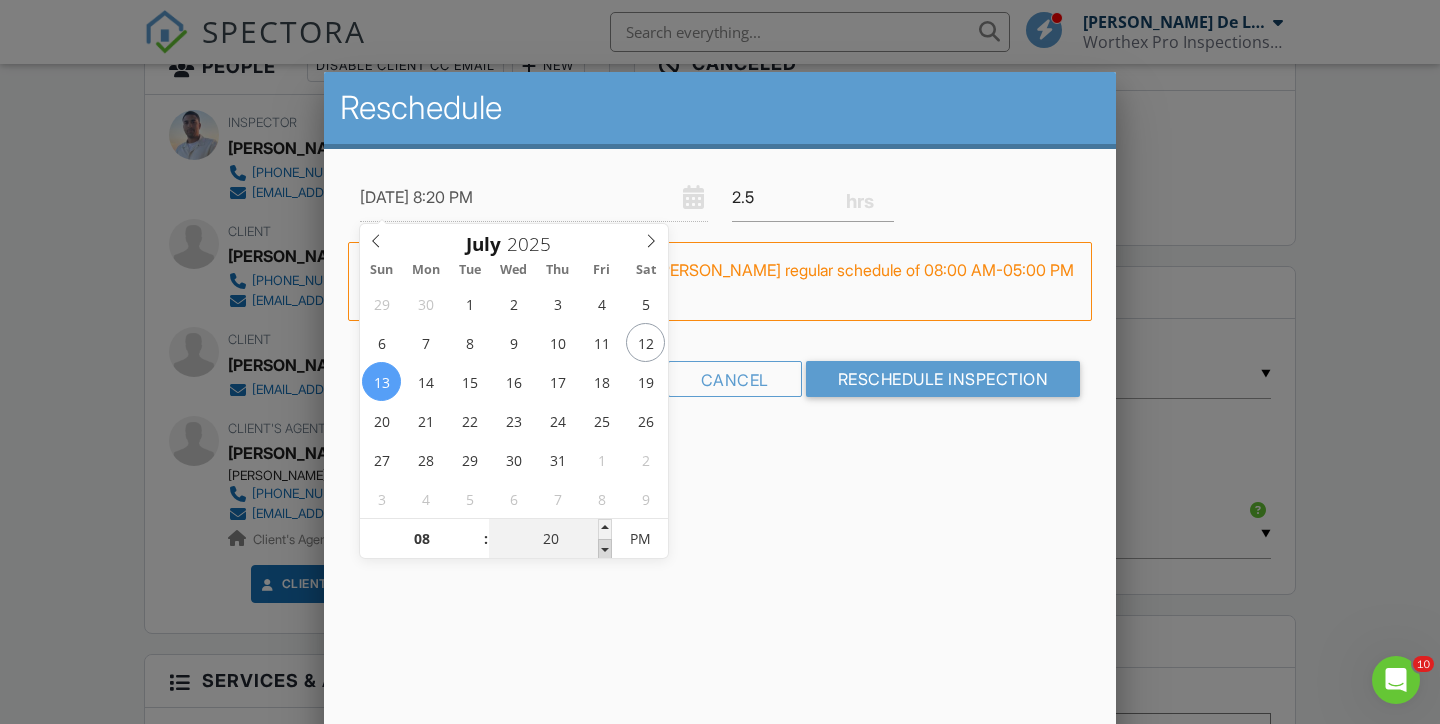 click at bounding box center (605, 549) 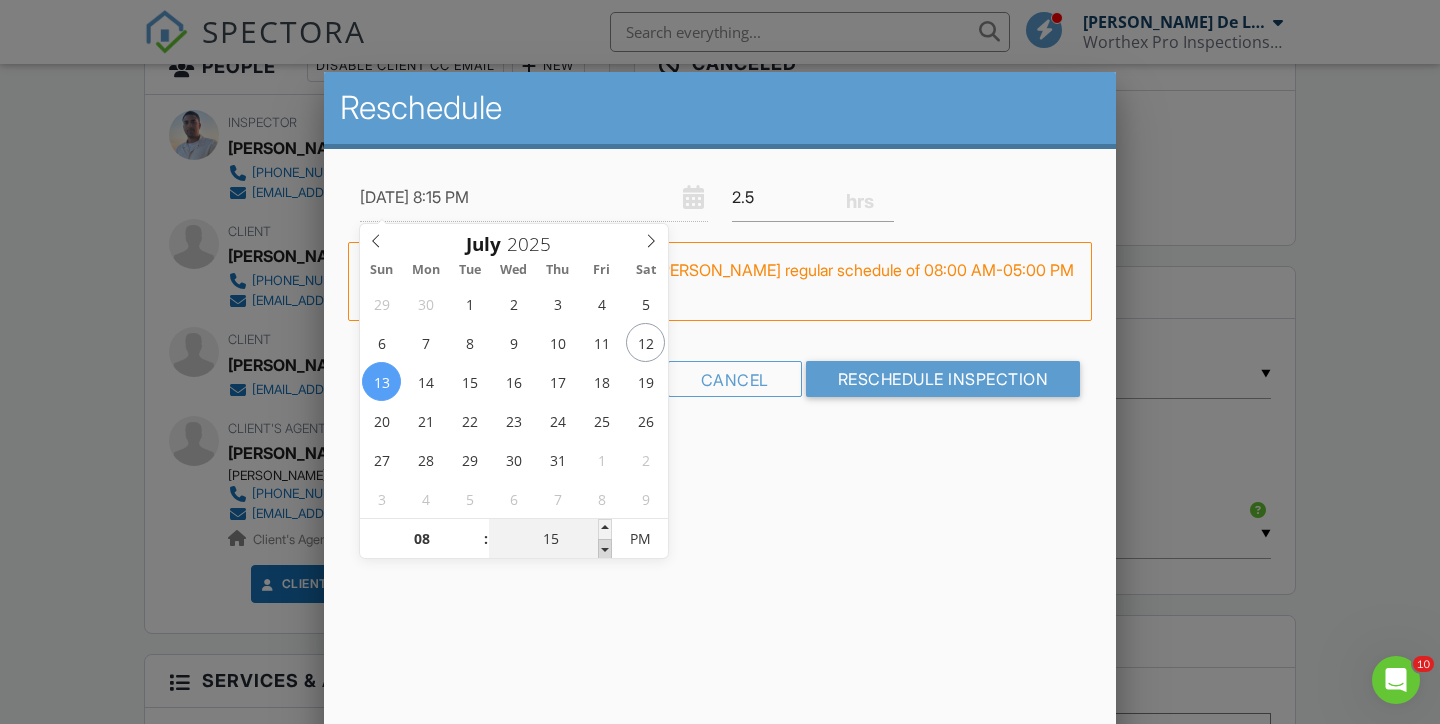 click at bounding box center (605, 549) 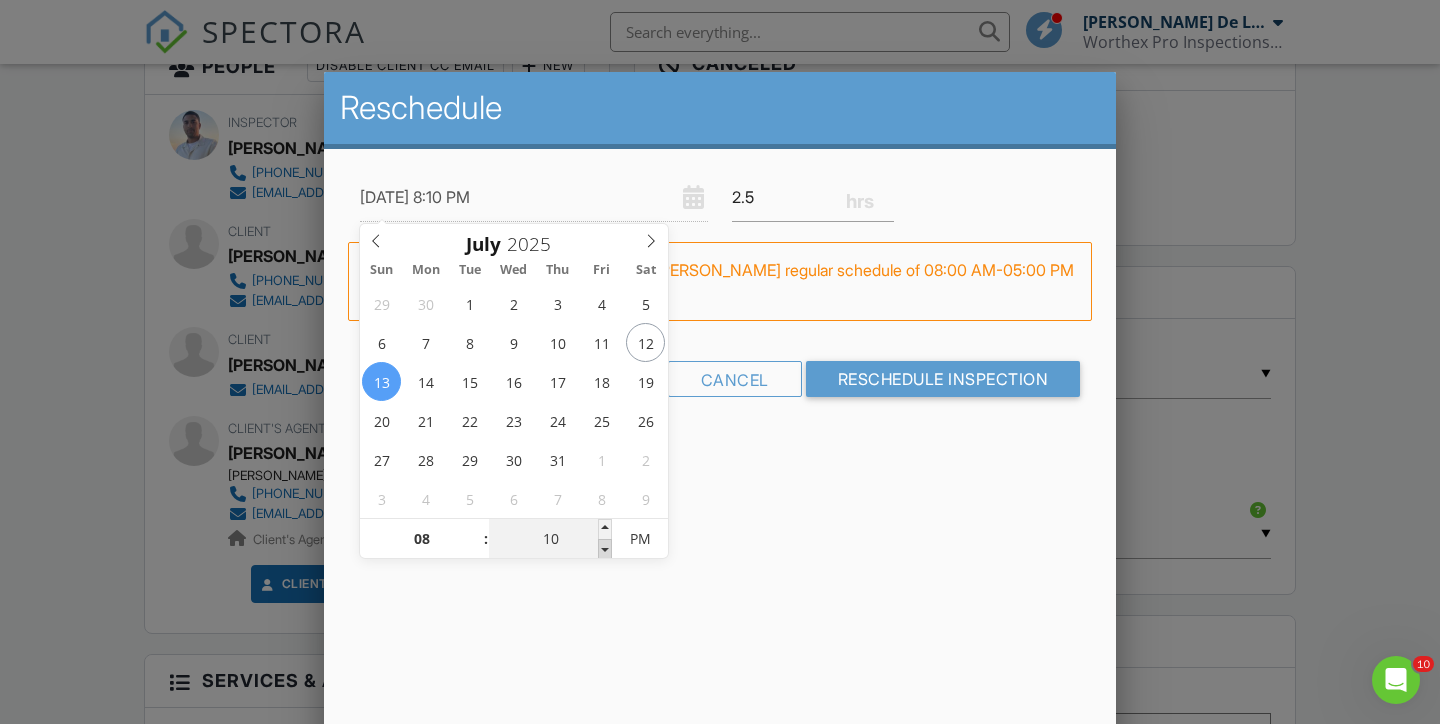 click at bounding box center [605, 549] 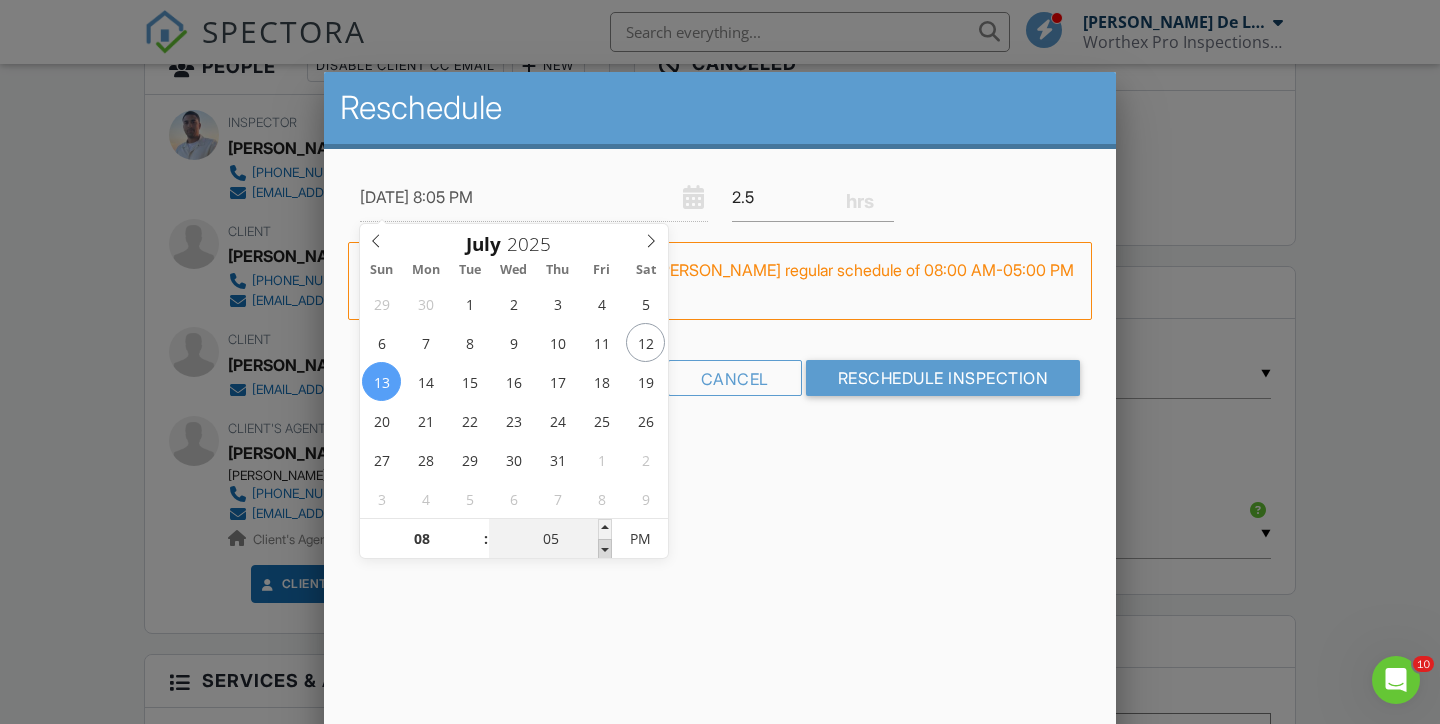 type on "07/13/2025 8:00 PM" 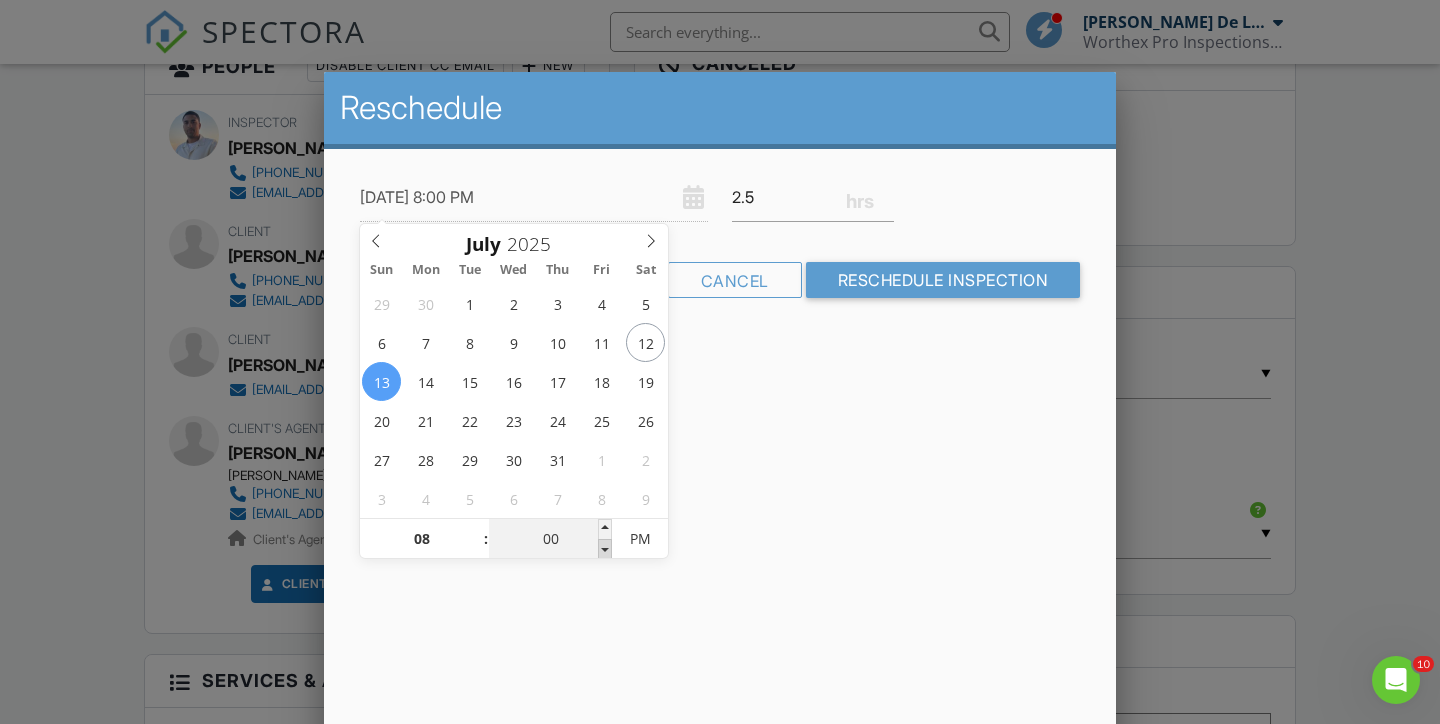 click at bounding box center (605, 549) 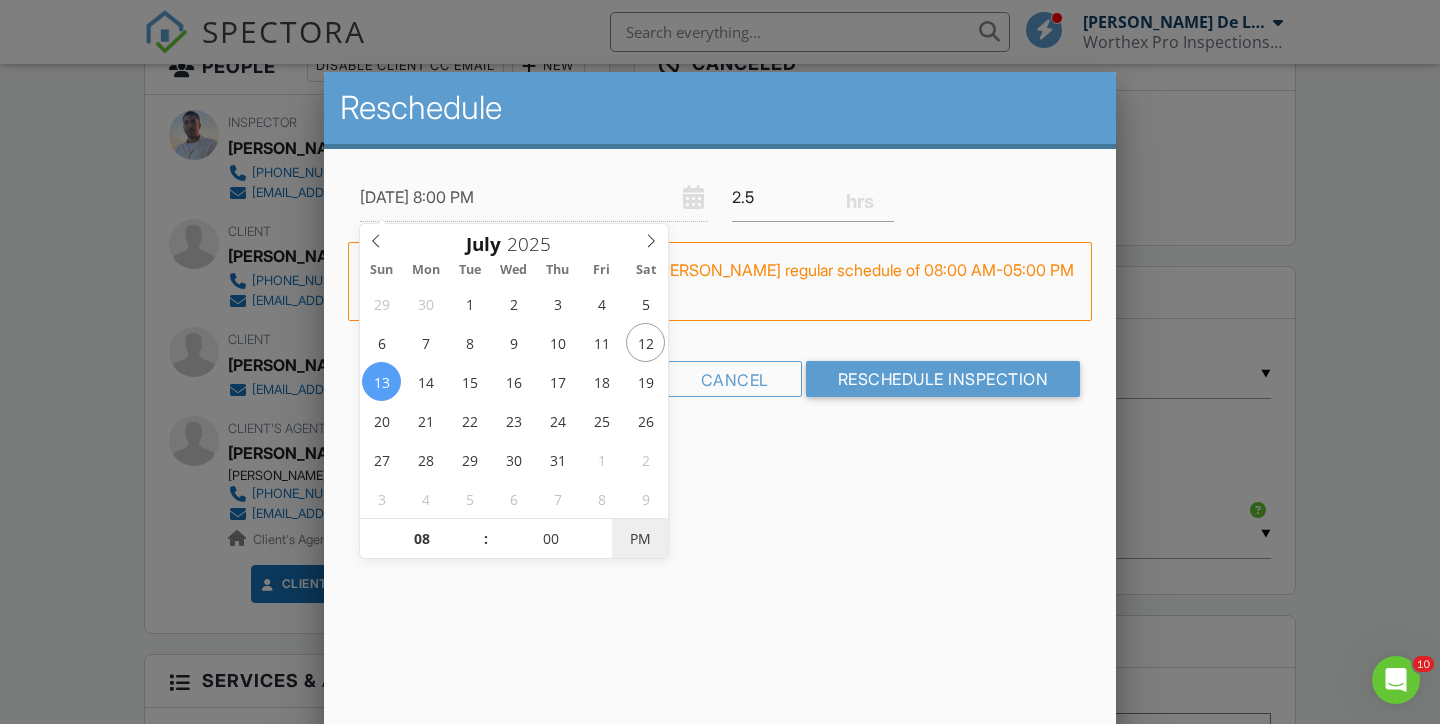 type on "07/13/2025 8:00 AM" 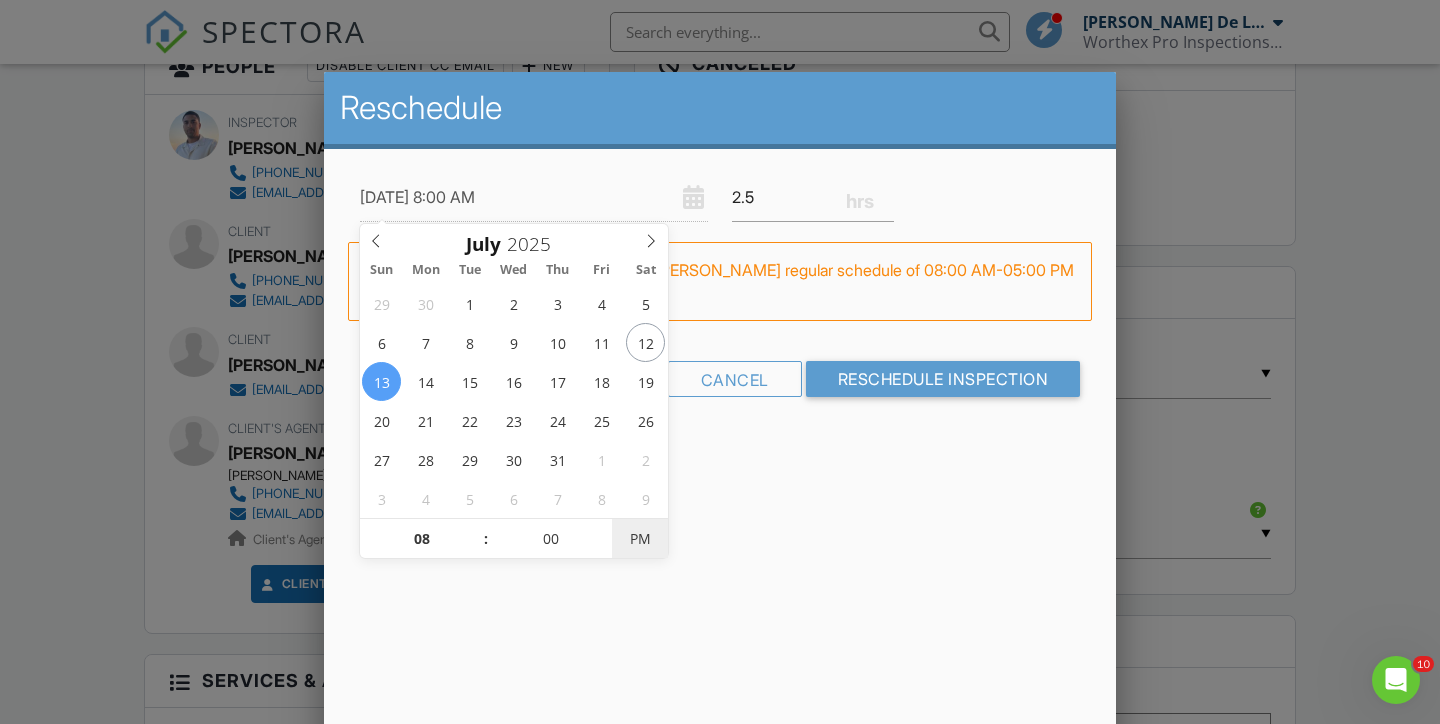 click on "PM" at bounding box center (639, 539) 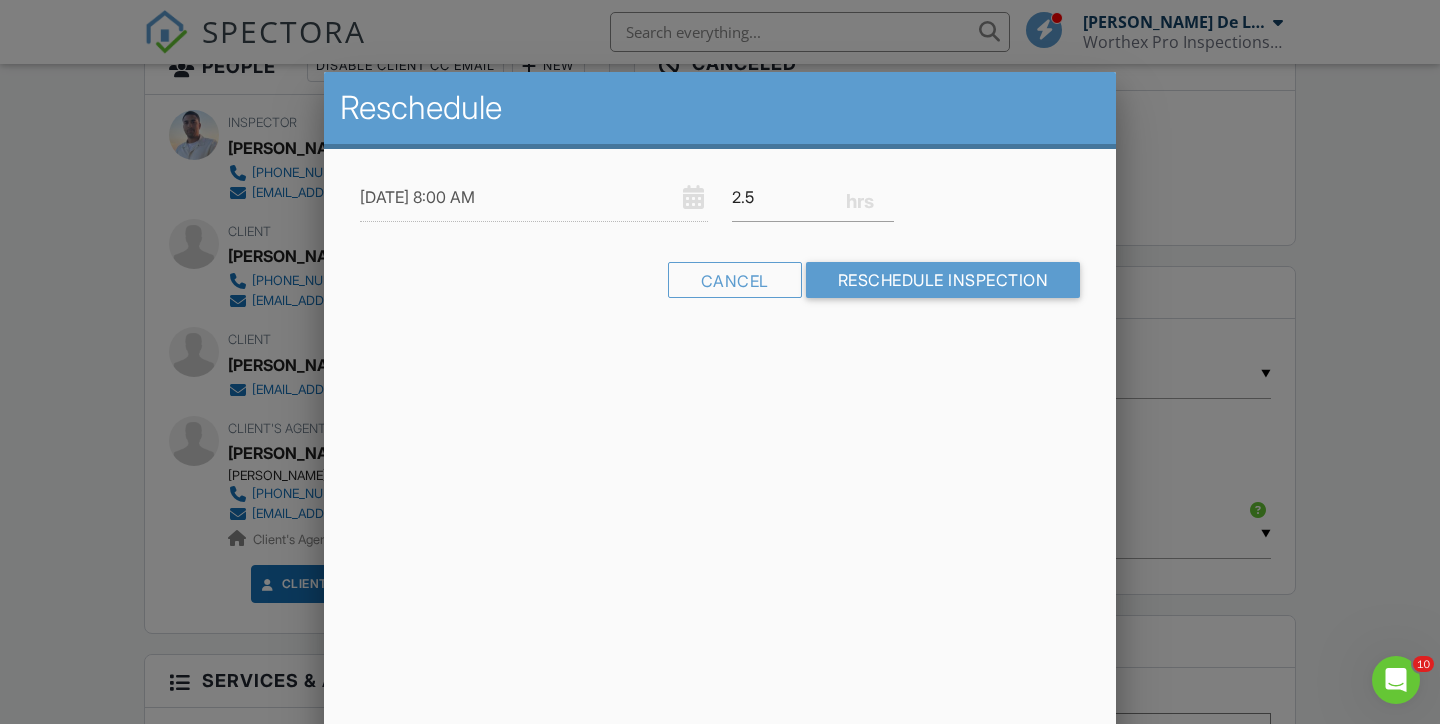 click on "07/13/2025 8:00 AM
2.5
Warning: this date/time is in the past.
FYI: This is outside Arolfo De La Cruz's regular schedule of 08:00 AM-05:00 PM on Sundays.  Set up availability here.
Cancel
Reschedule Inspection" at bounding box center [720, 253] 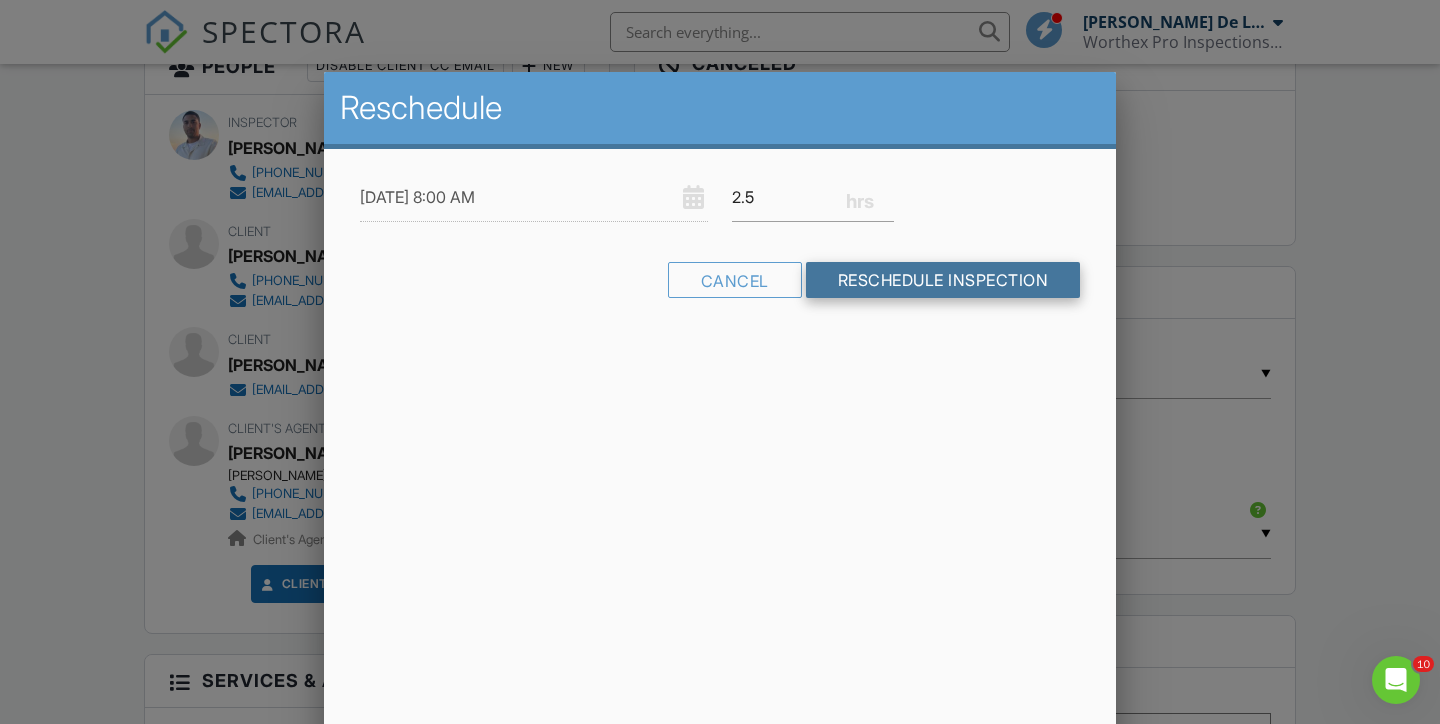 click on "Reschedule Inspection" at bounding box center (943, 280) 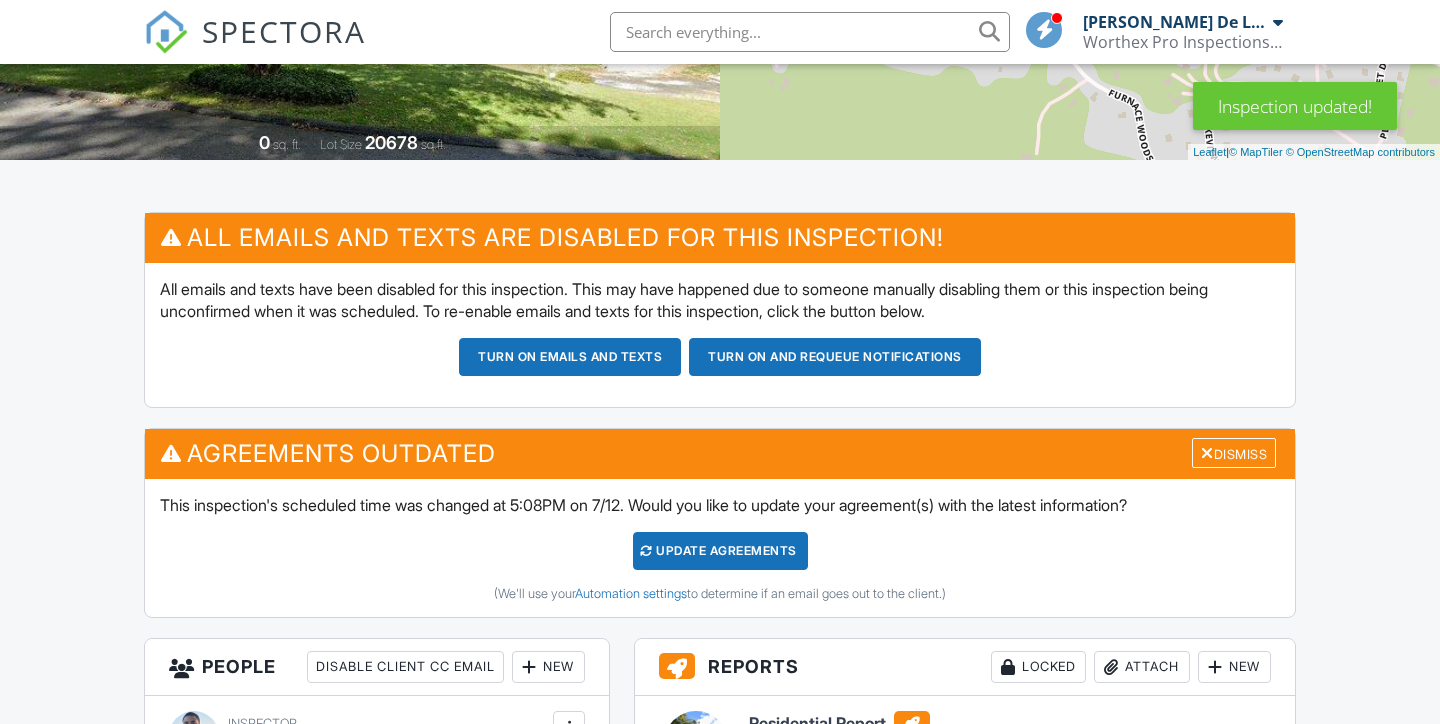 scroll, scrollTop: 412, scrollLeft: 0, axis: vertical 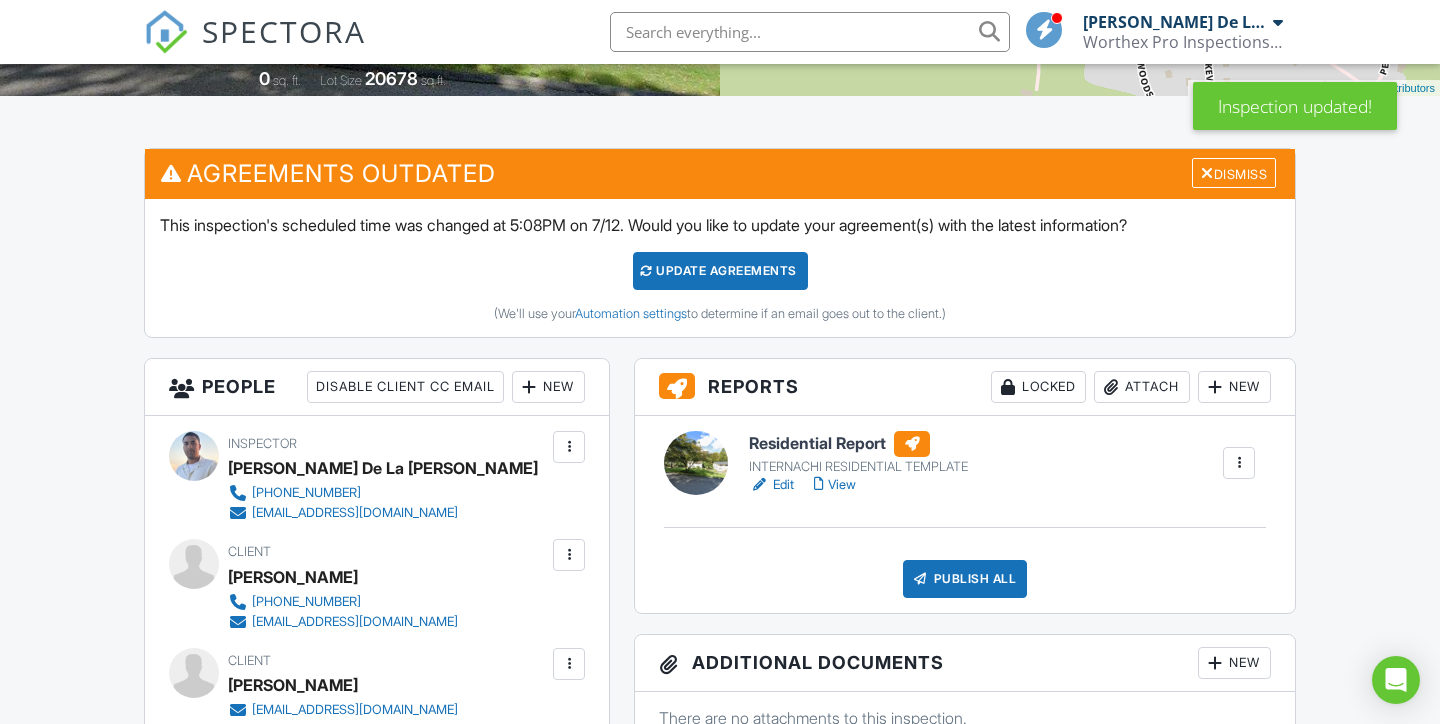 click on "Update Agreements" at bounding box center [720, 271] 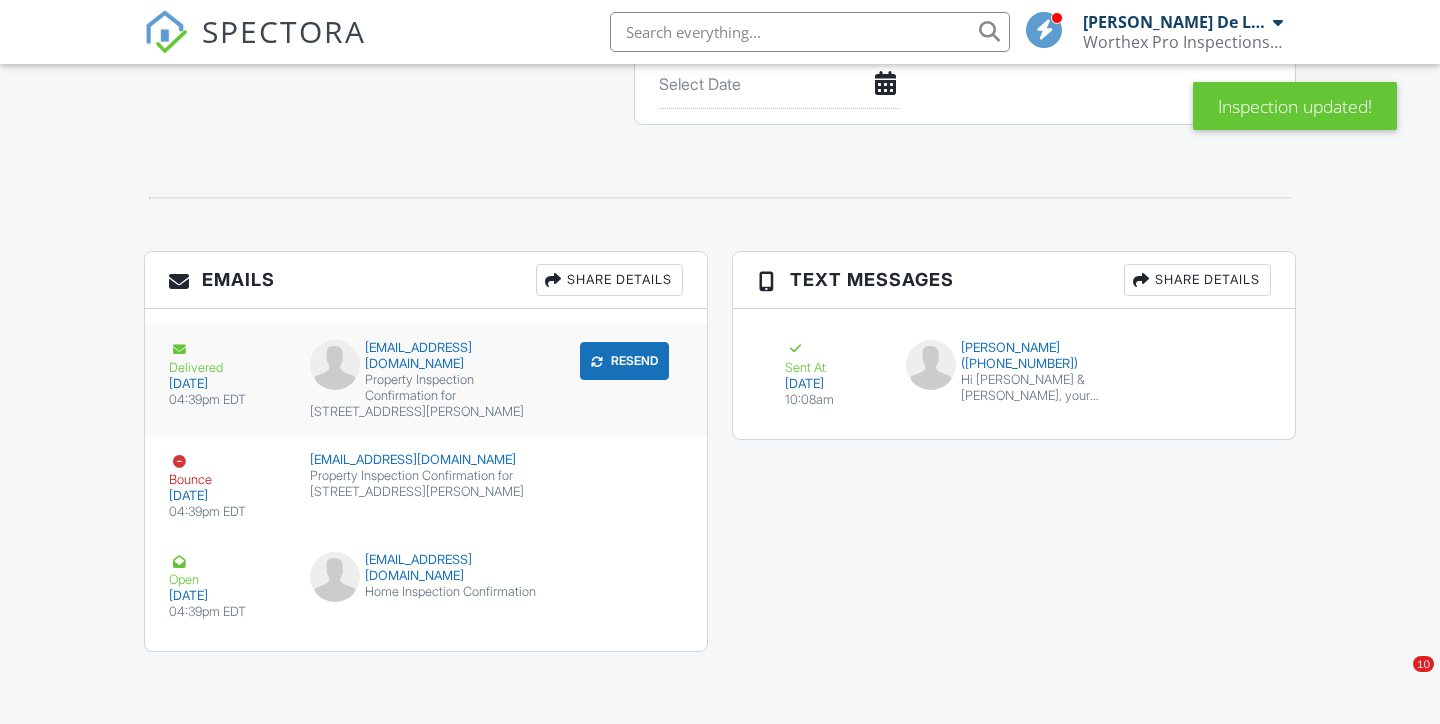 scroll, scrollTop: 2148, scrollLeft: 0, axis: vertical 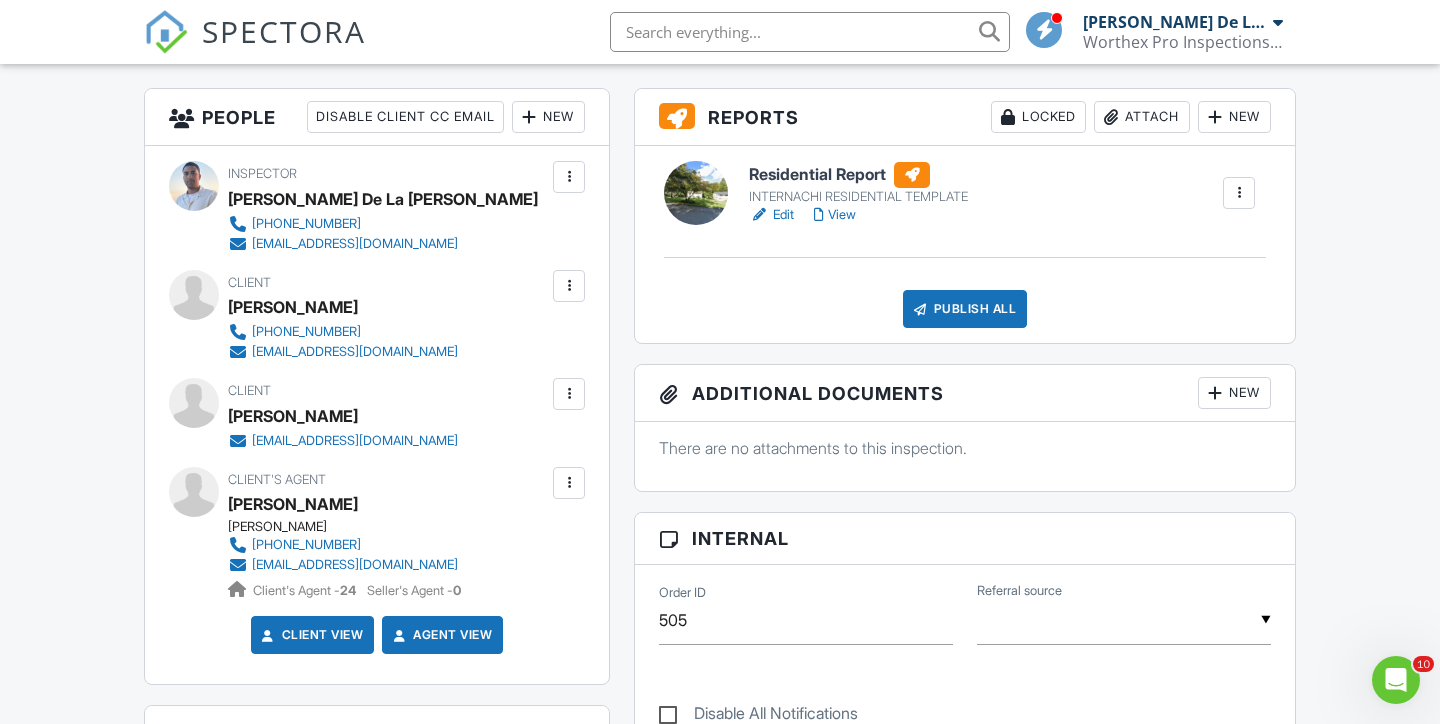 click at bounding box center (569, 483) 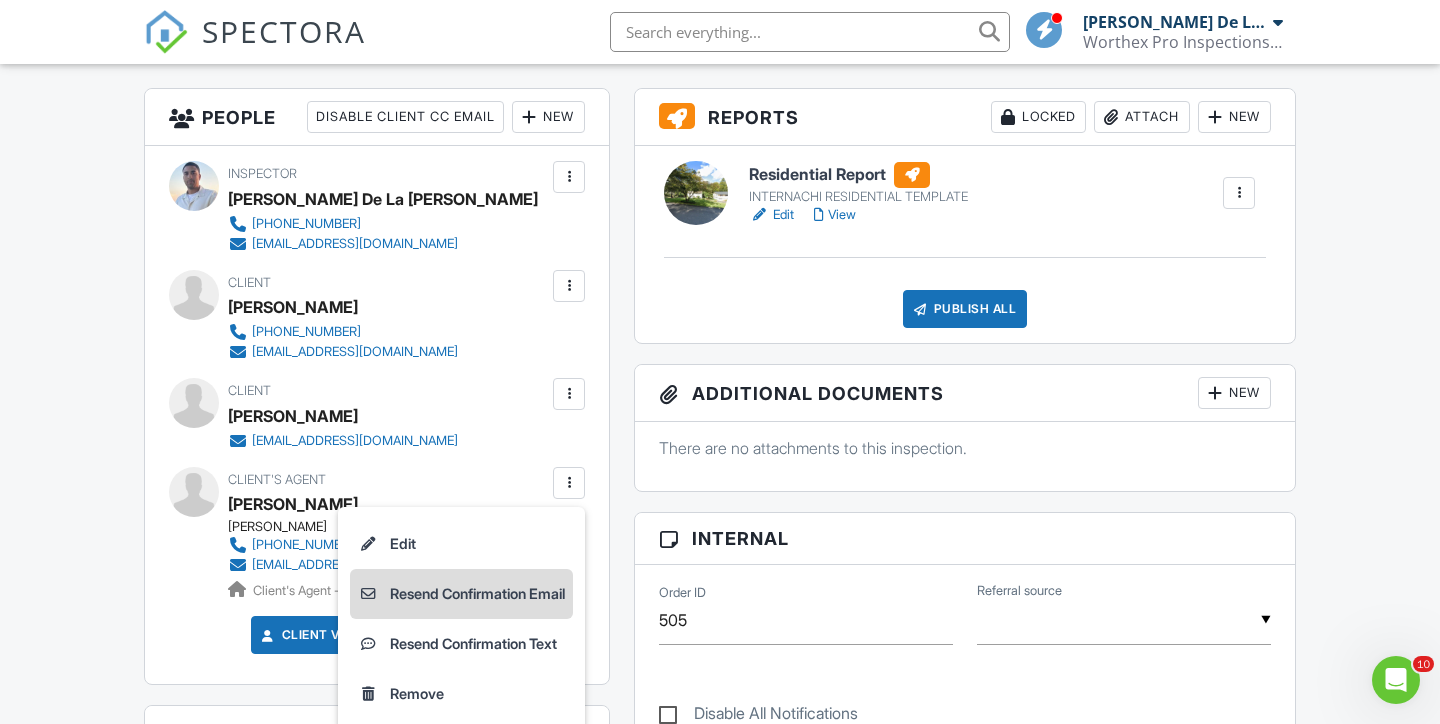 click on "Resend Confirmation Email" at bounding box center [461, 594] 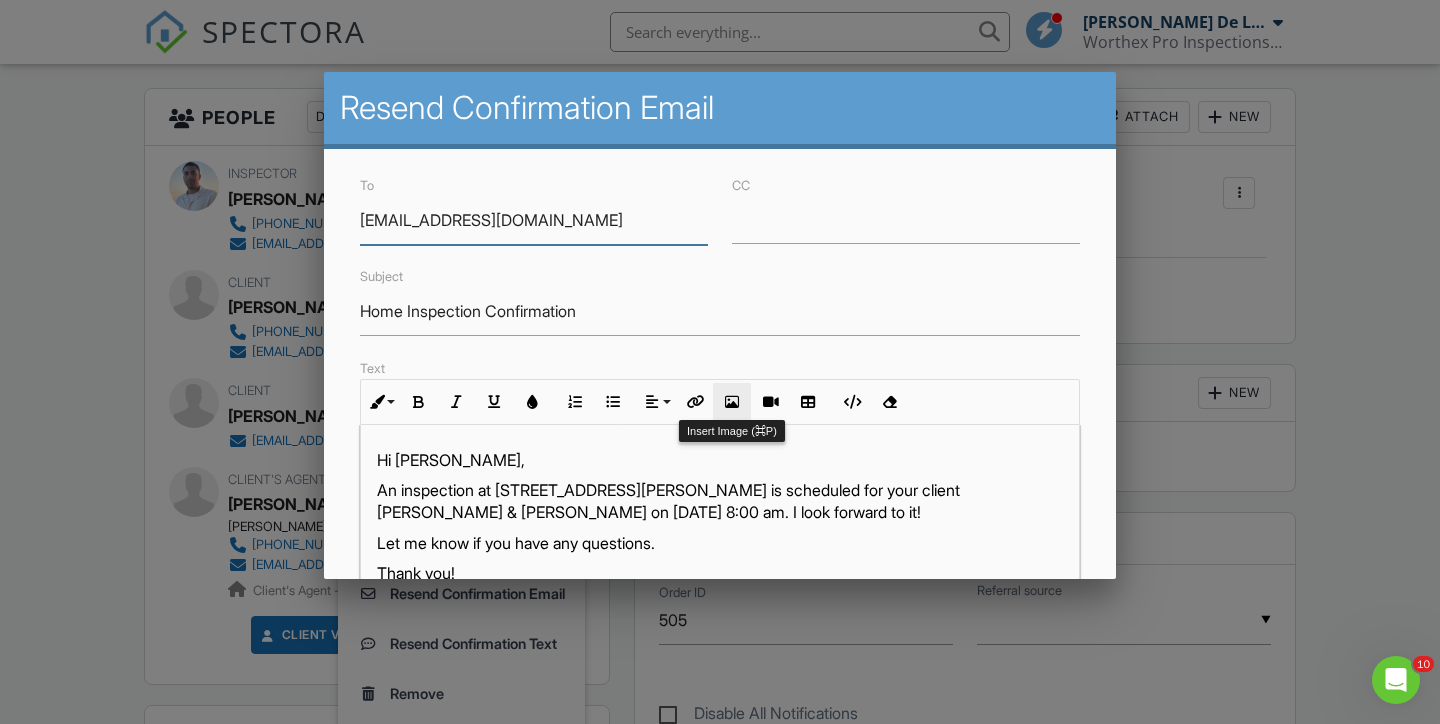 scroll, scrollTop: 62, scrollLeft: 0, axis: vertical 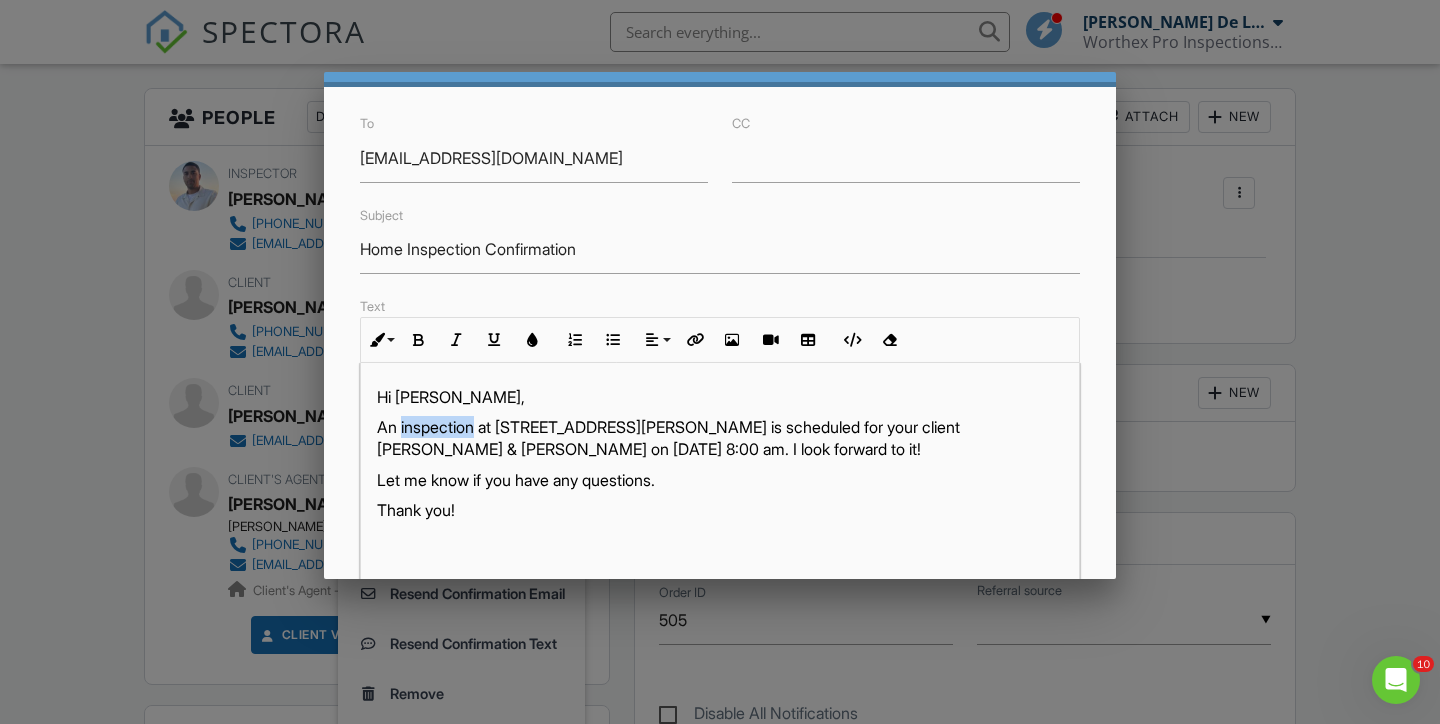 drag, startPoint x: 402, startPoint y: 426, endPoint x: 477, endPoint y: 428, distance: 75.026665 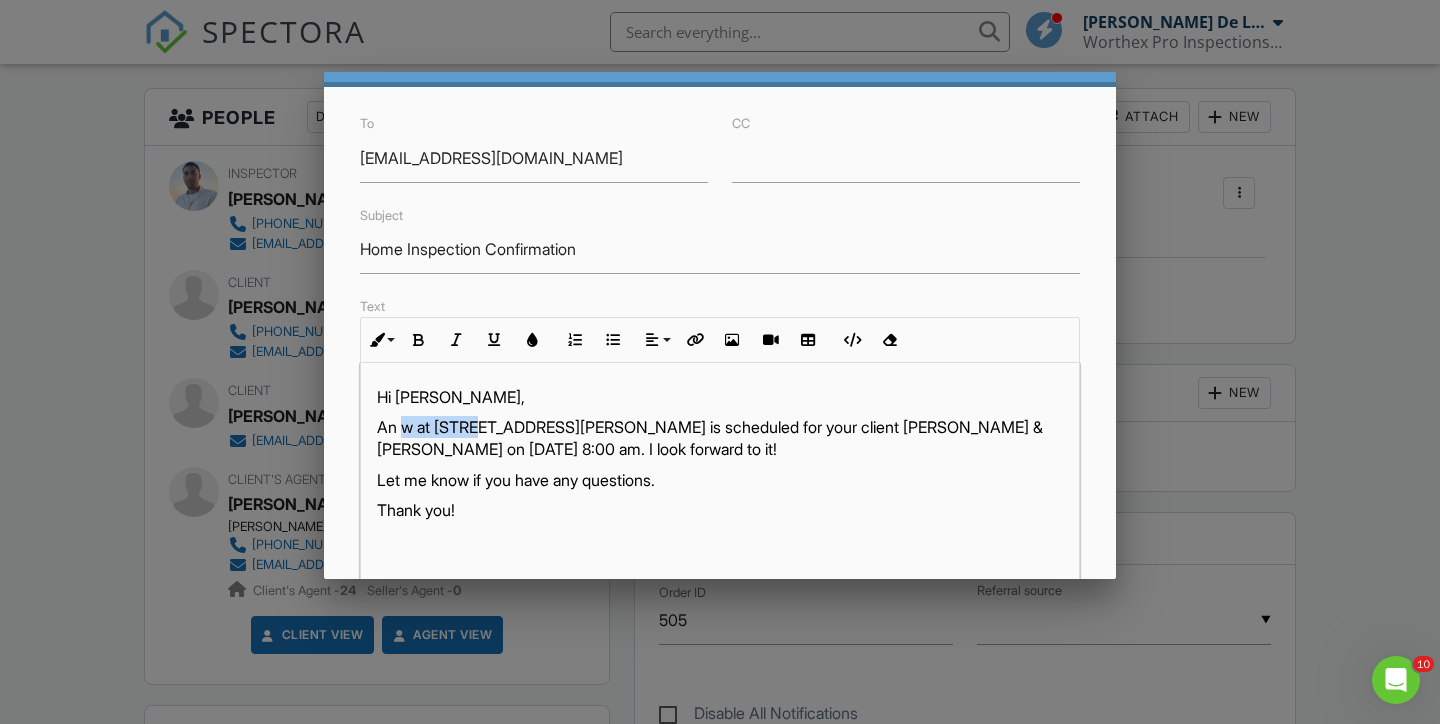 type 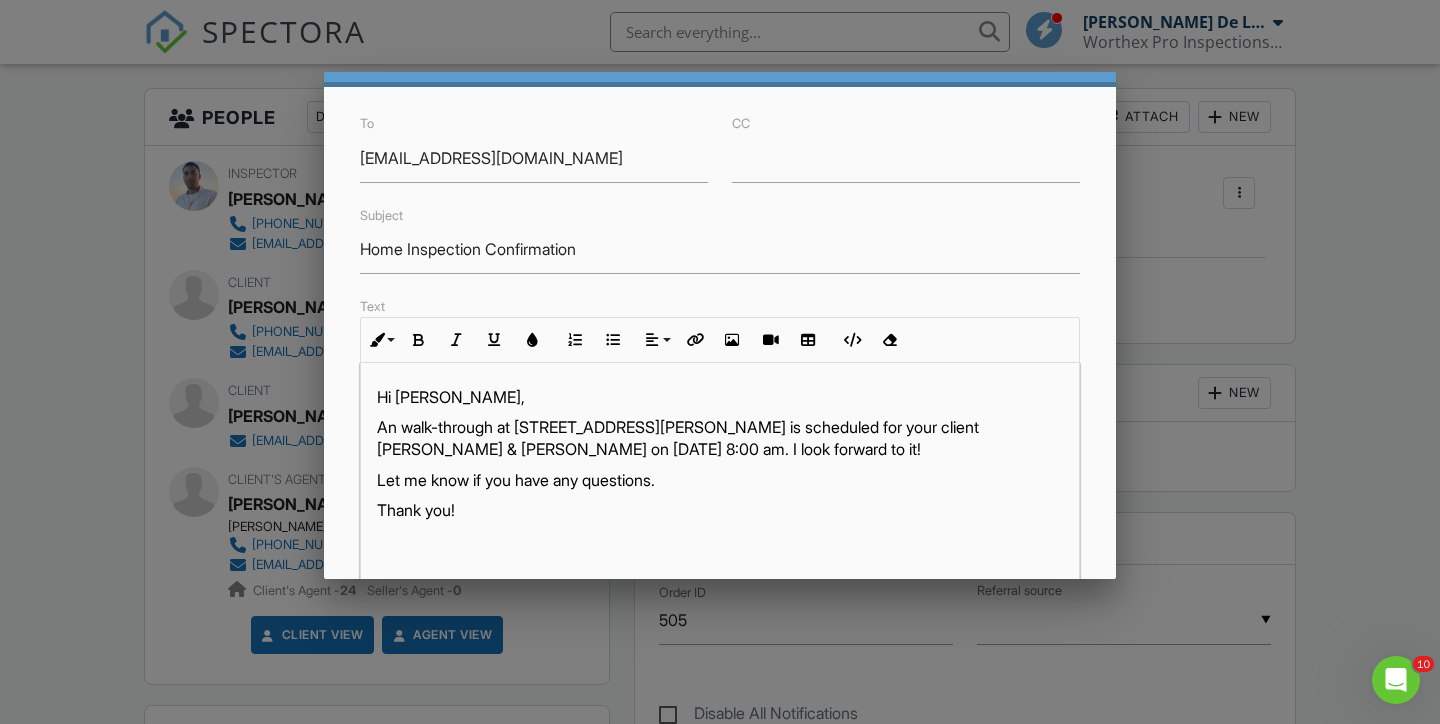 click on "Thank you!" at bounding box center (720, 510) 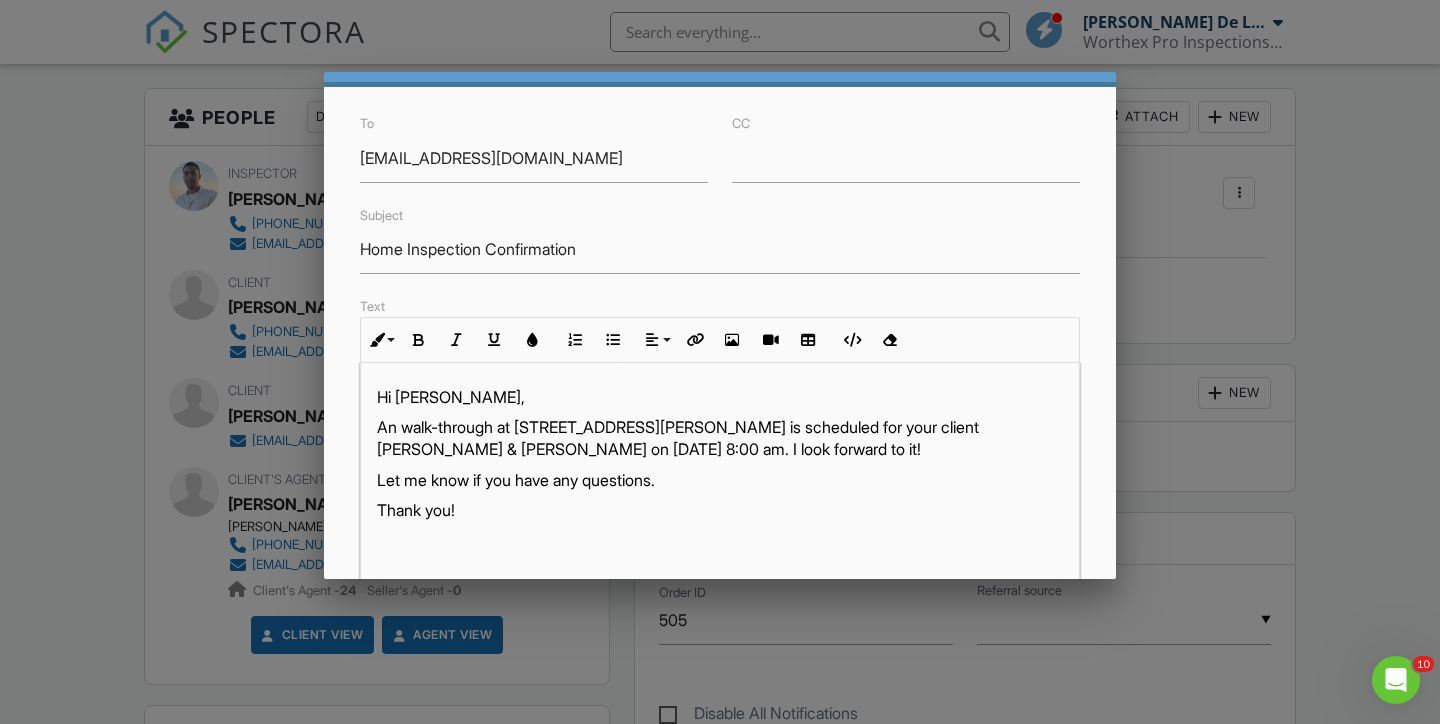 click on "An walk-through at 3 Galloway Ln, Cortlandt, NY 10567 is scheduled for your client Manuel Lojano & Narcisa Coronel on 07/13/2025 at 8:00 am. I look forward to it!" at bounding box center [720, 438] 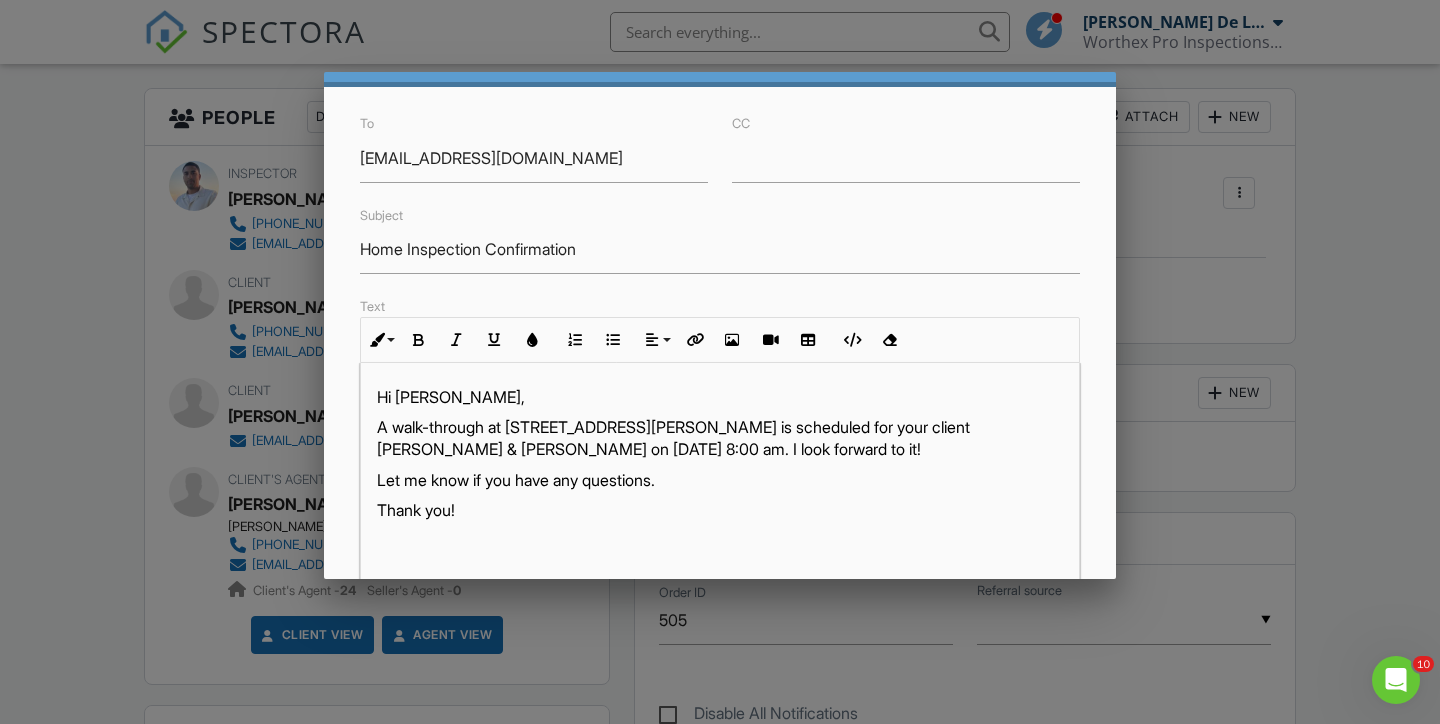 click on "Hi Maria Velez, A walk-through at 3 Galloway Ln, Cortlandt, NY 10567 is scheduled for your client Manuel Lojano & Narcisa Coronel on 07/13/2025 at 8:00 am. I look forward to it! Let me know if you have any questions. Thank you!" at bounding box center (720, 612) 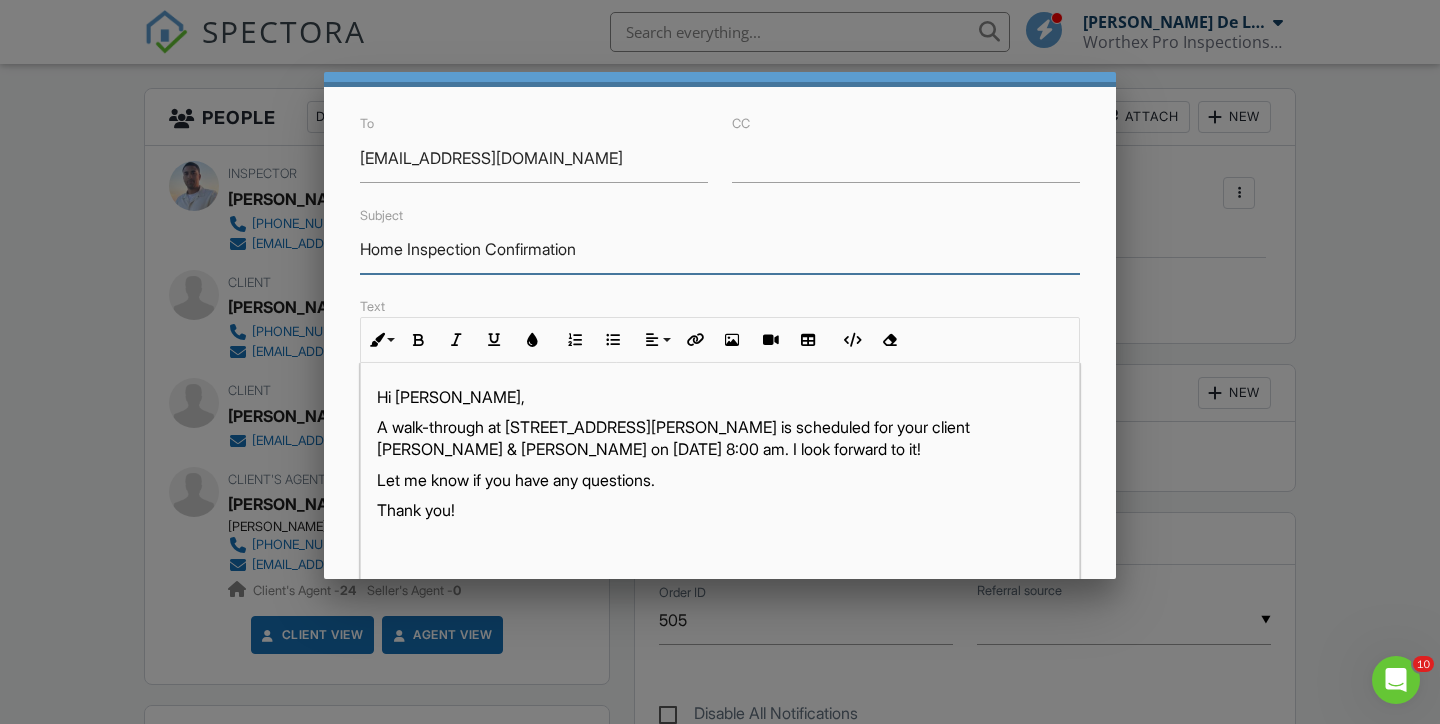 drag, startPoint x: 411, startPoint y: 250, endPoint x: 485, endPoint y: 249, distance: 74.00676 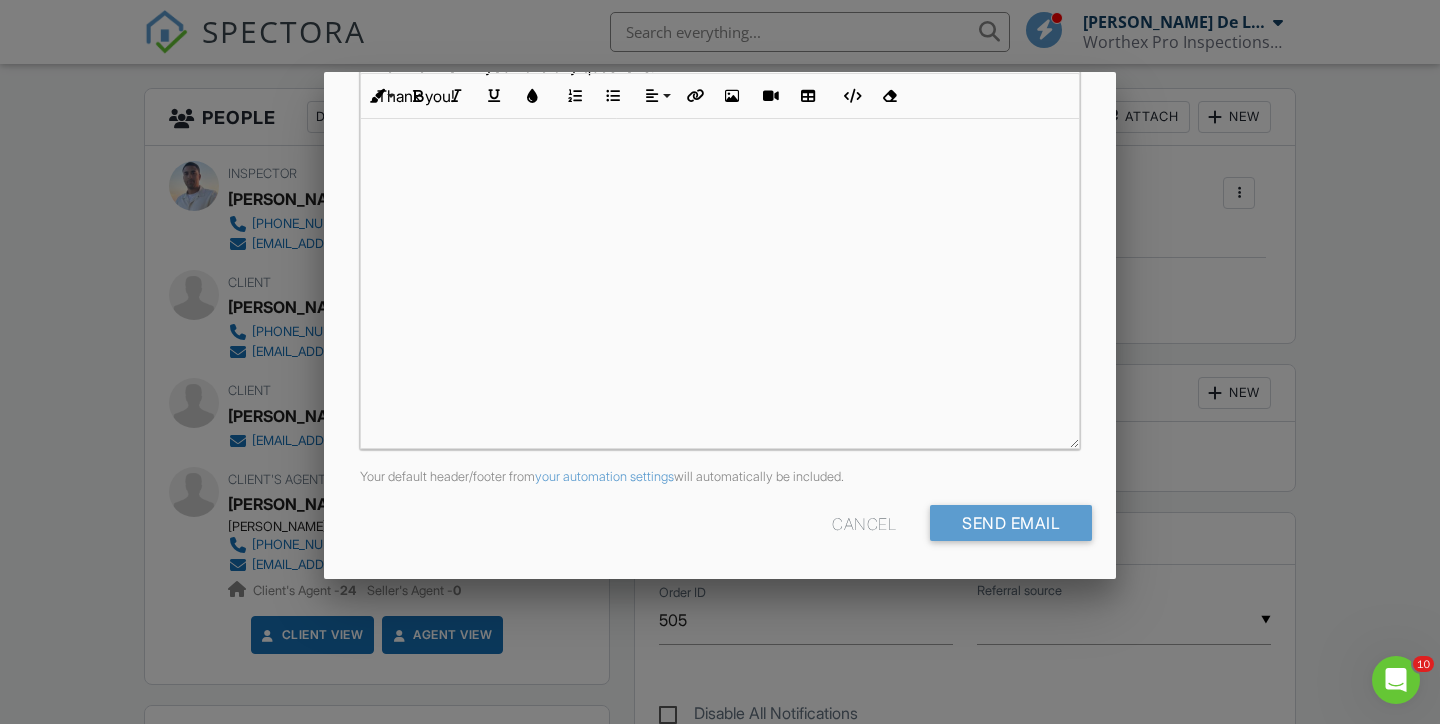 scroll, scrollTop: 475, scrollLeft: 0, axis: vertical 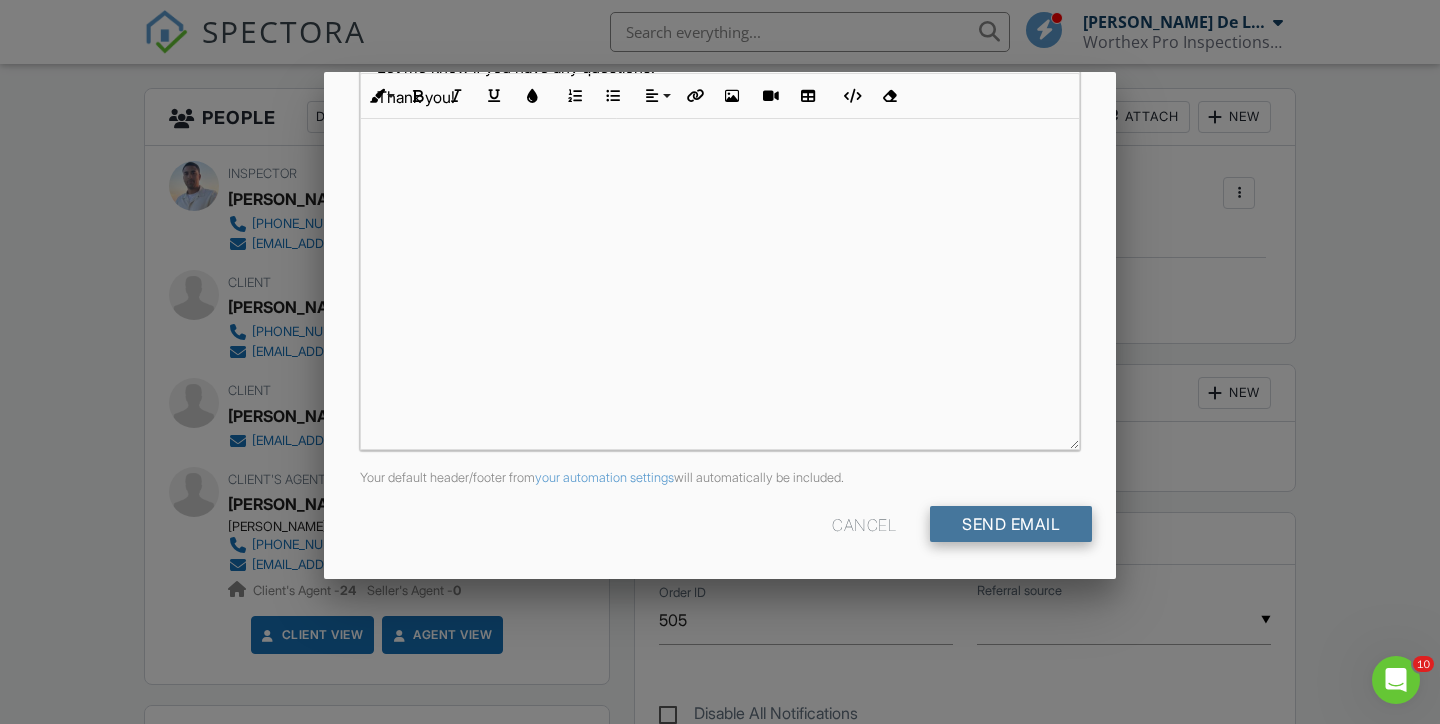 type on "Home Walk-Through Inspection Confirmation" 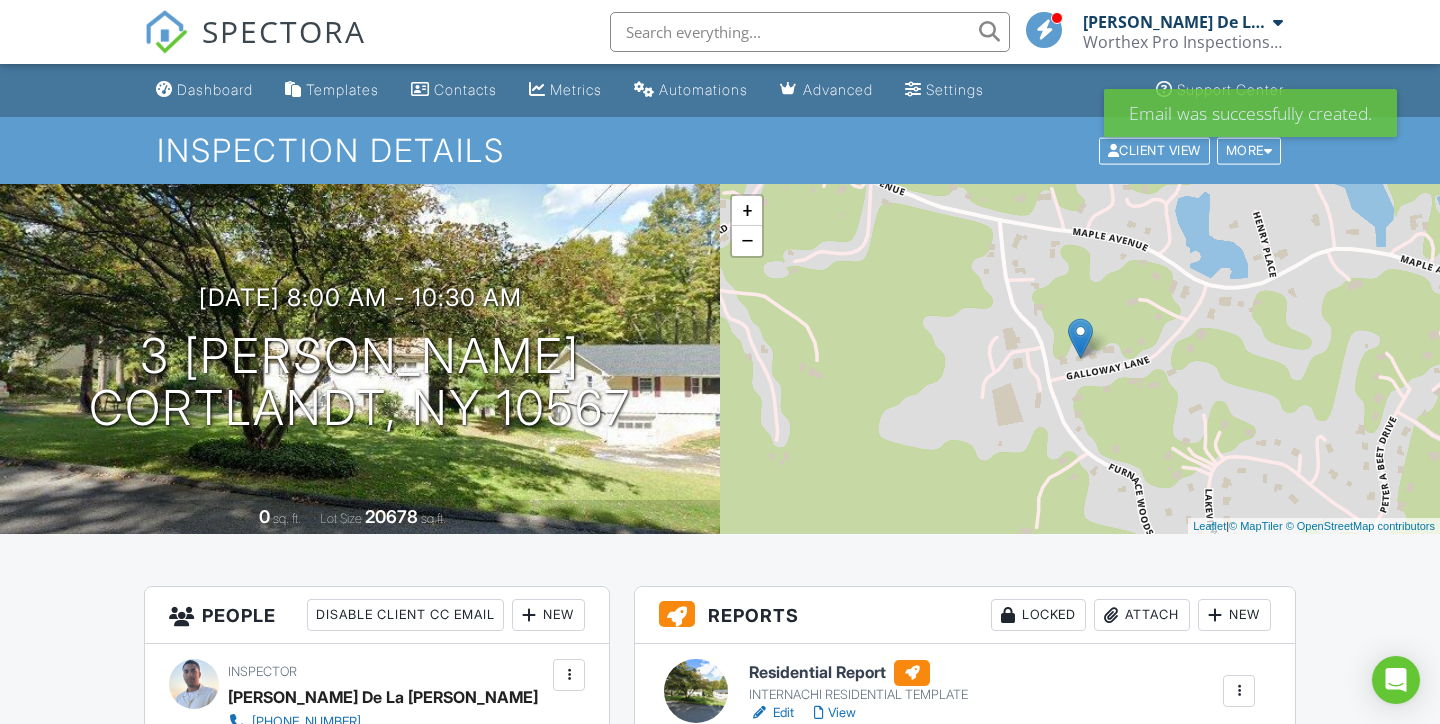 scroll, scrollTop: 2122, scrollLeft: 0, axis: vertical 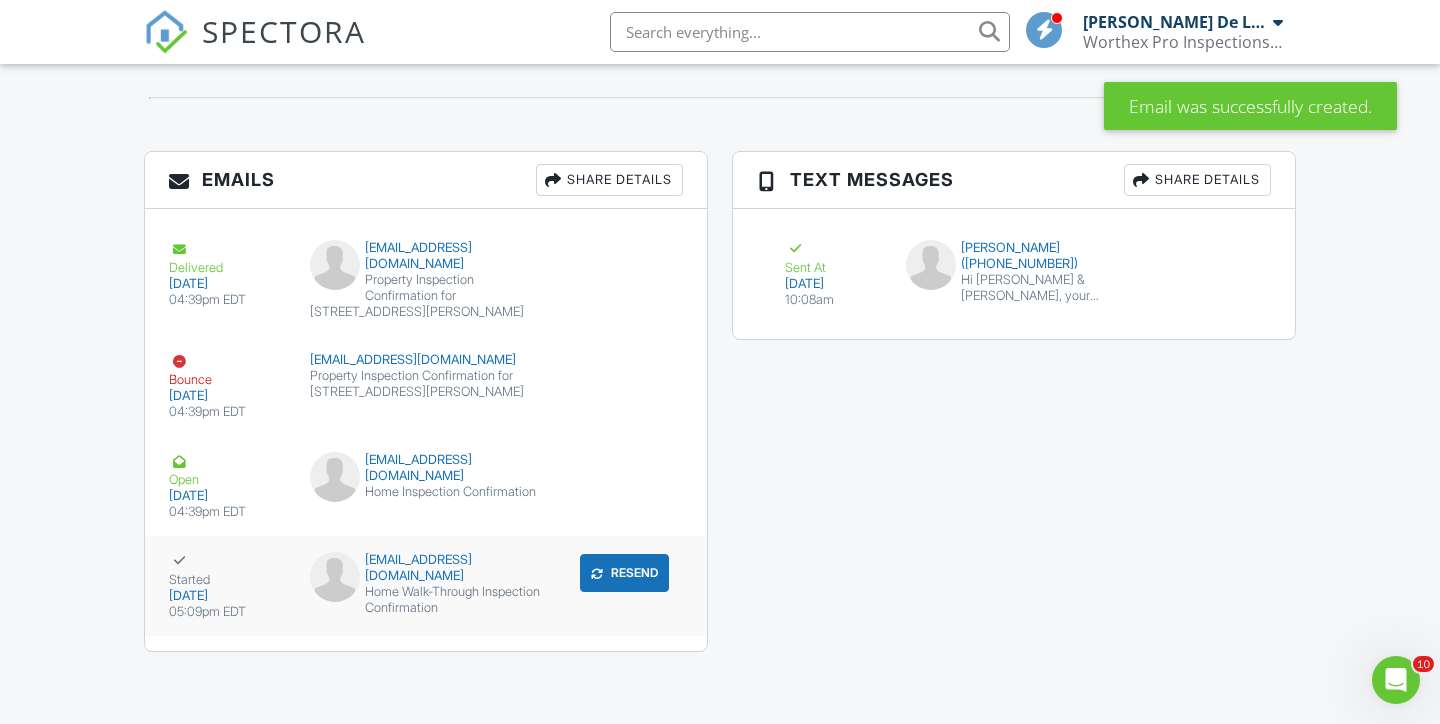 click on "Home Walk-Through Inspection Confirmation" at bounding box center (426, 600) 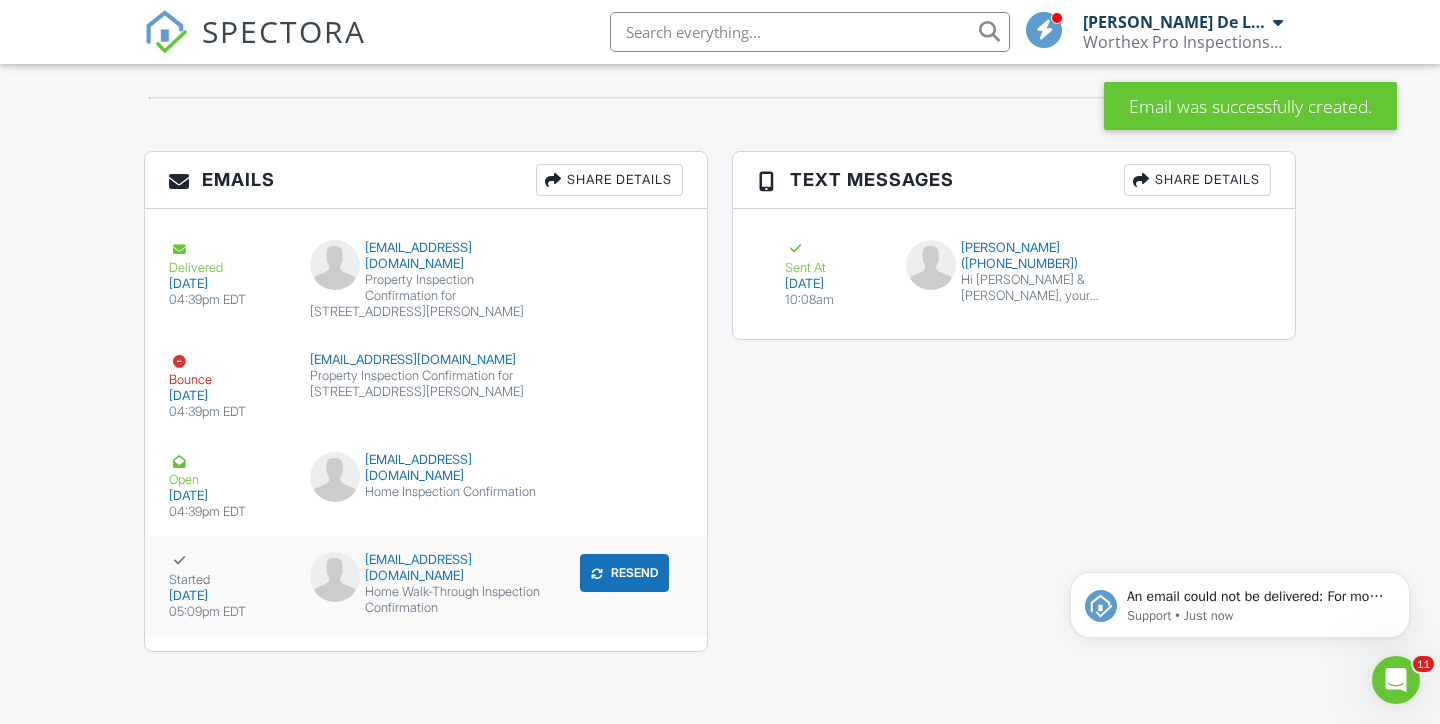 scroll, scrollTop: 0, scrollLeft: 0, axis: both 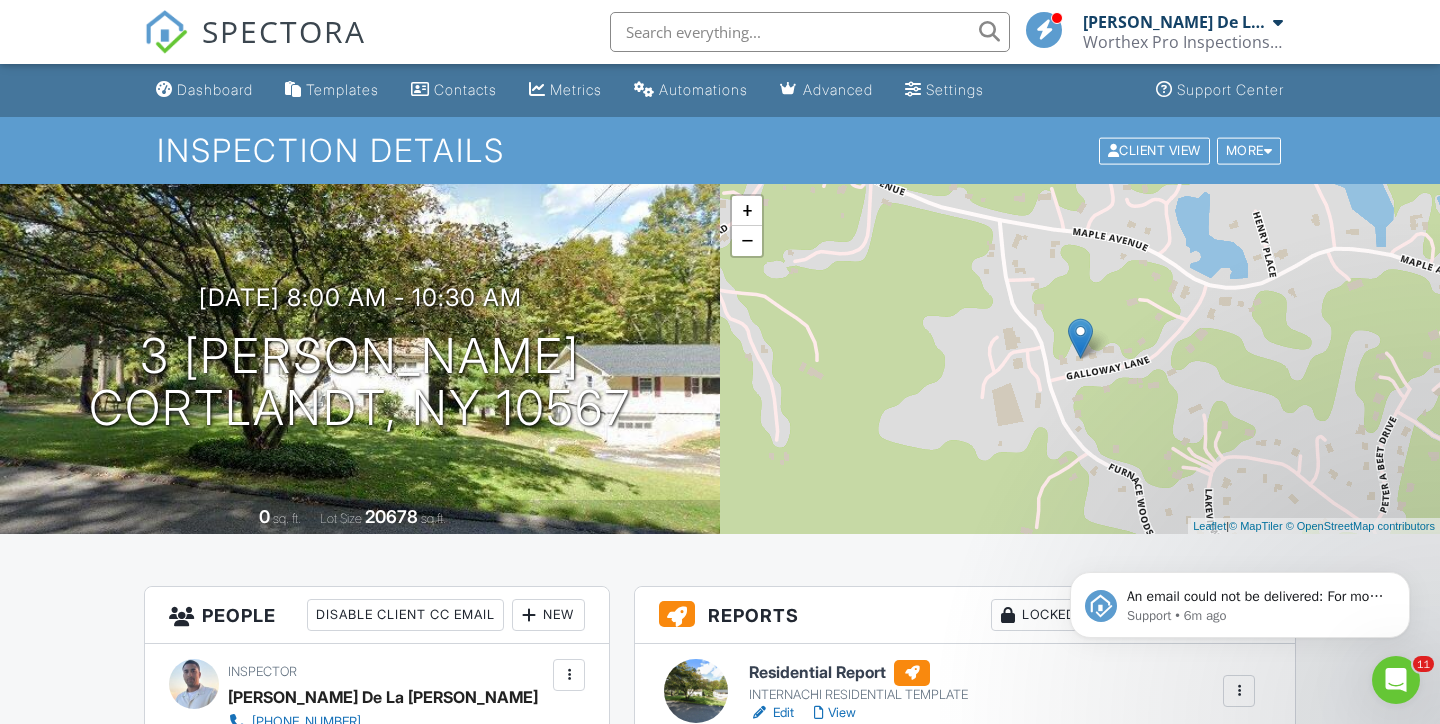 click at bounding box center (166, 32) 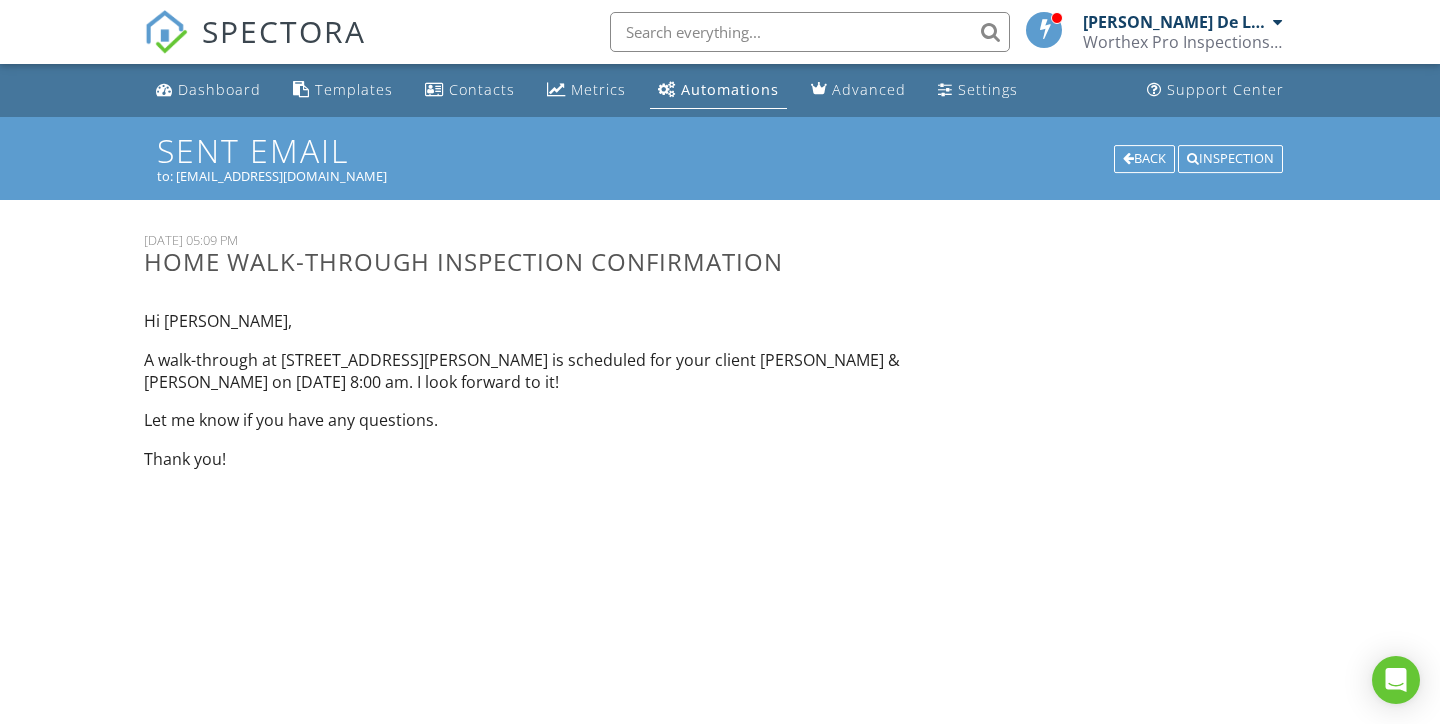 scroll, scrollTop: 0, scrollLeft: 0, axis: both 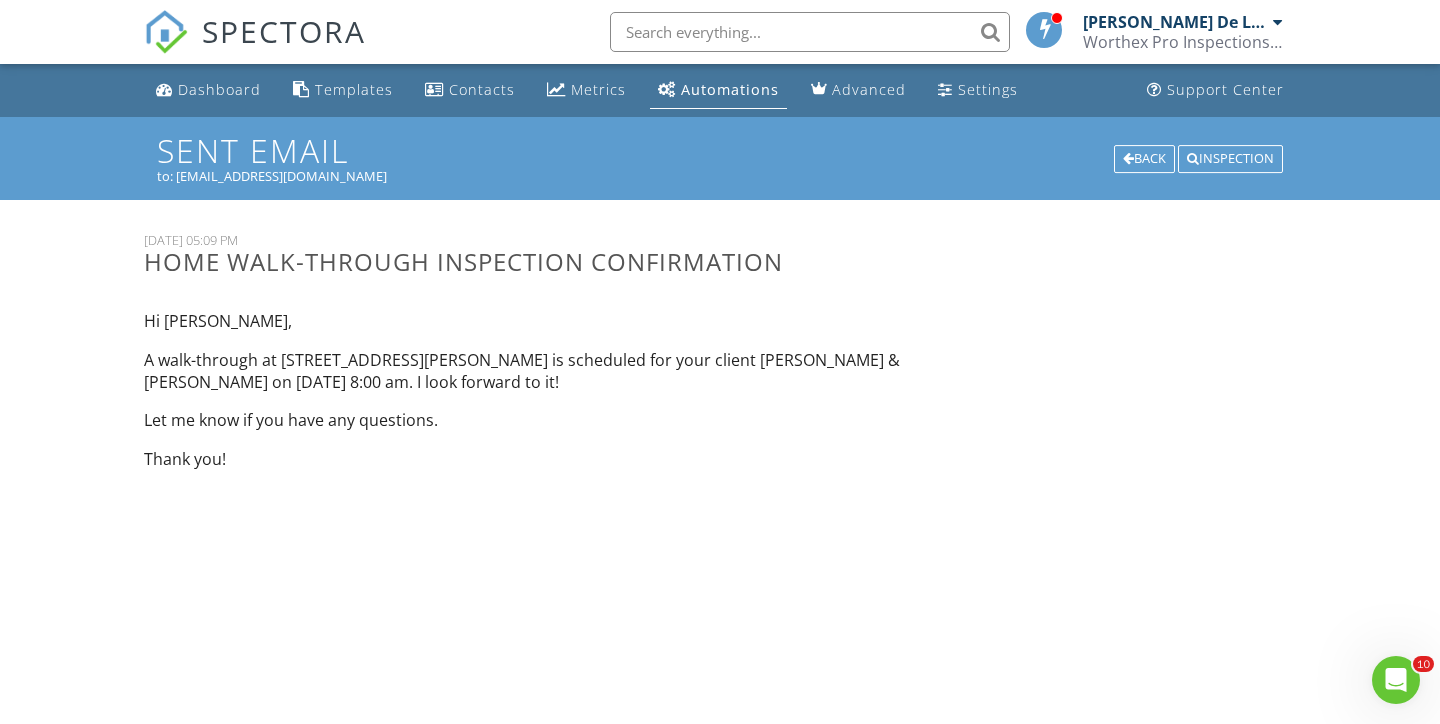 click at bounding box center [166, 32] 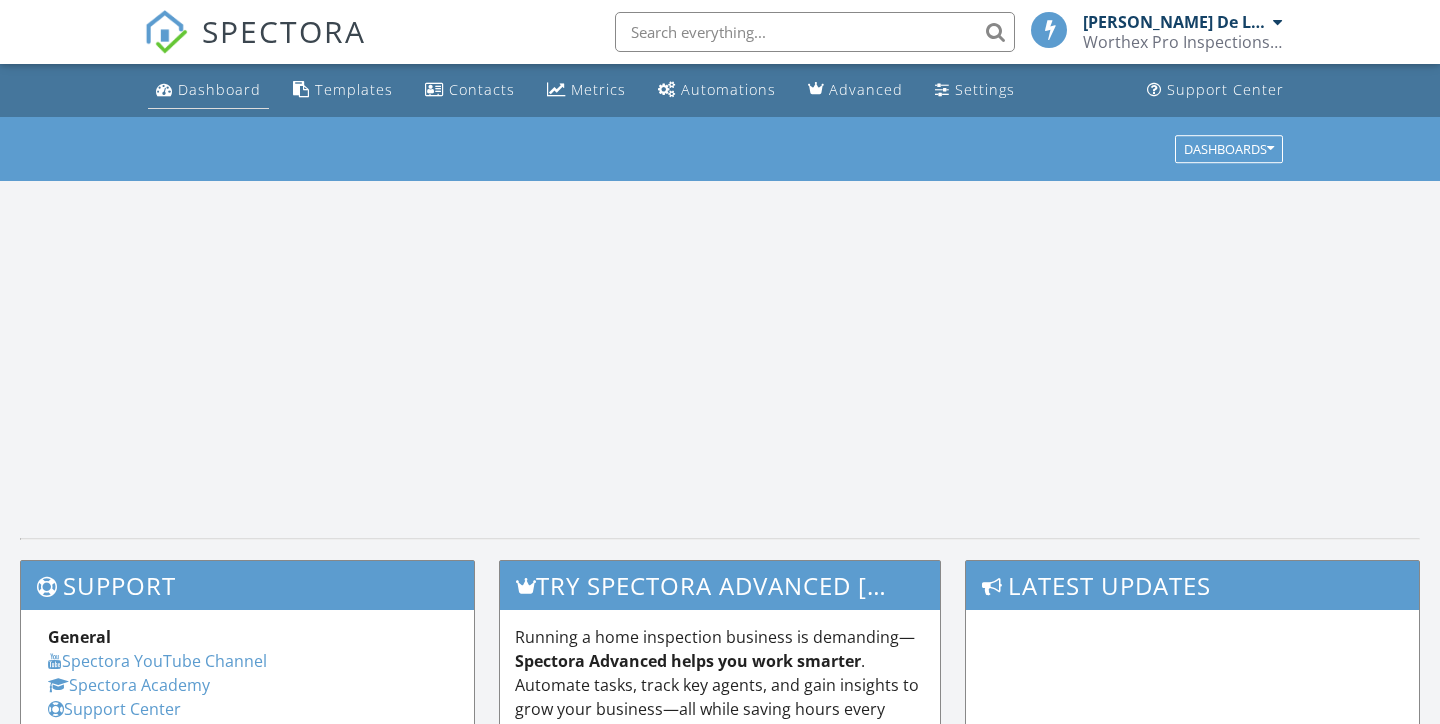 scroll, scrollTop: 0, scrollLeft: 0, axis: both 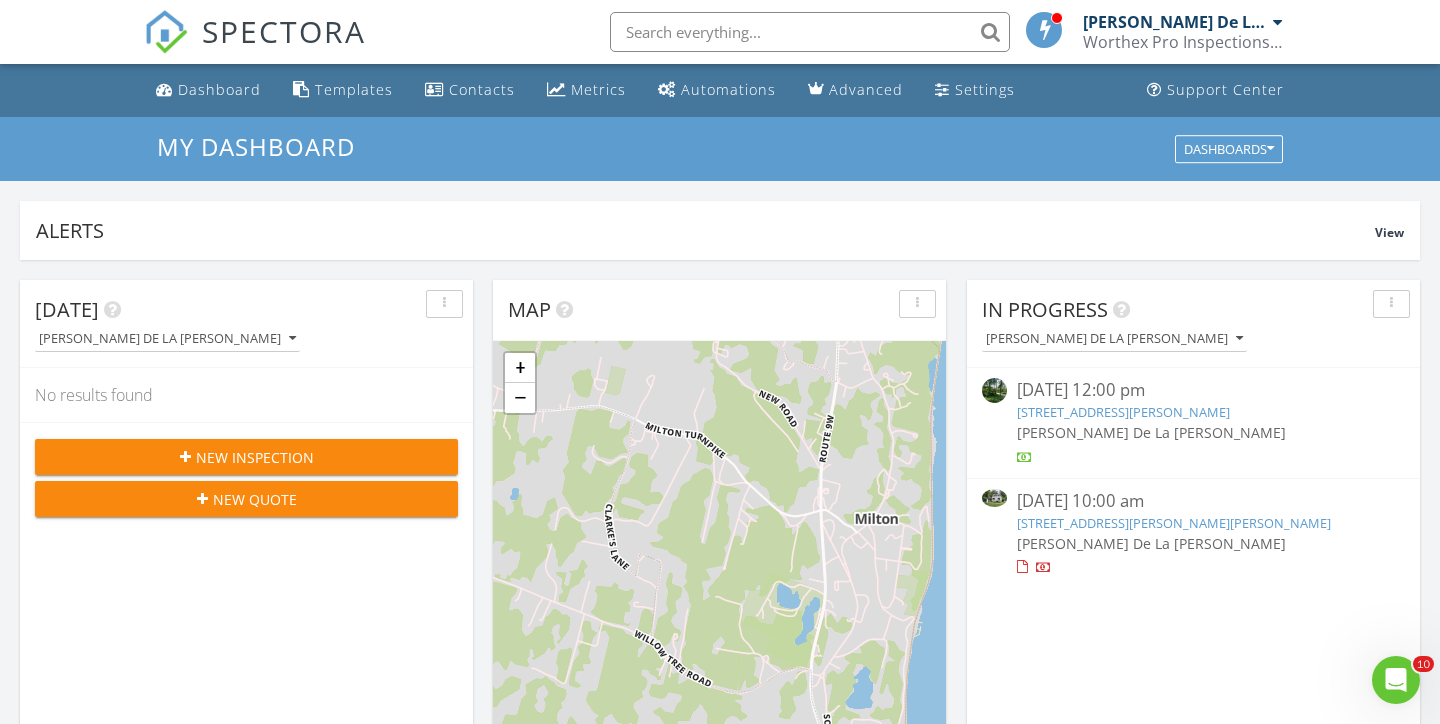 click at bounding box center (166, 32) 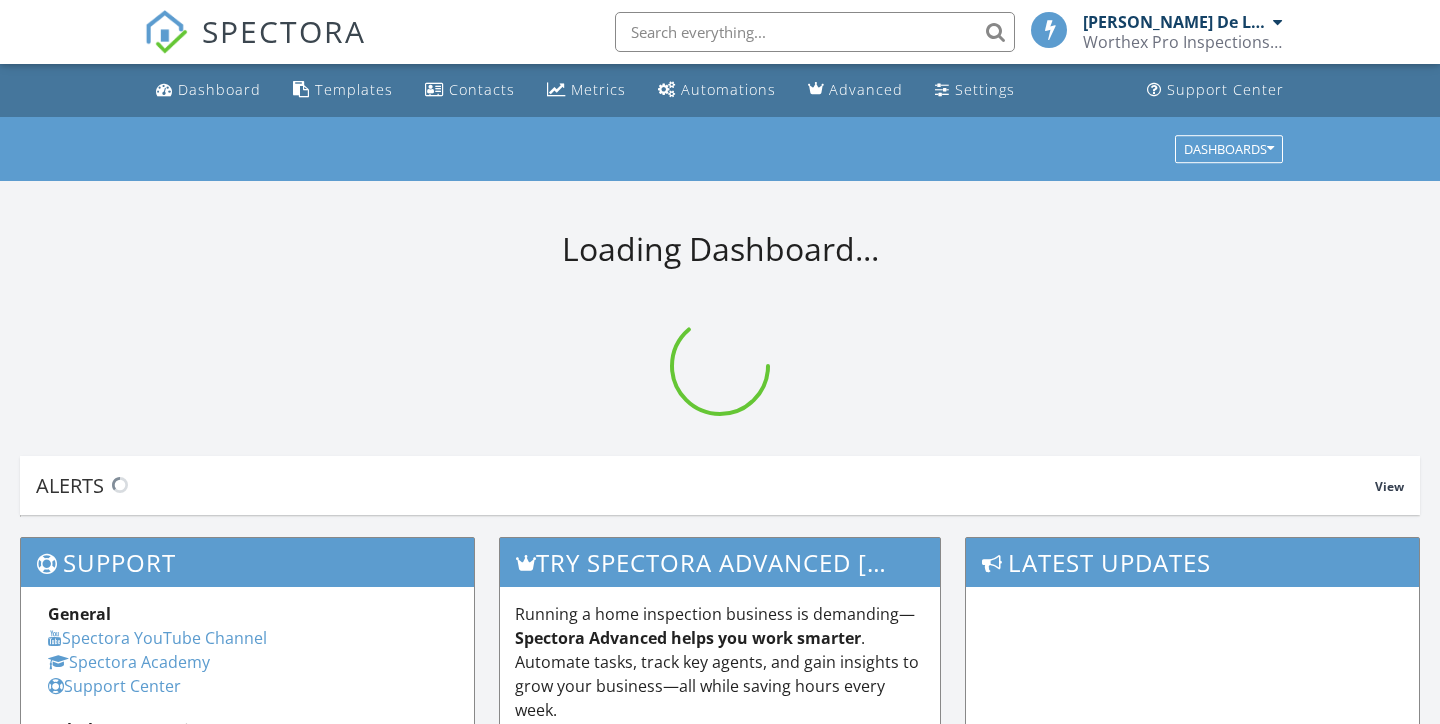scroll, scrollTop: 0, scrollLeft: 0, axis: both 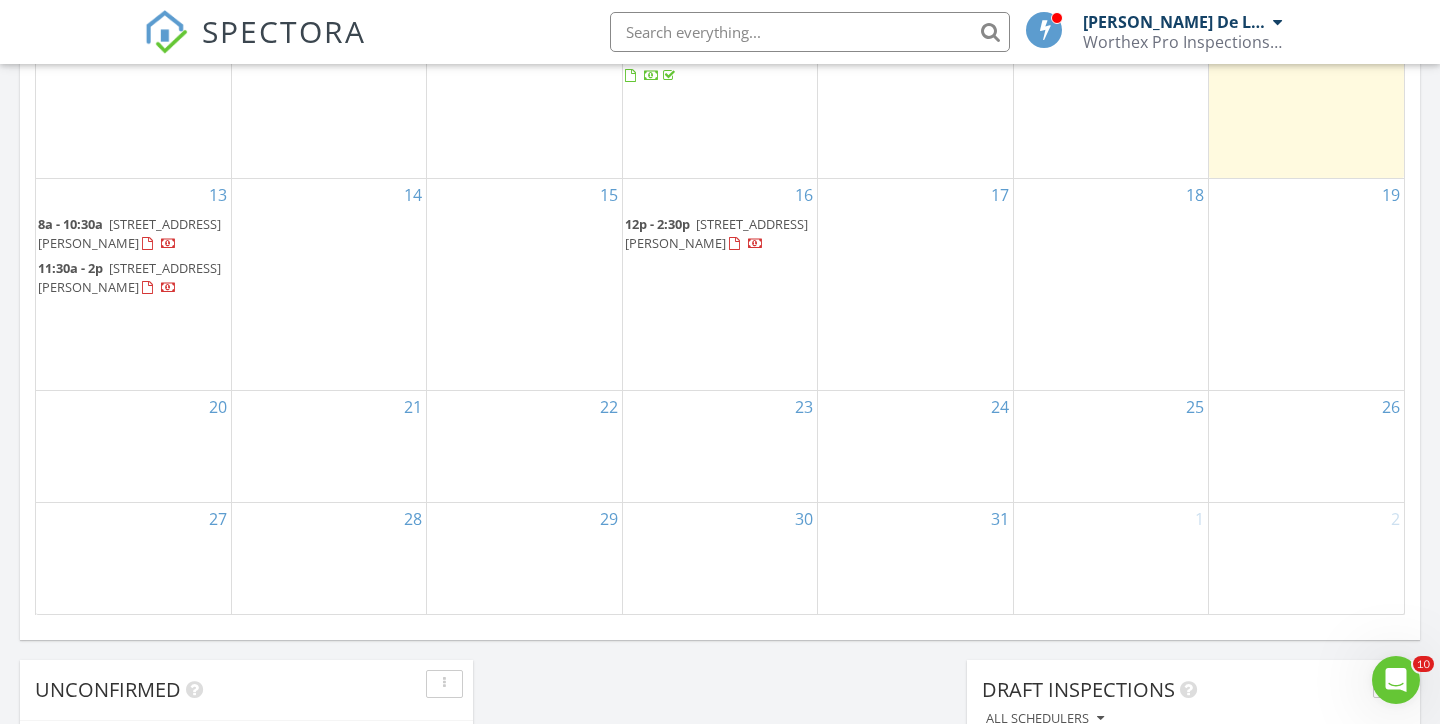 click on "[STREET_ADDRESS][PERSON_NAME]" at bounding box center (129, 233) 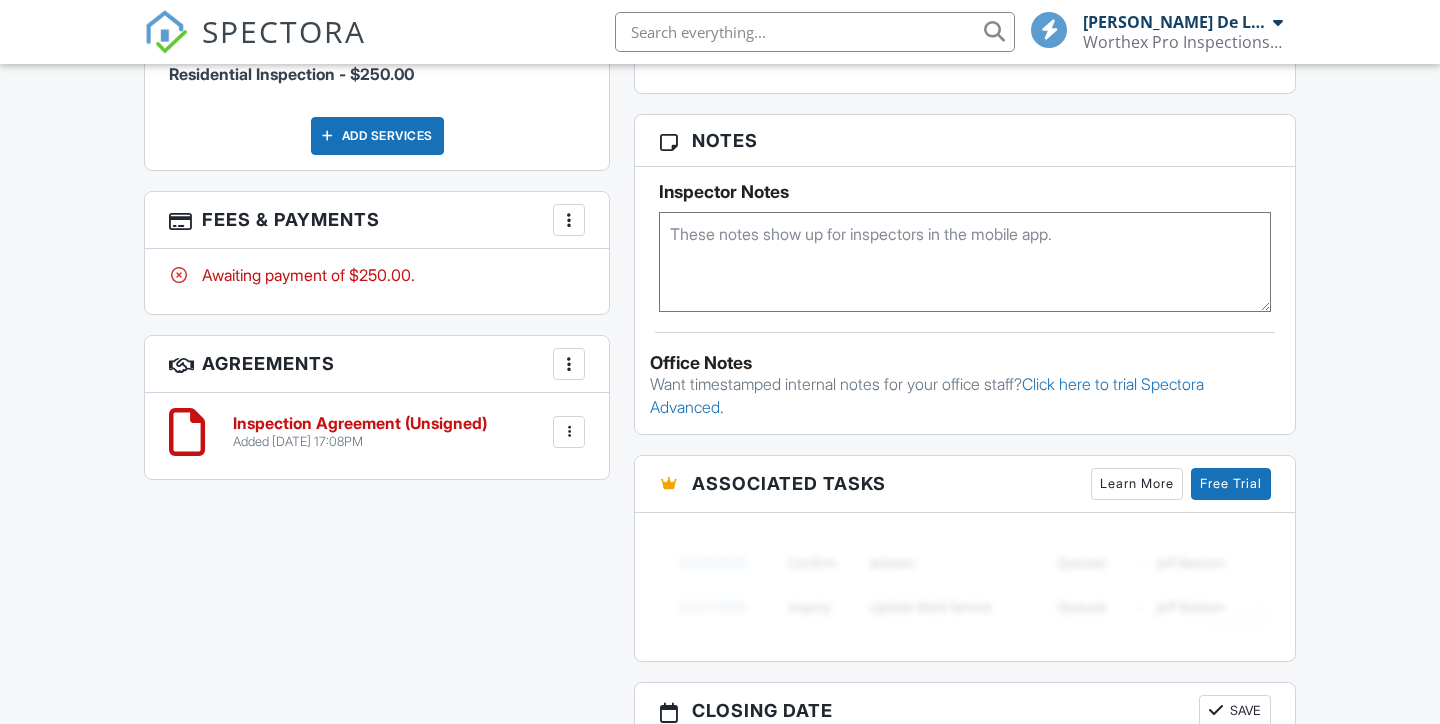 scroll, scrollTop: 1123, scrollLeft: 0, axis: vertical 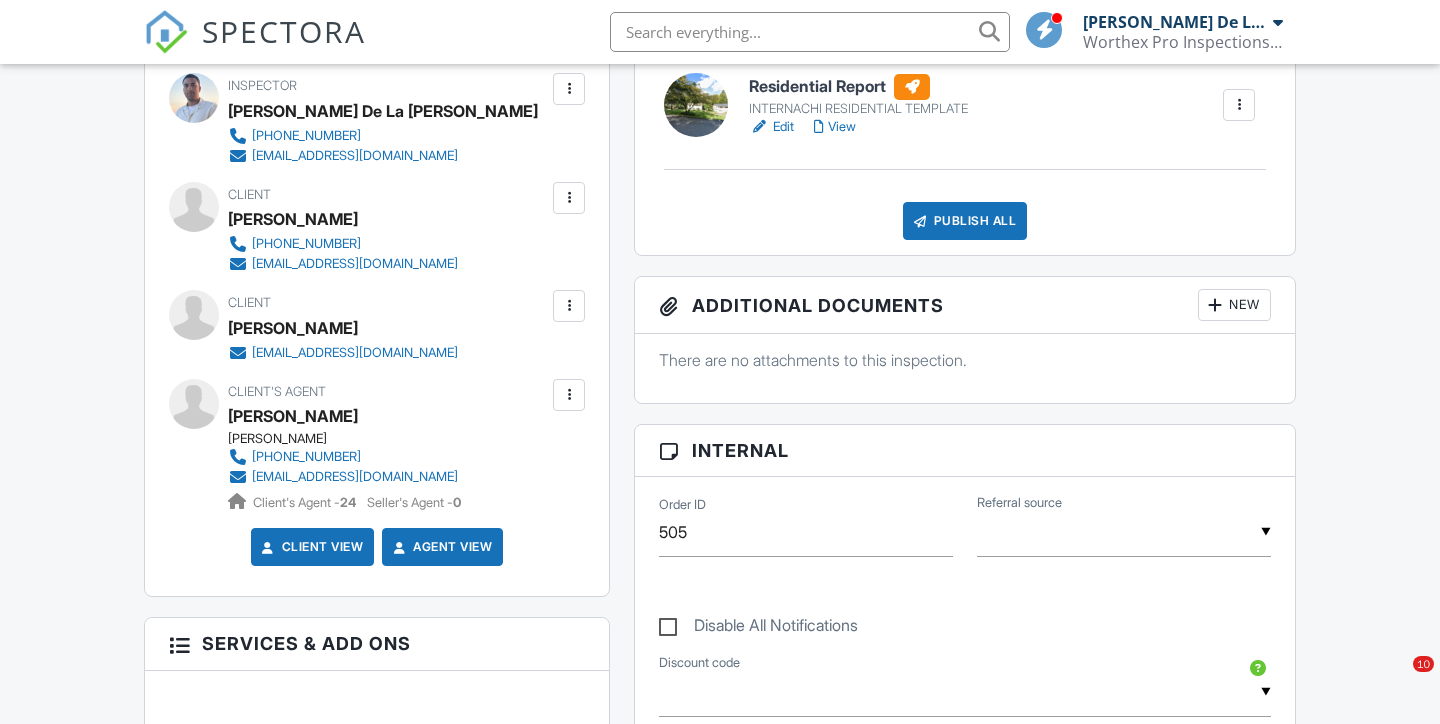 click at bounding box center [569, 198] 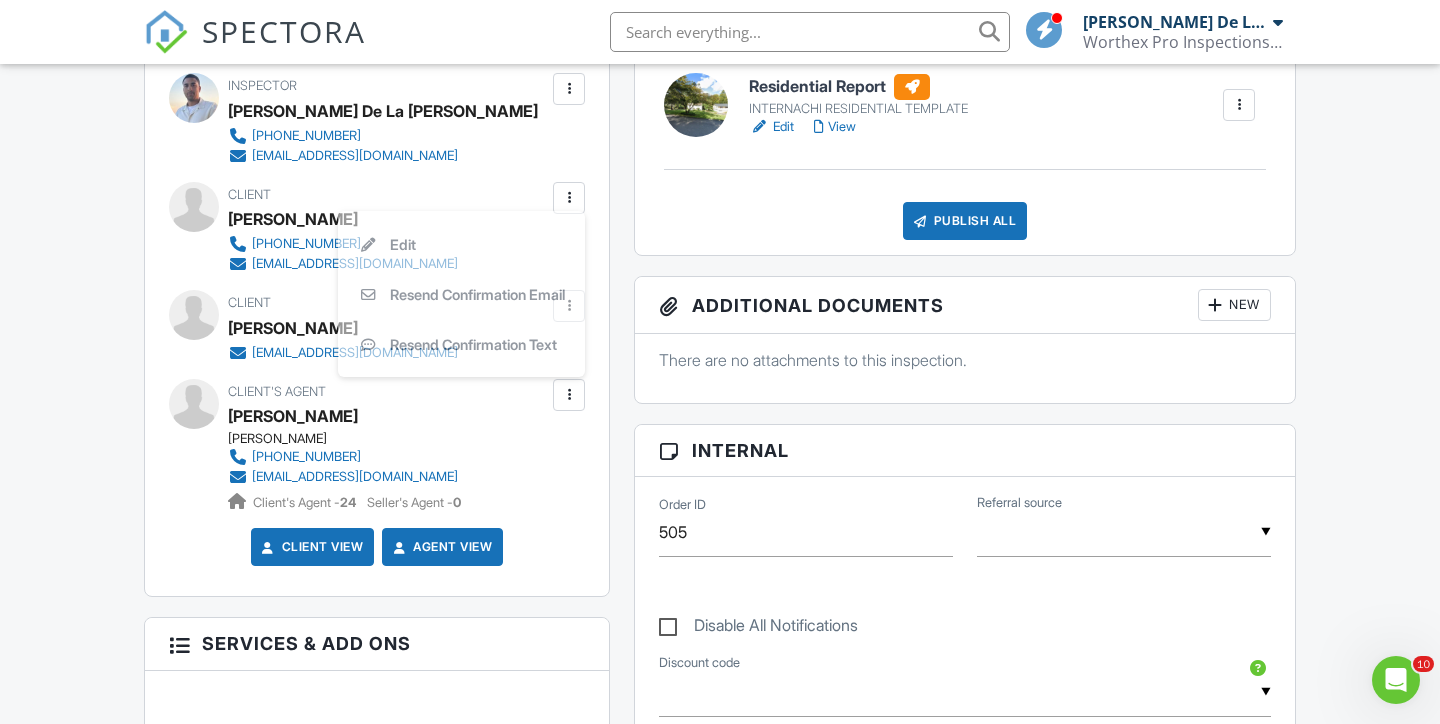 scroll, scrollTop: 0, scrollLeft: 0, axis: both 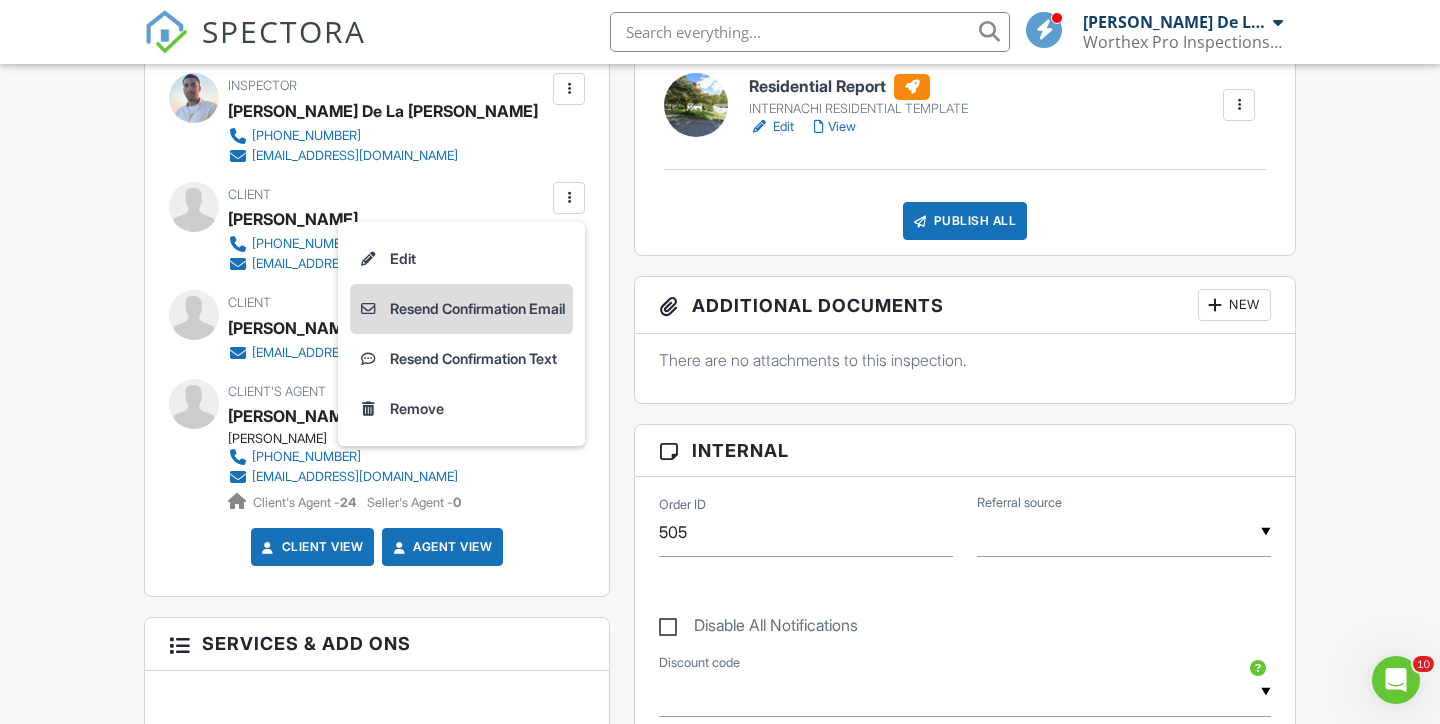 click on "Resend Confirmation Email" at bounding box center [461, 309] 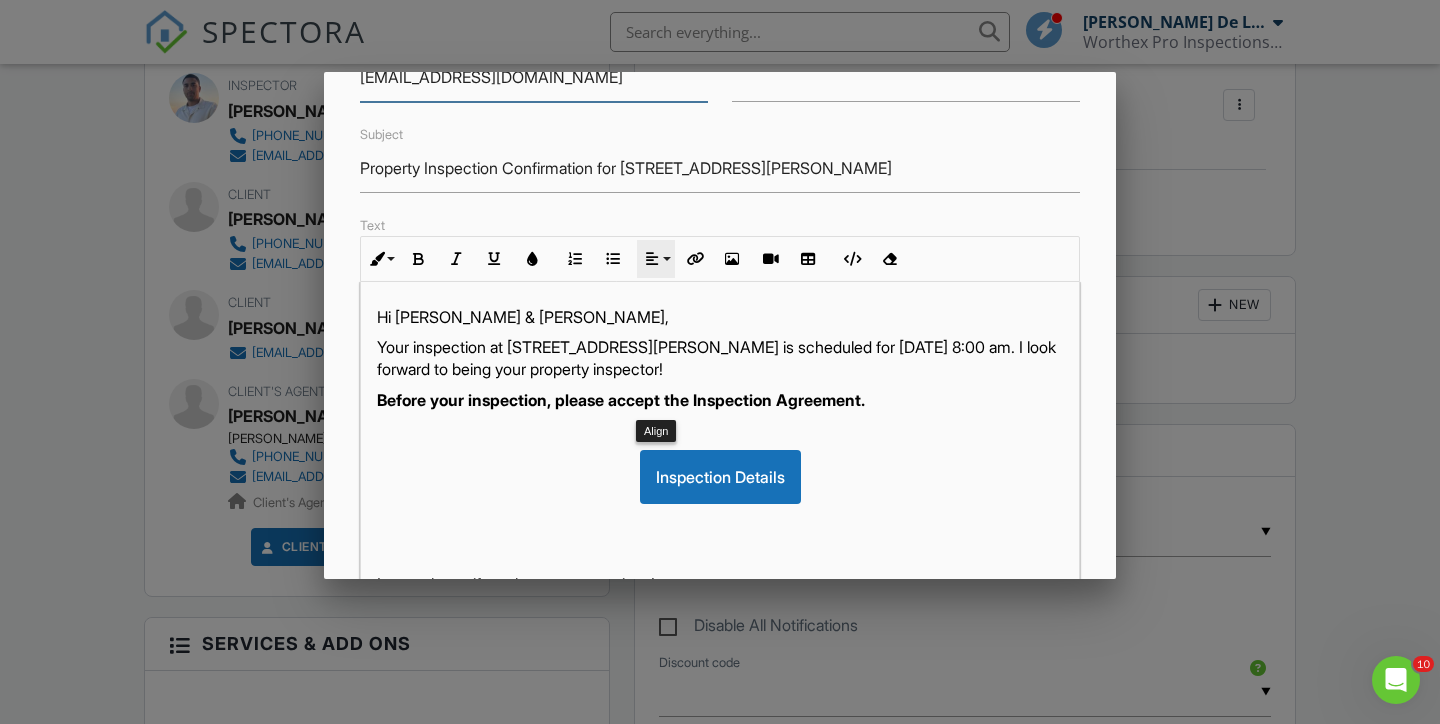 scroll, scrollTop: 133, scrollLeft: 0, axis: vertical 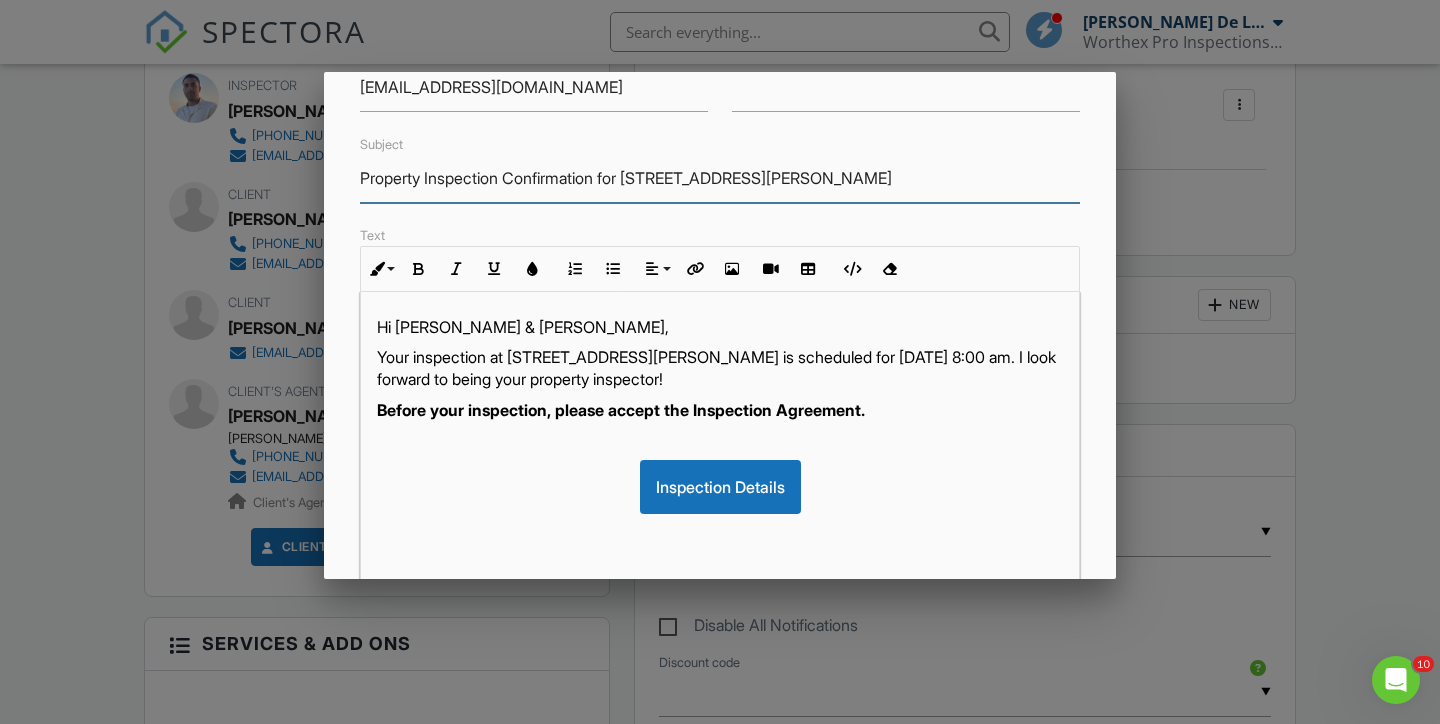drag, startPoint x: 431, startPoint y: 176, endPoint x: 503, endPoint y: 181, distance: 72.1734 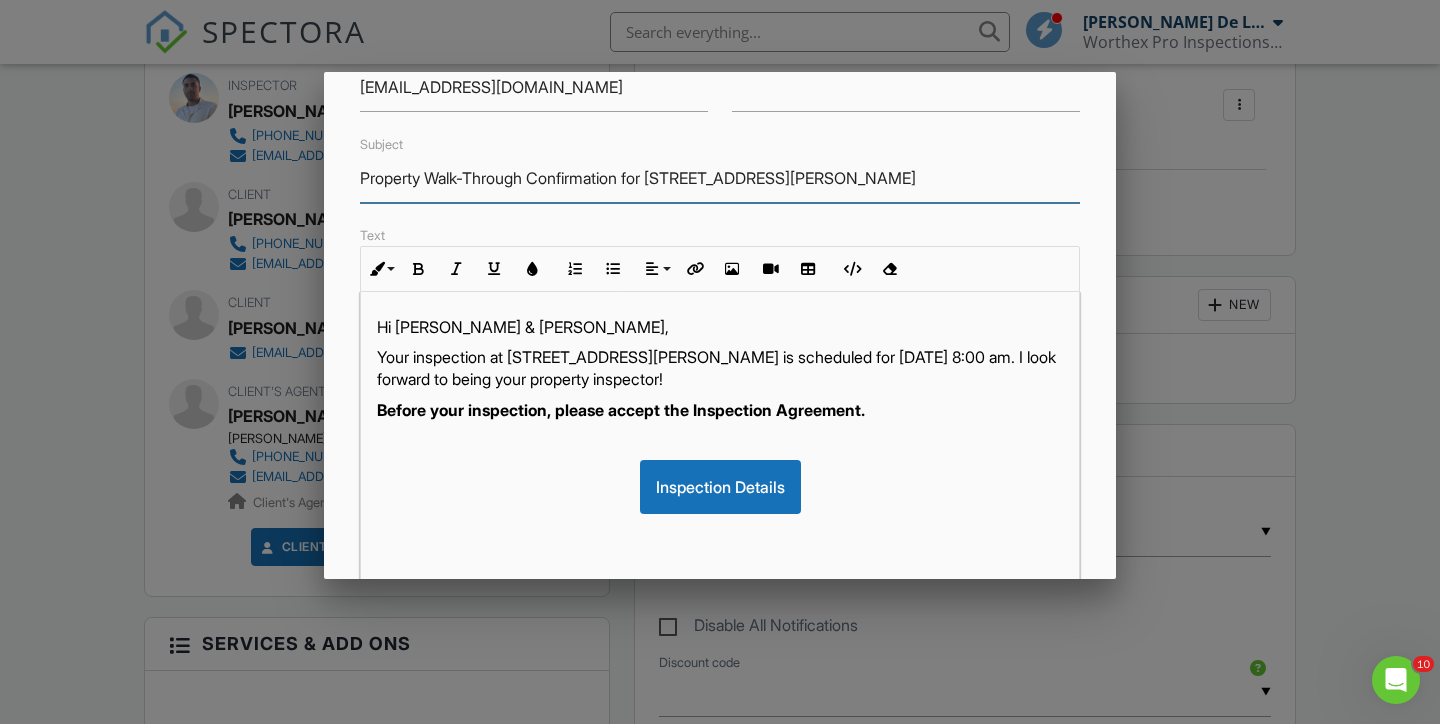type on "Property Walk-Through Confirmation for 3 Galloway Ln, Cortlandt, NY 10567" 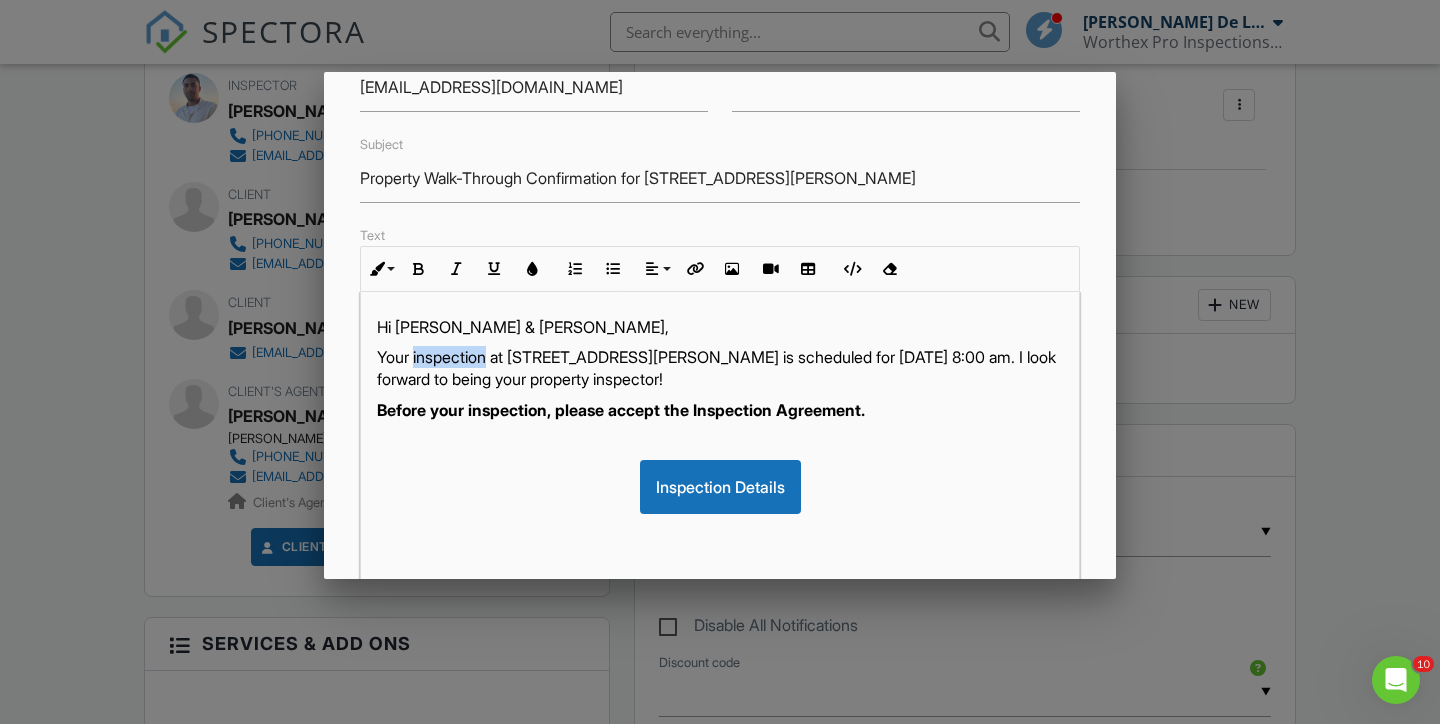 drag, startPoint x: 492, startPoint y: 358, endPoint x: 417, endPoint y: 358, distance: 75 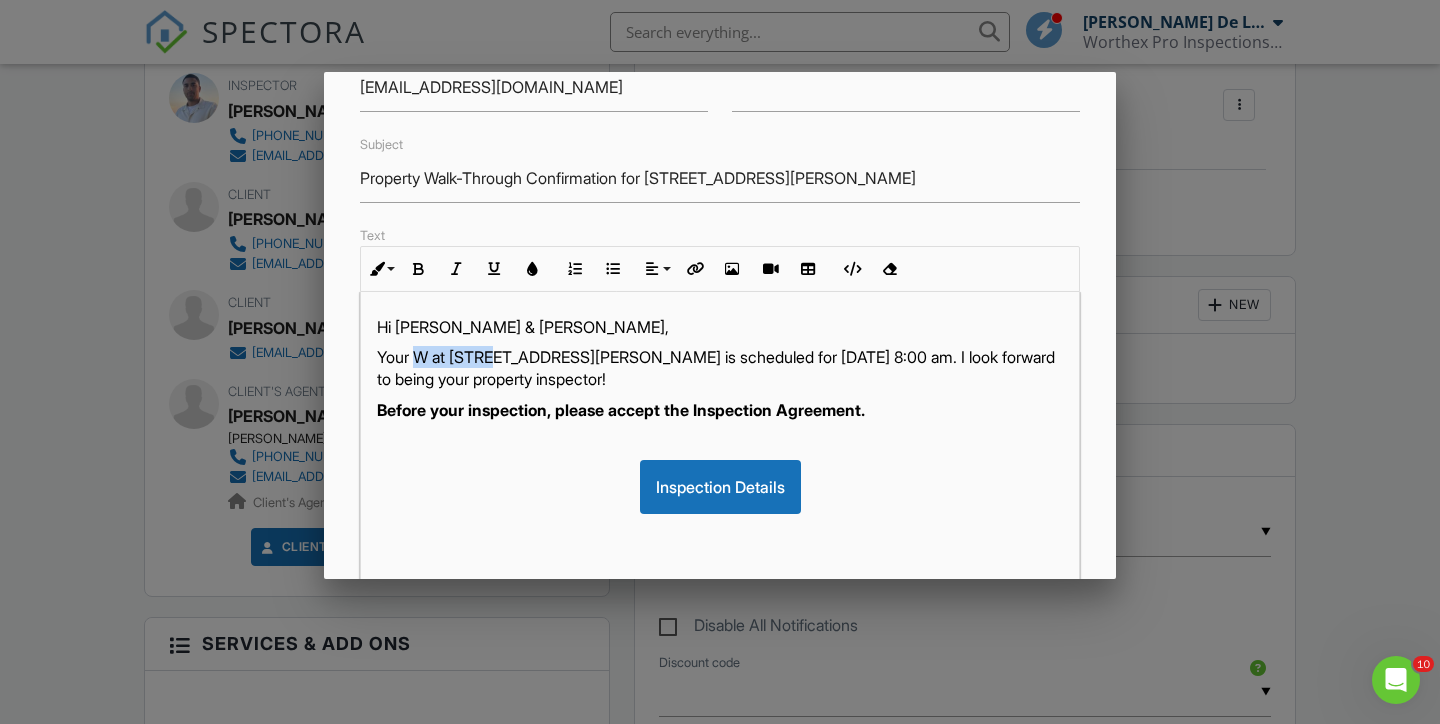 type 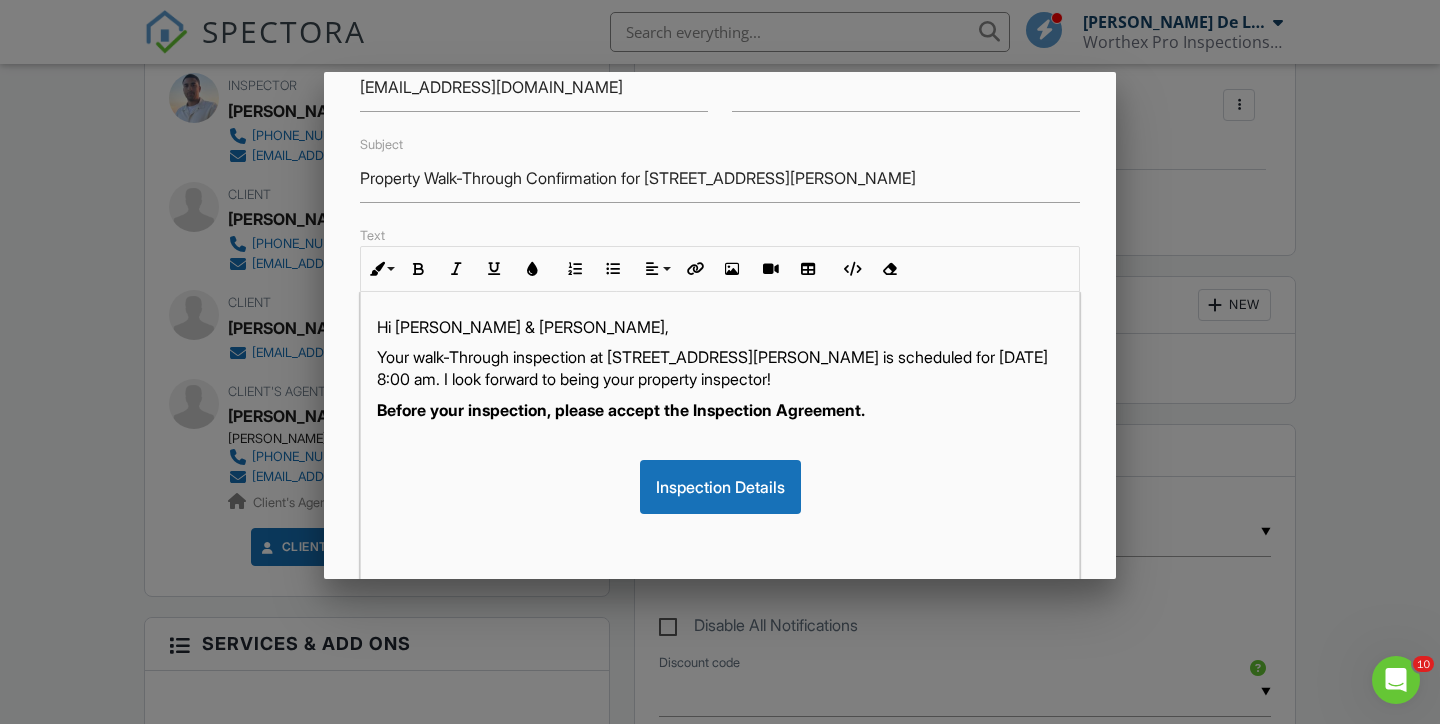 click on "Your walk-Through inspection at 3 Galloway Ln, Cortlandt, NY 10567 is scheduled for 07/13/2025 at 8:00 am. I look forward to being your property inspector!" at bounding box center (720, 368) 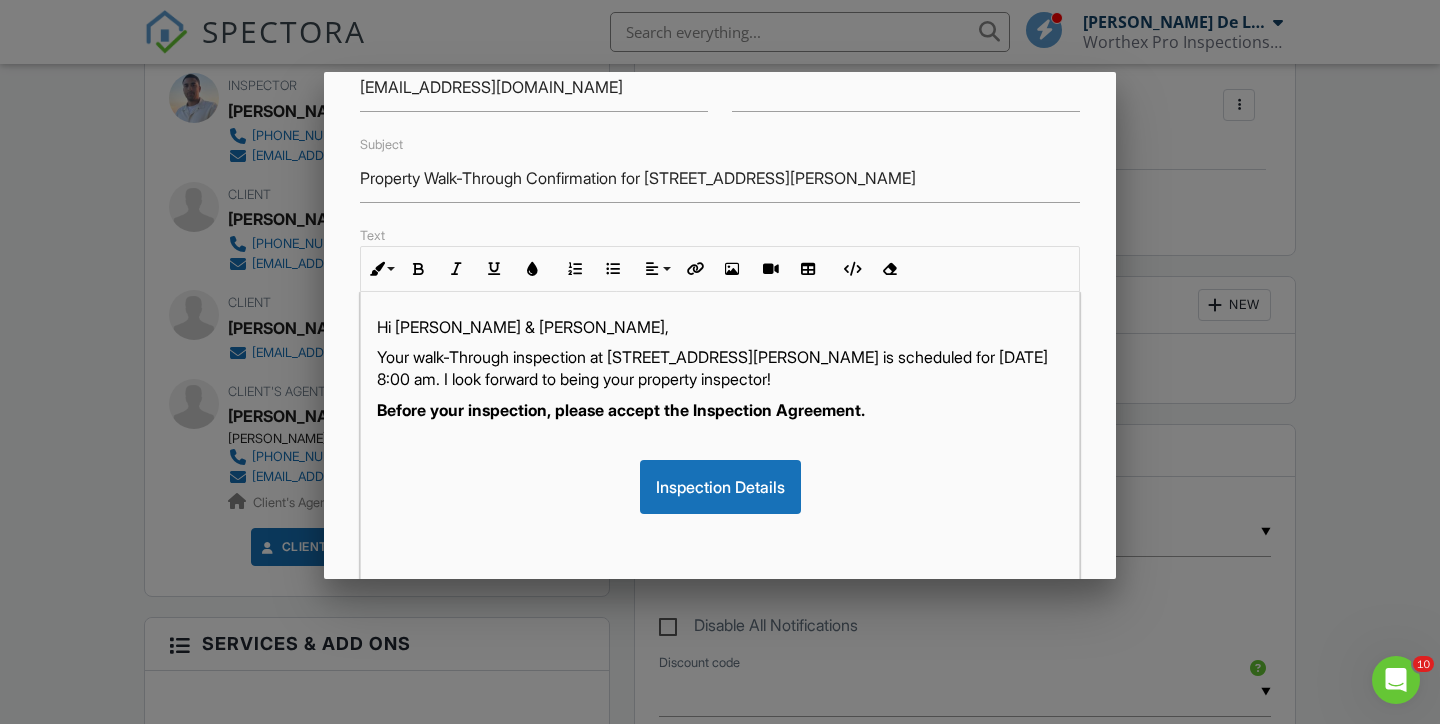 click on "Your walk-Through inspection at 3 Galloway Ln, Cortlandt, NY 10567 is scheduled for 07/13/2025 at 8:00 am. I look forward to being your property inspector!" at bounding box center [720, 368] 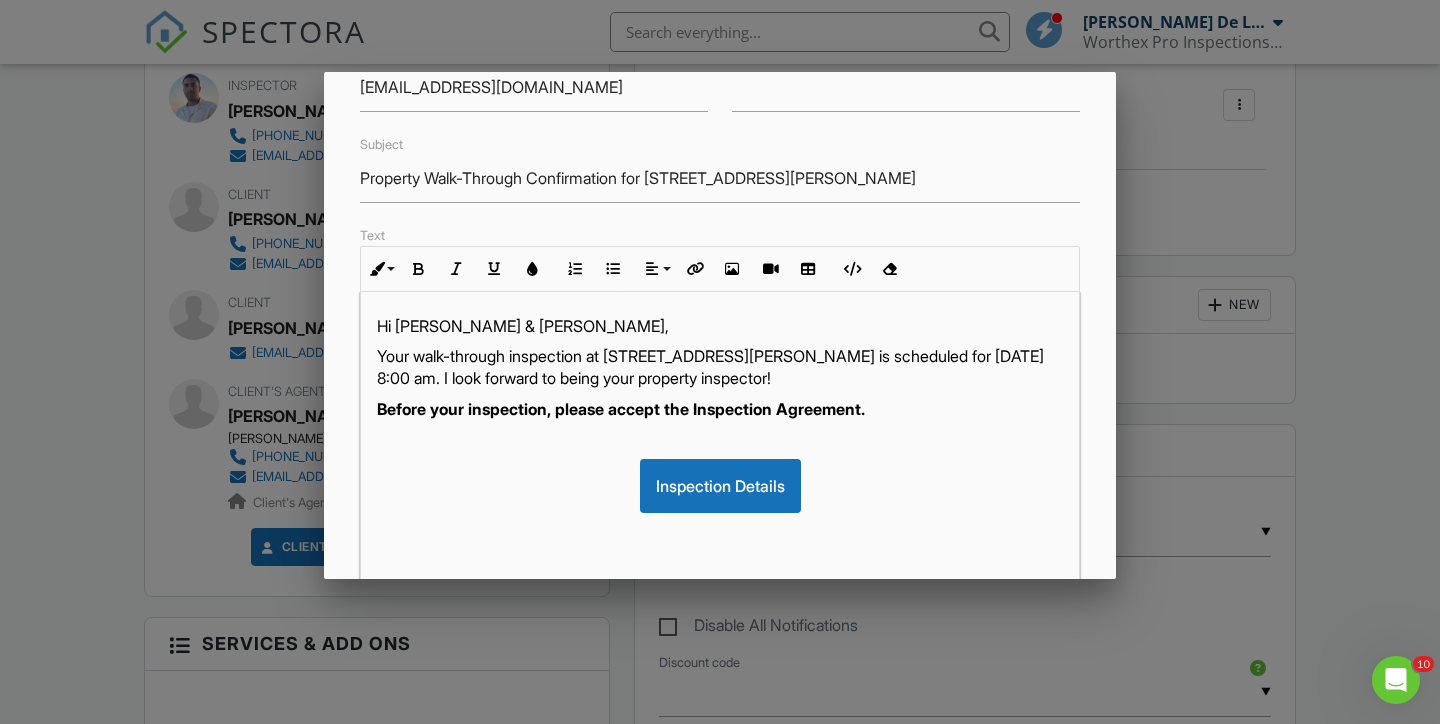 scroll, scrollTop: 1, scrollLeft: 0, axis: vertical 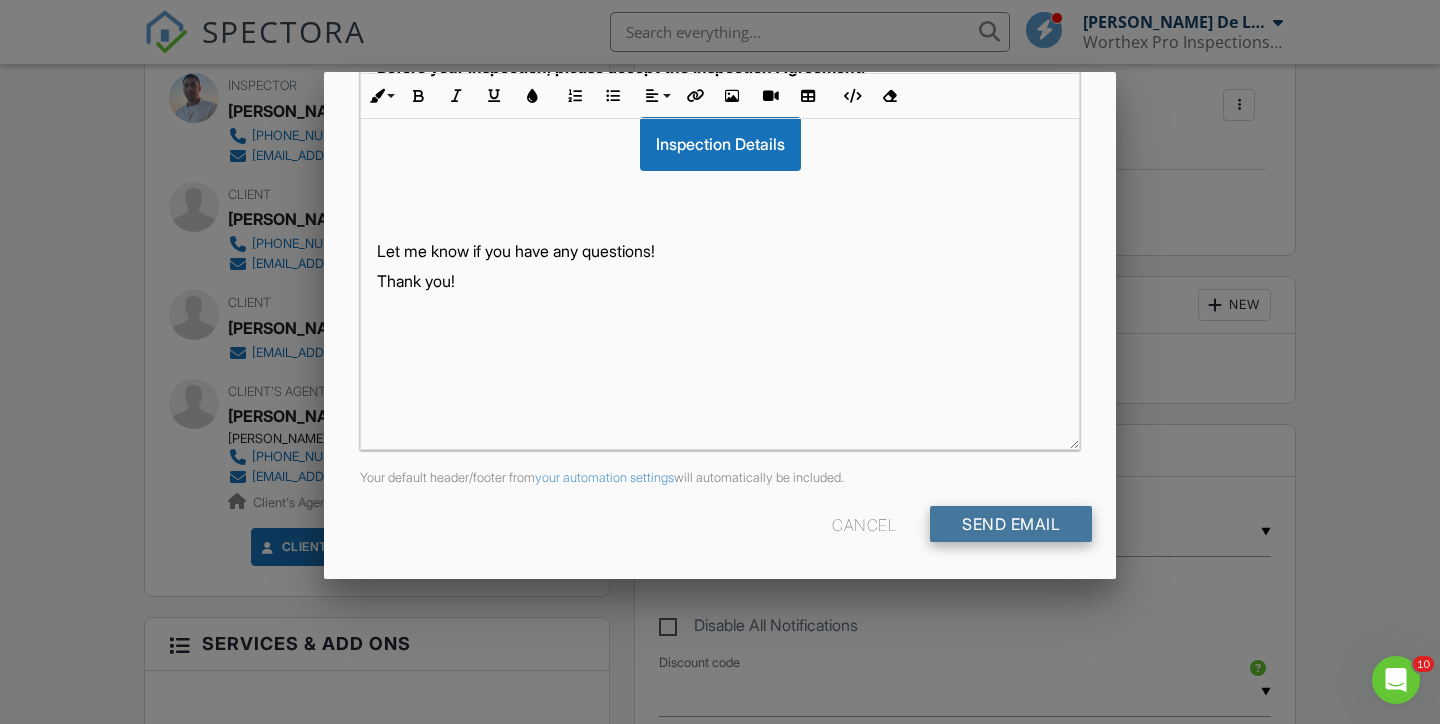click on "Send Email" at bounding box center (1011, 524) 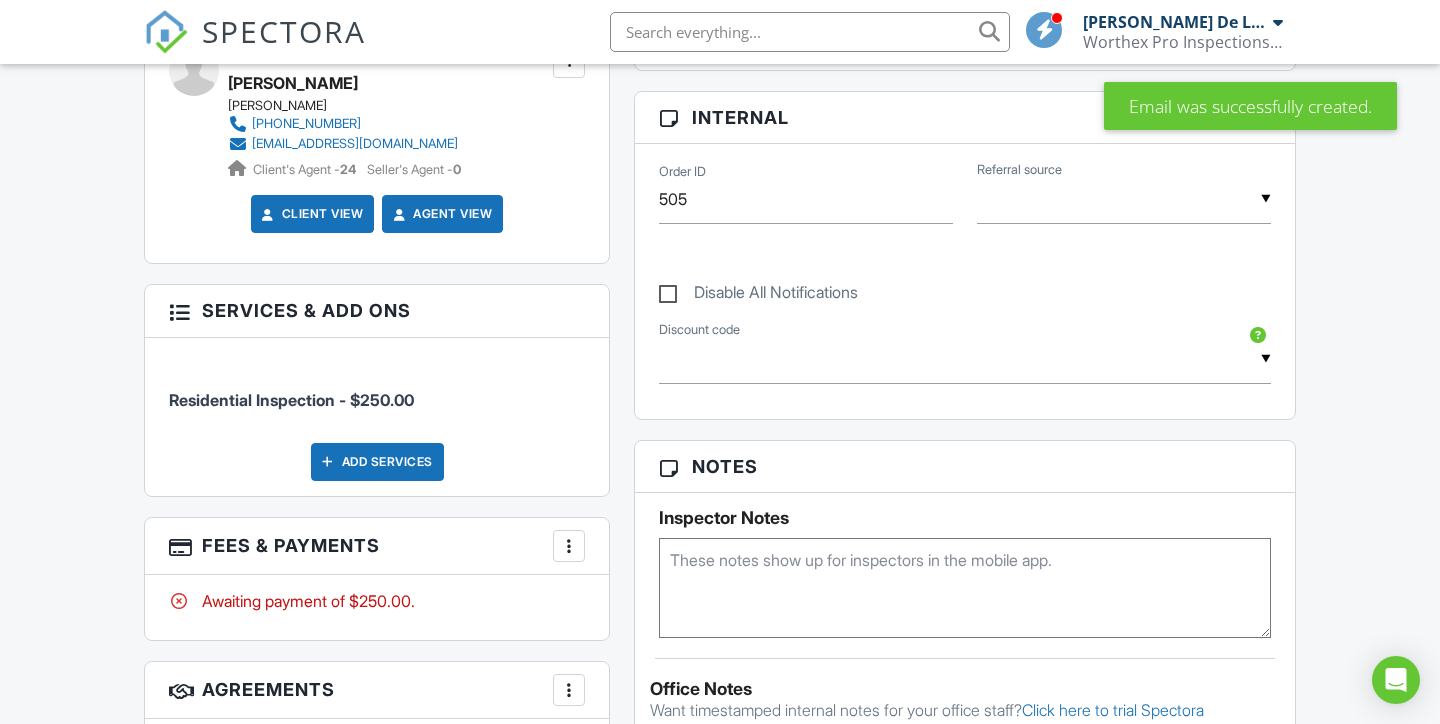 scroll, scrollTop: 703, scrollLeft: 0, axis: vertical 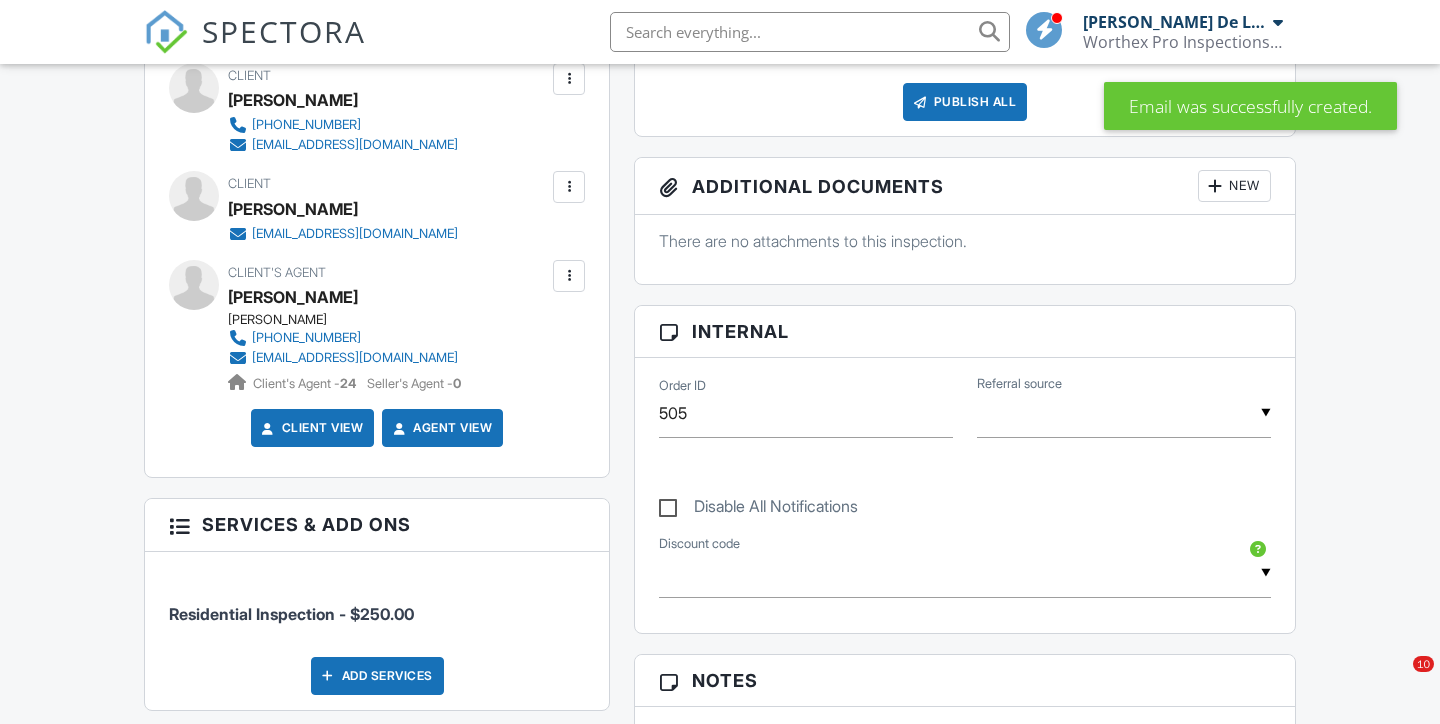 click at bounding box center [569, 187] 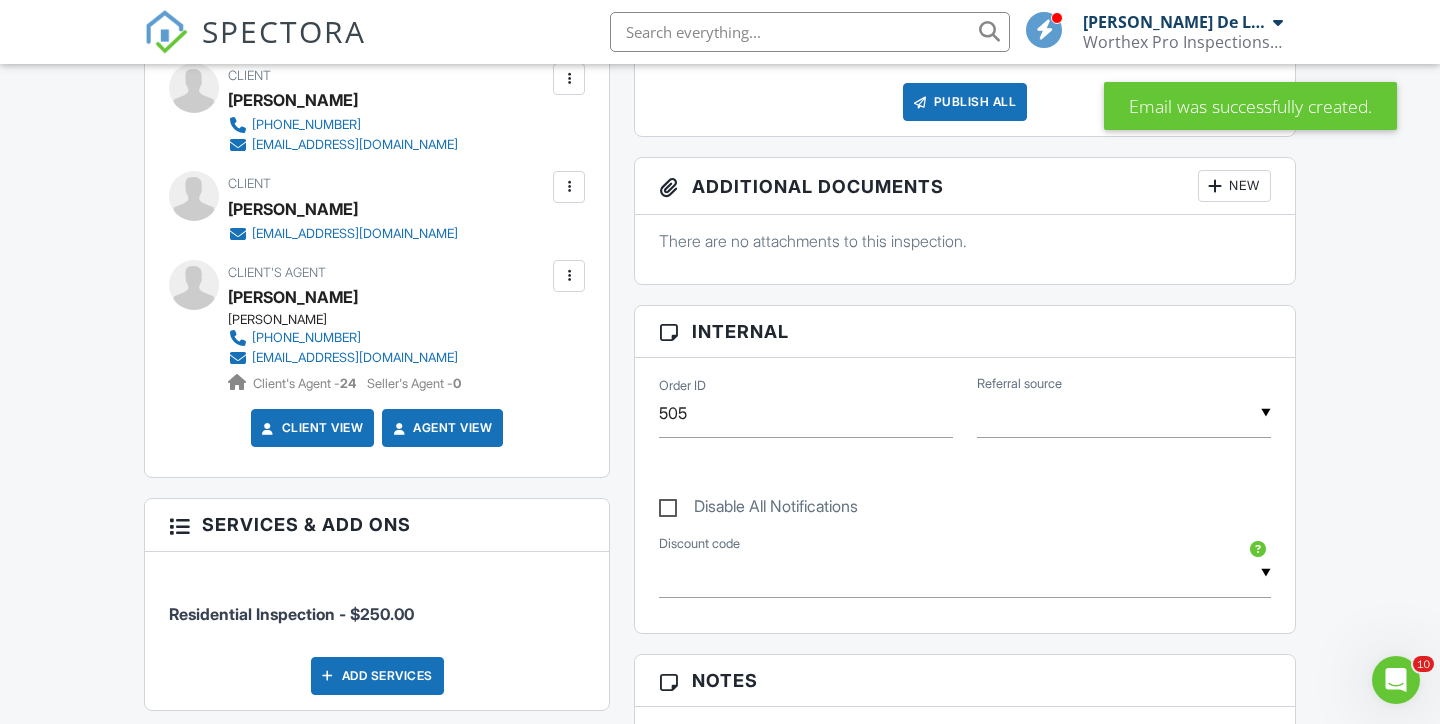 scroll, scrollTop: 0, scrollLeft: 0, axis: both 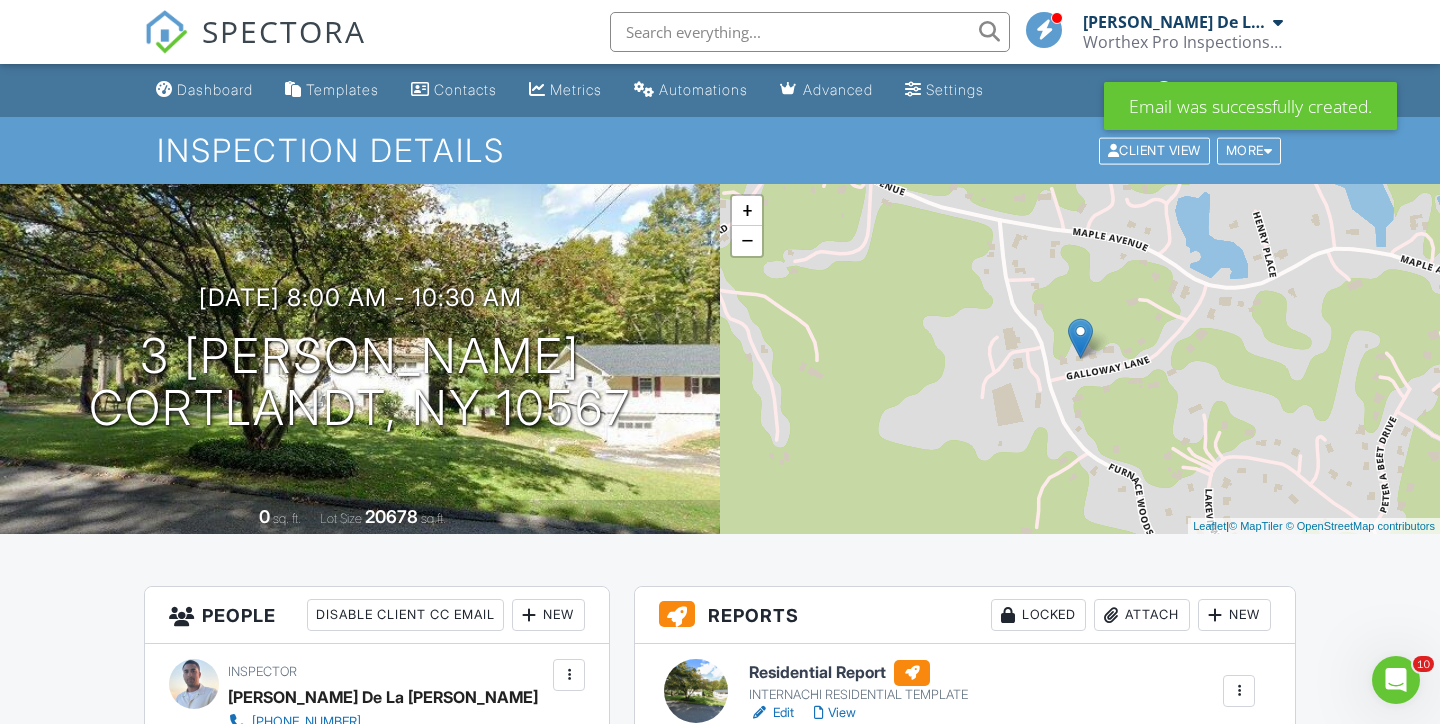 click at bounding box center (166, 32) 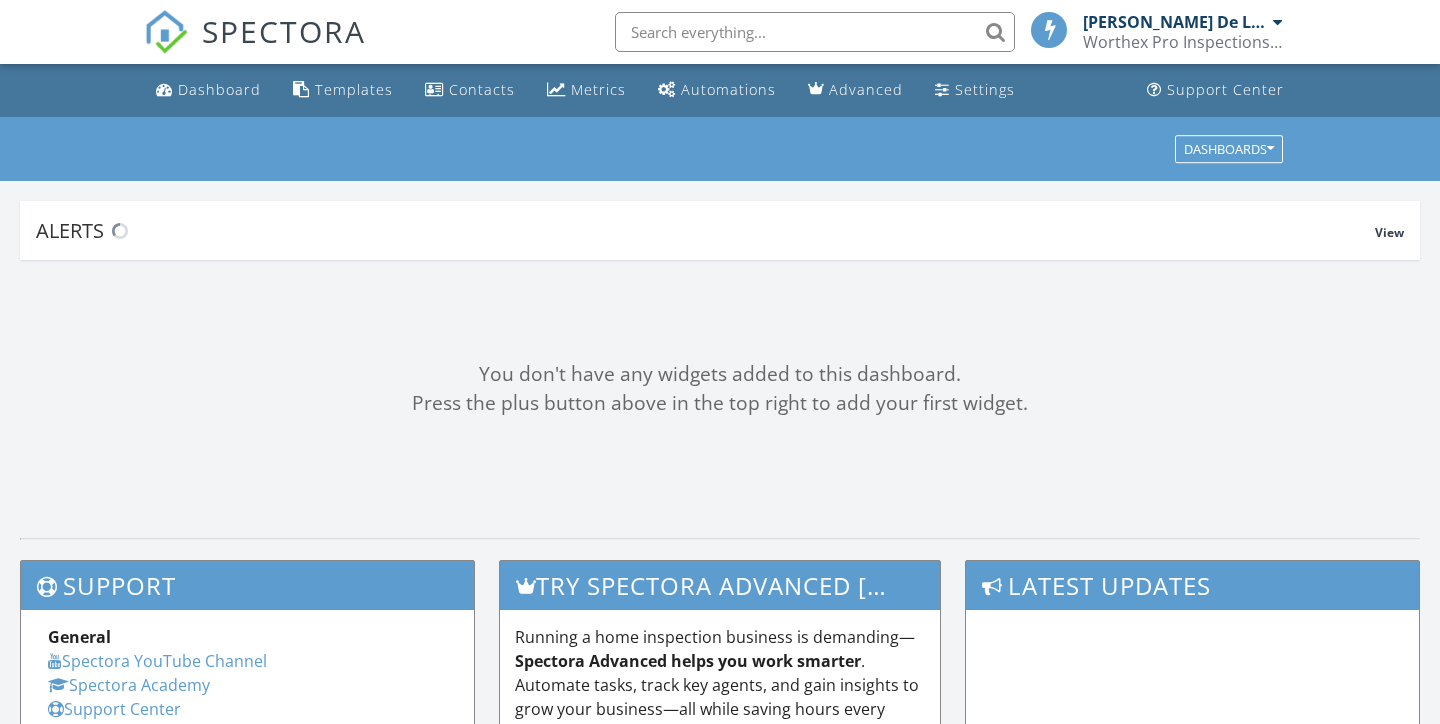scroll, scrollTop: 0, scrollLeft: 0, axis: both 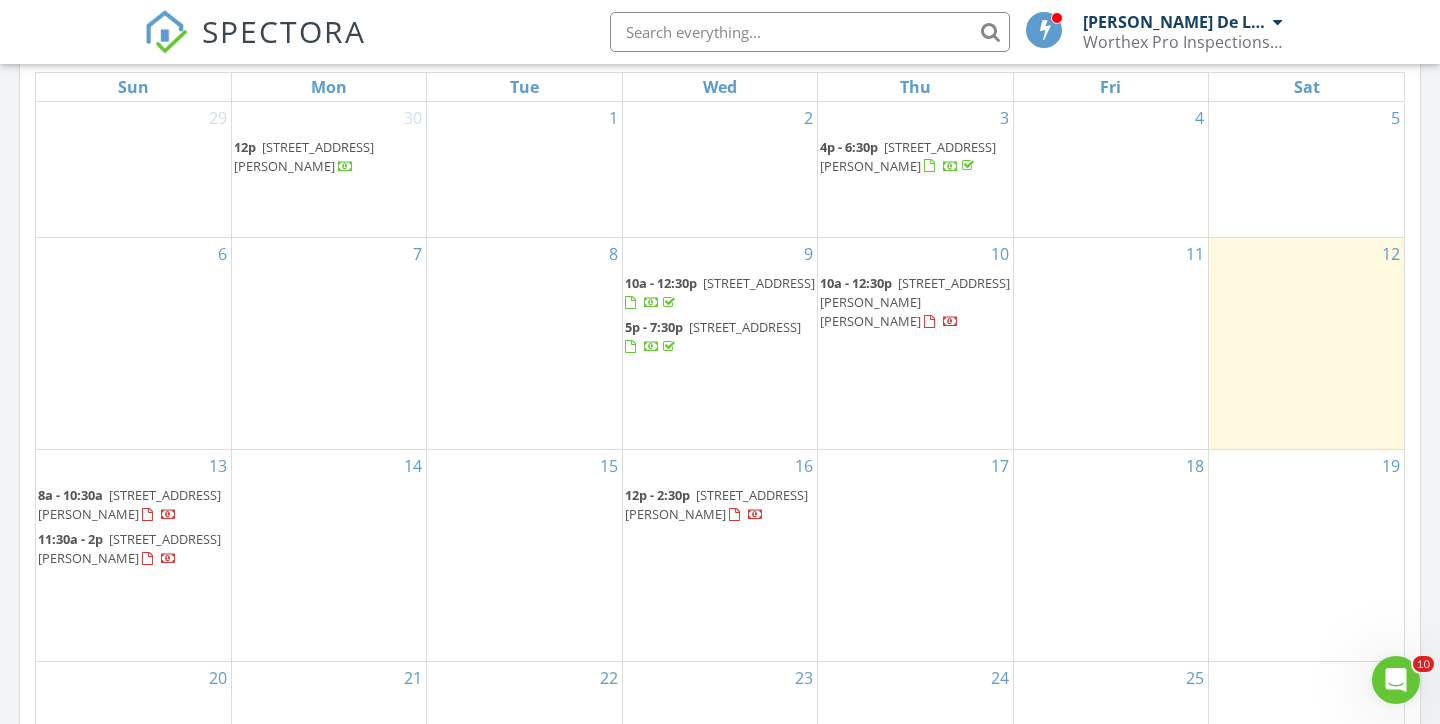 click on "33 Scott Rd, Hudson 12534" at bounding box center (915, 302) 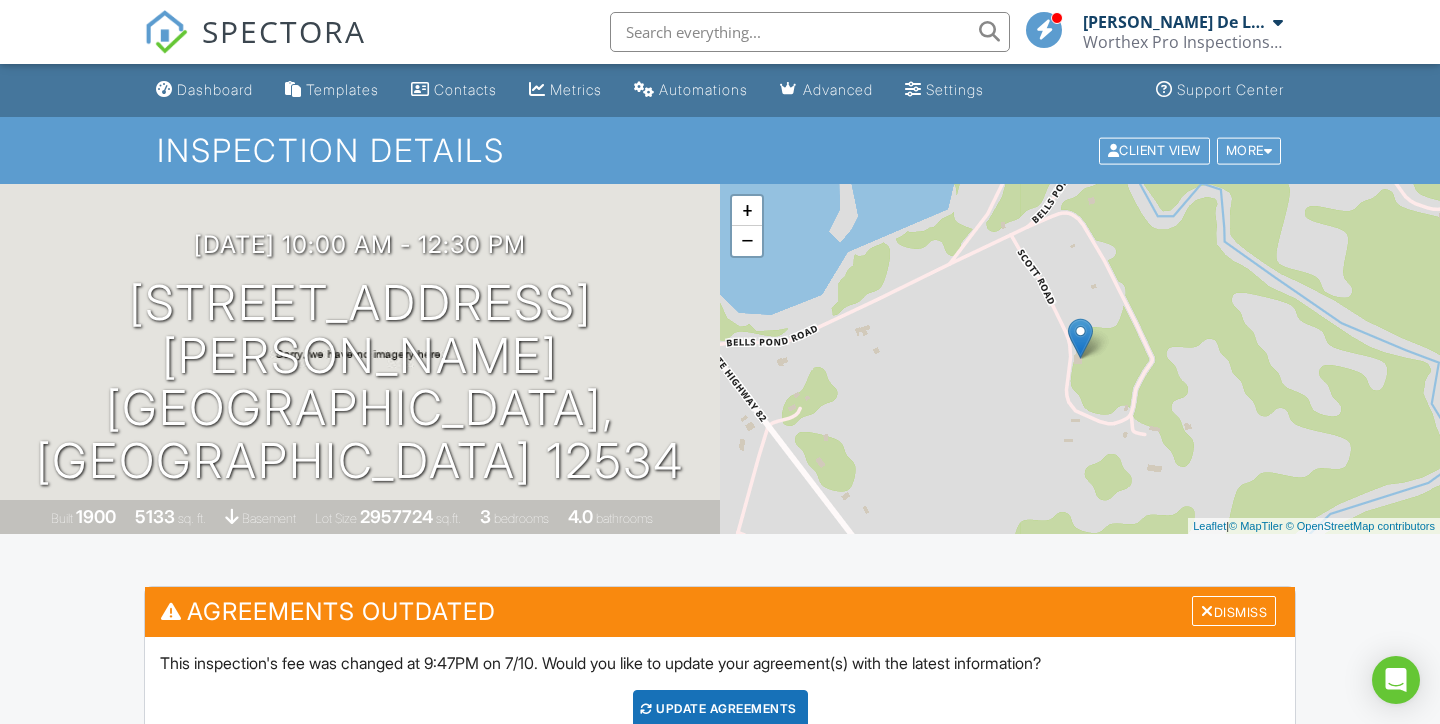 scroll, scrollTop: 836, scrollLeft: 0, axis: vertical 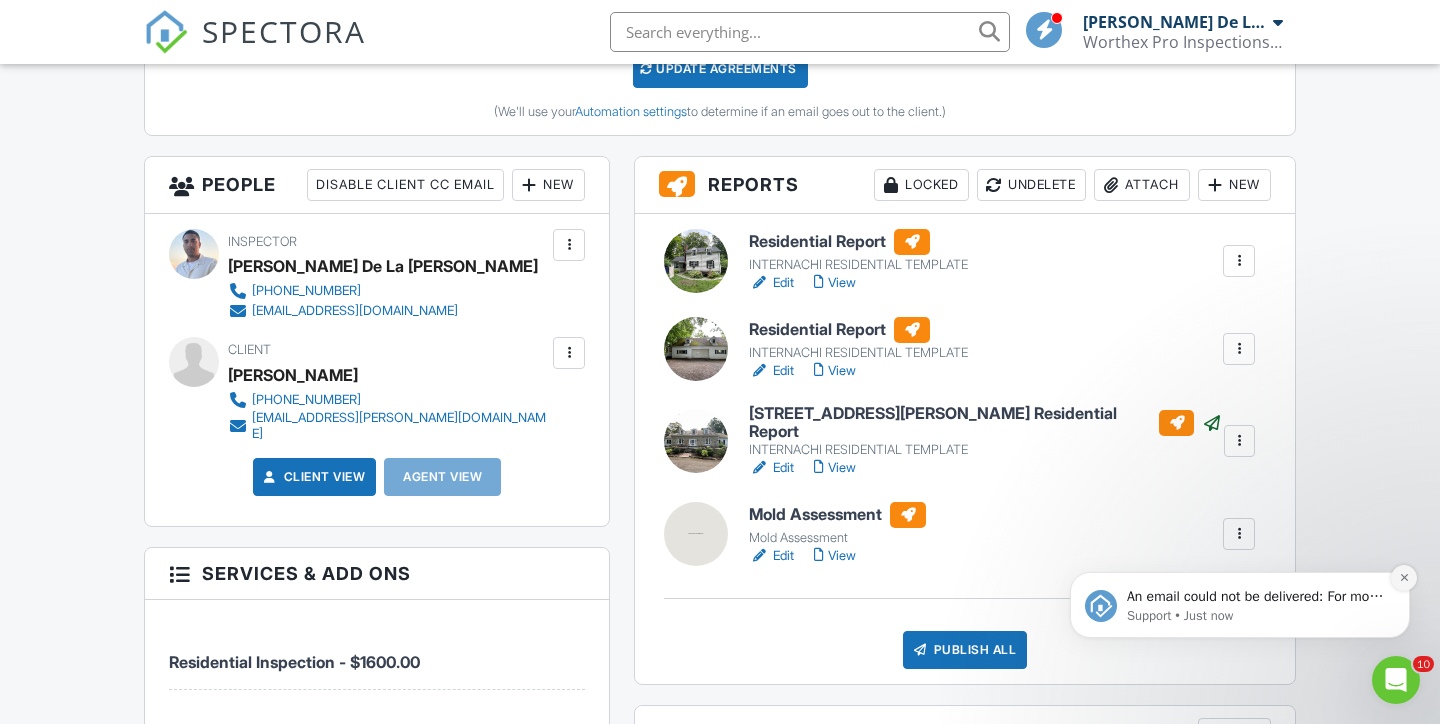 click 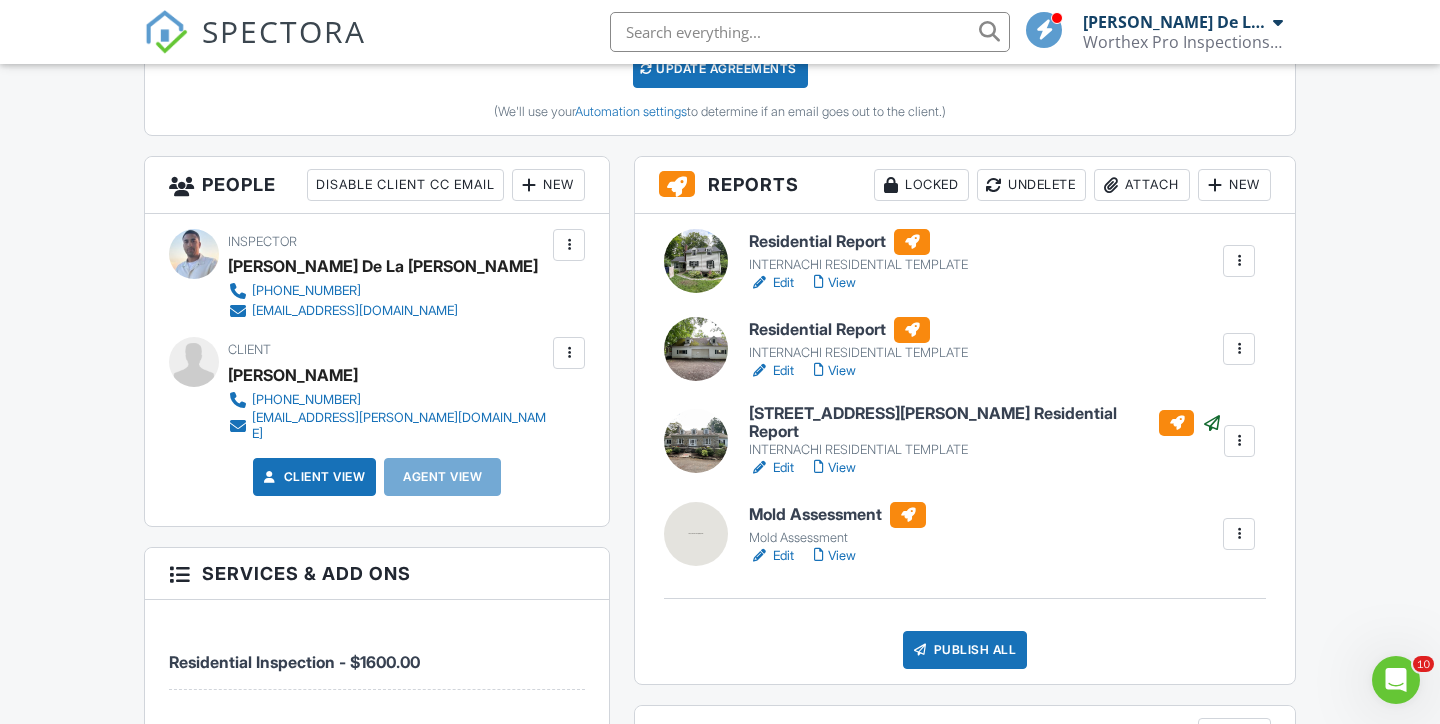 click on "View" at bounding box center [835, 283] 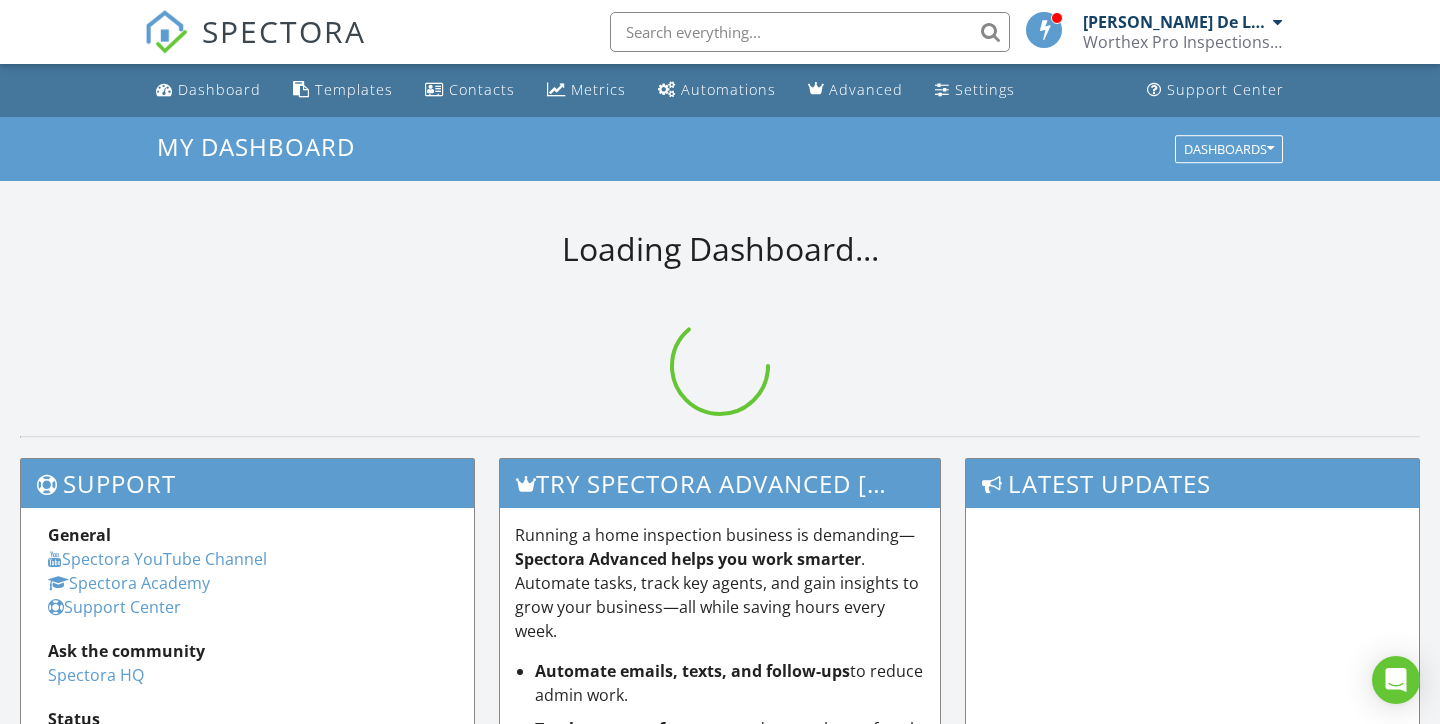 scroll, scrollTop: 0, scrollLeft: 0, axis: both 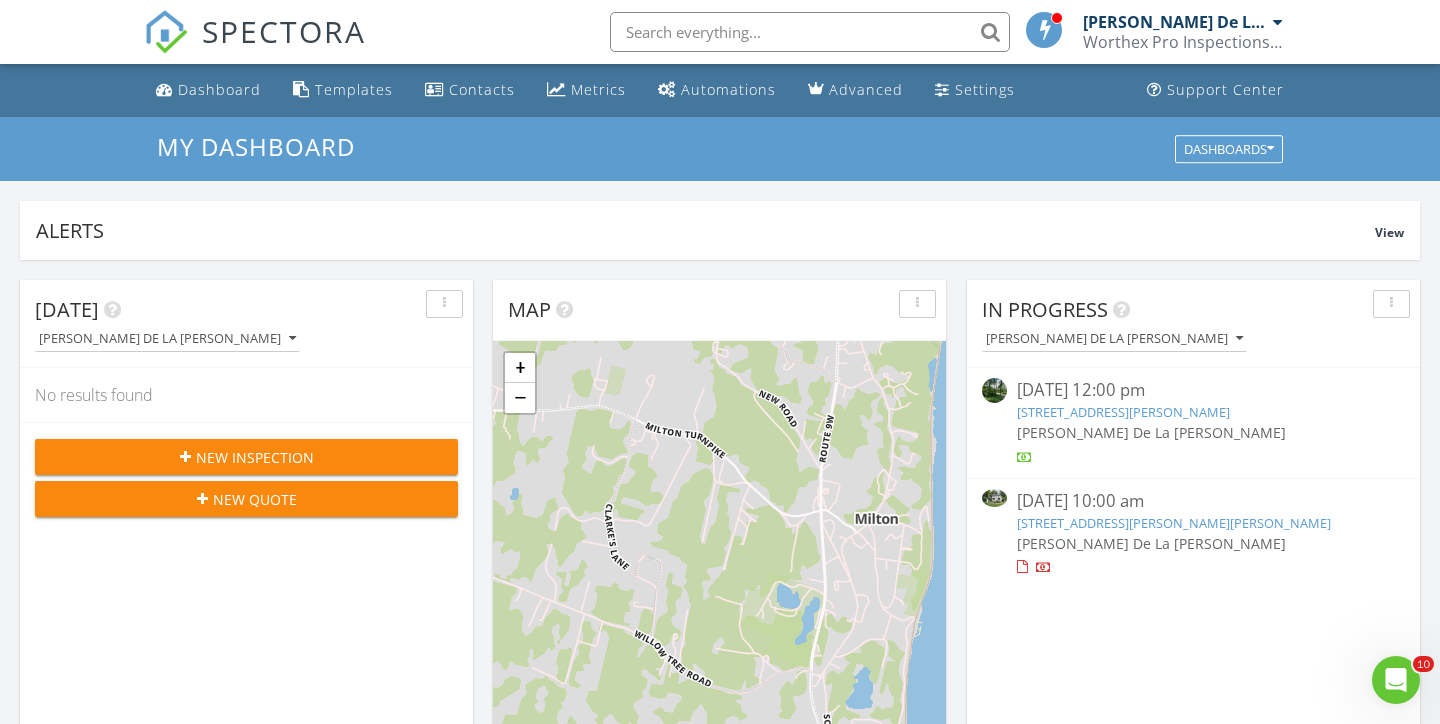 click at bounding box center [166, 32] 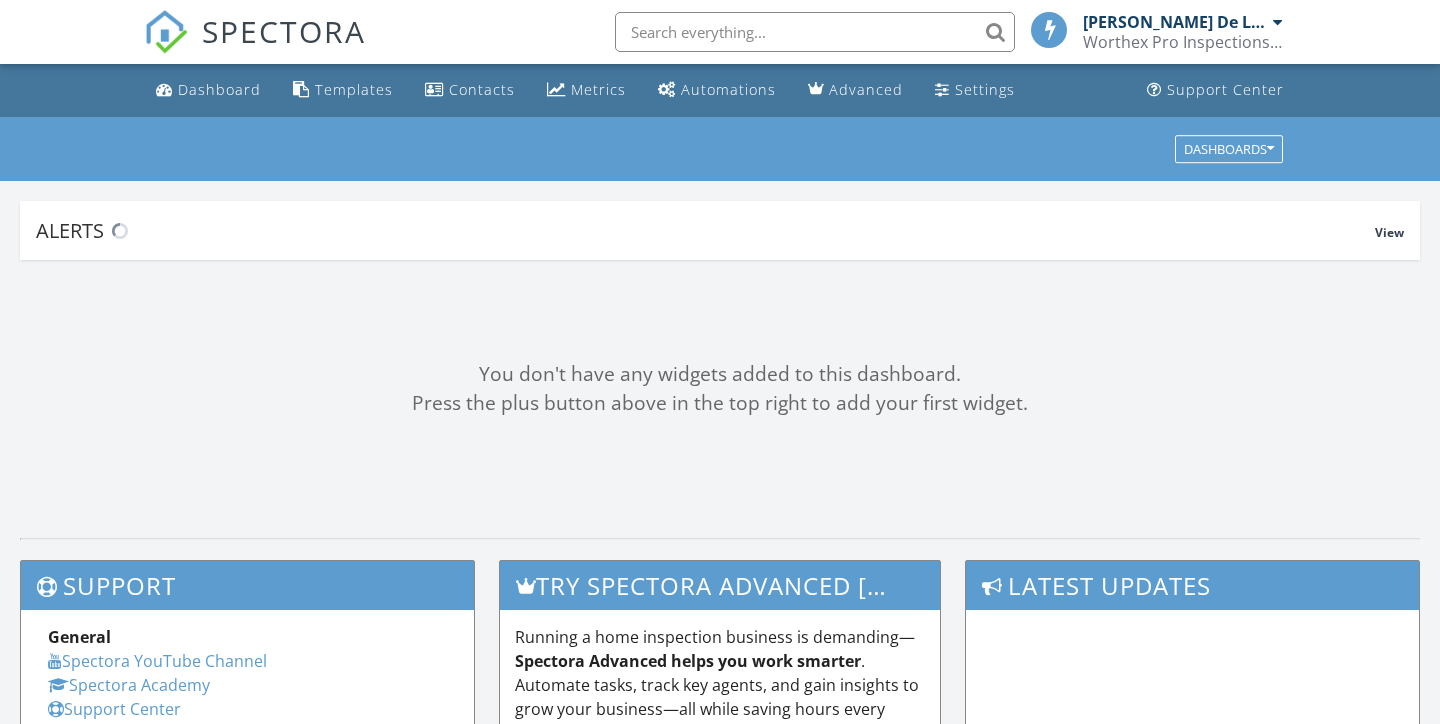 scroll, scrollTop: 0, scrollLeft: 0, axis: both 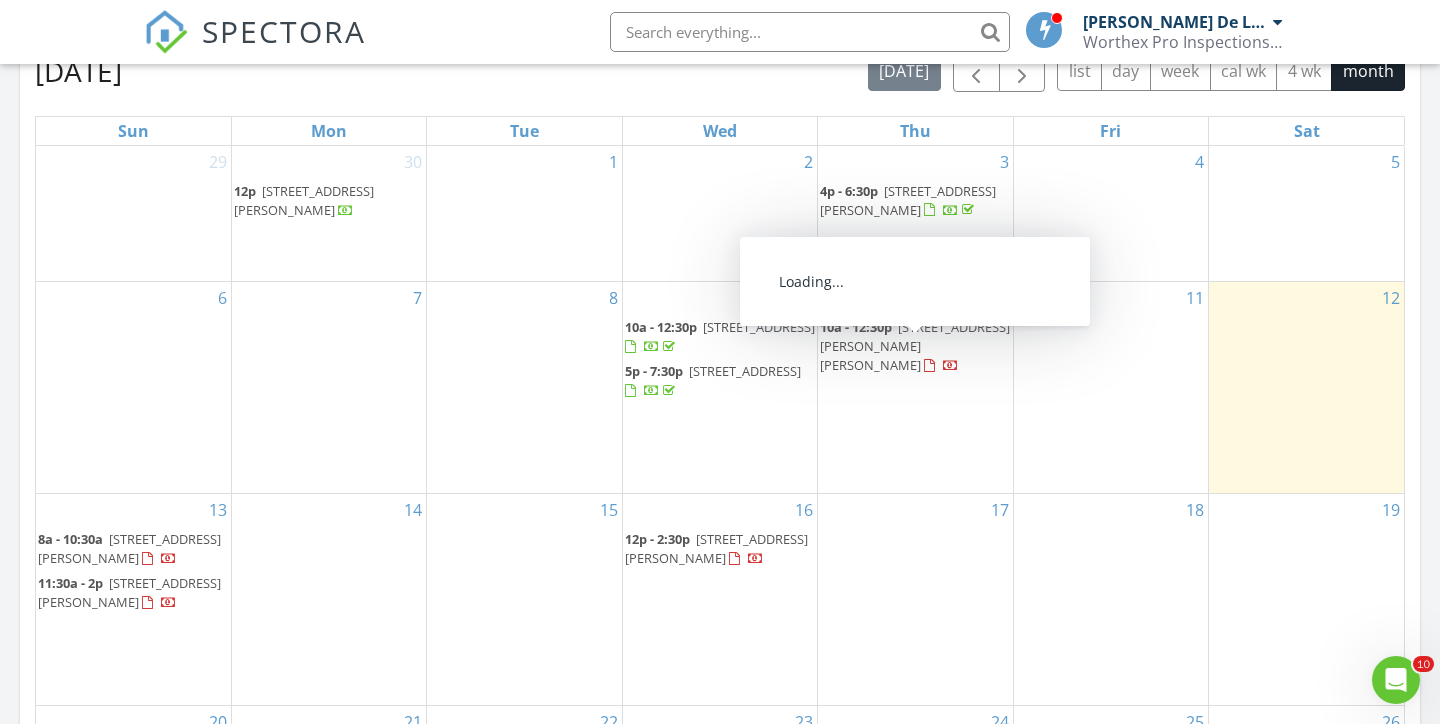click on "10a - 12:30p" at bounding box center (856, 327) 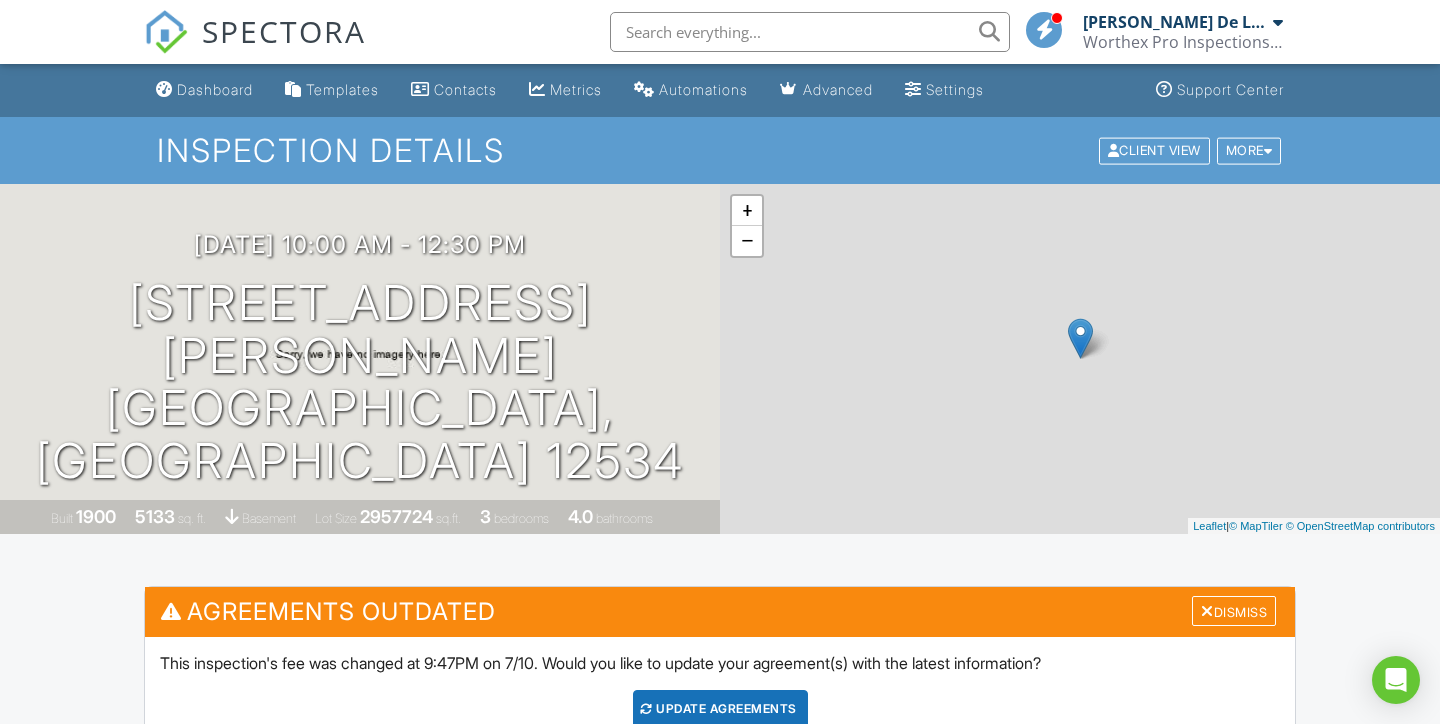 scroll, scrollTop: 0, scrollLeft: 0, axis: both 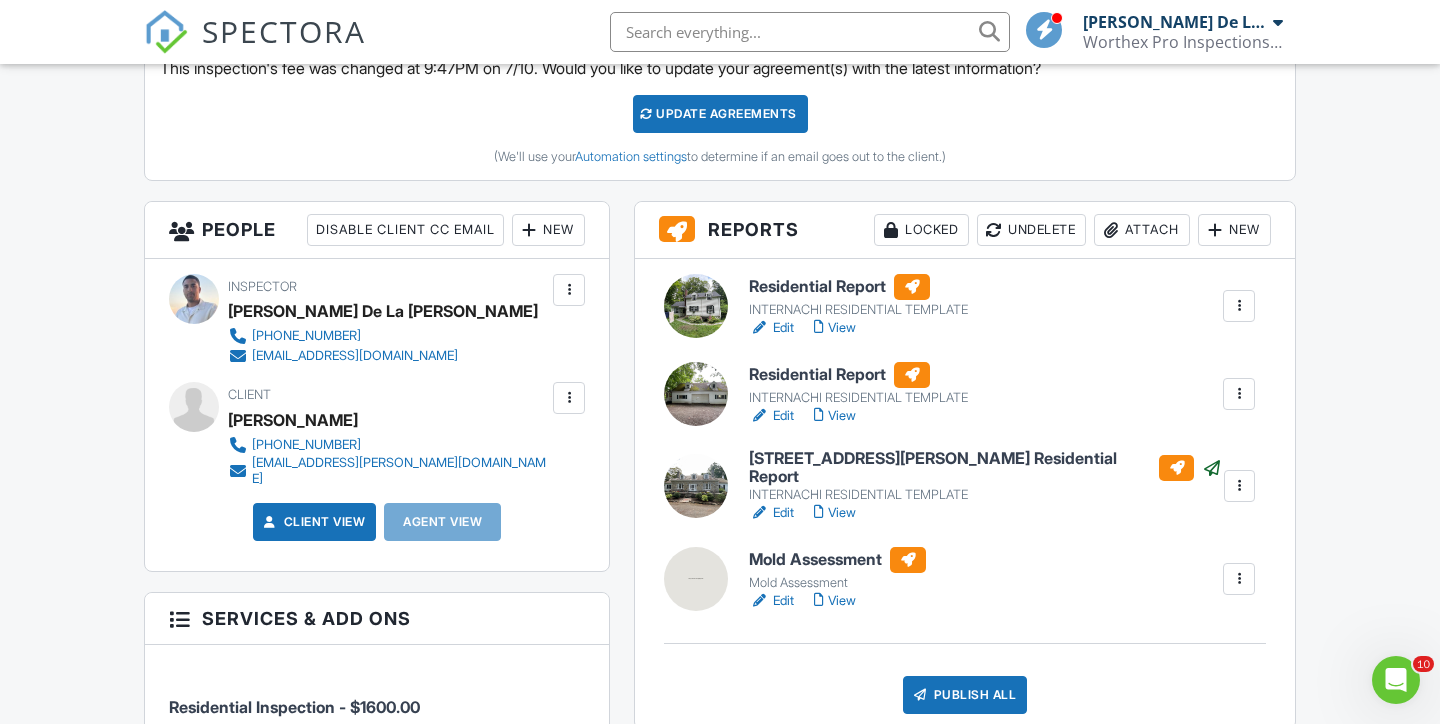 click on "View" at bounding box center [835, 328] 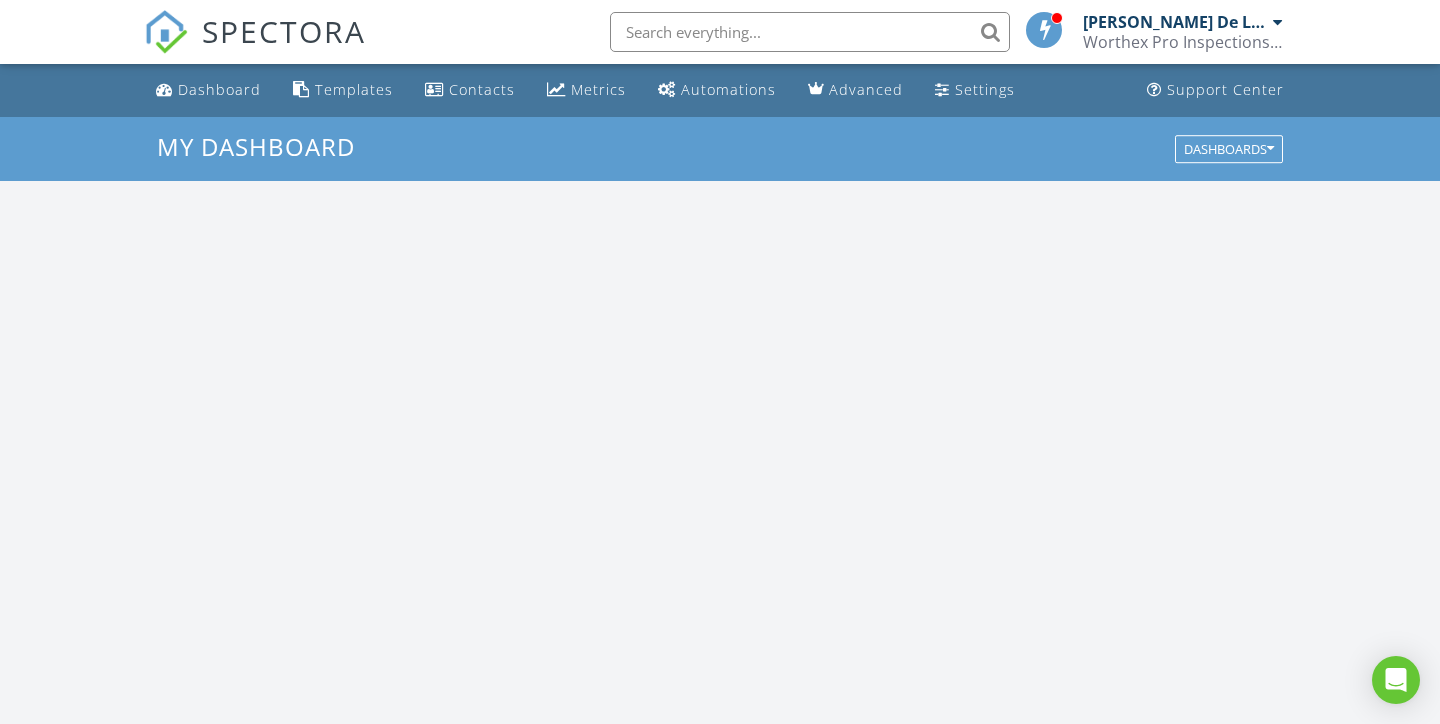 scroll, scrollTop: 0, scrollLeft: 0, axis: both 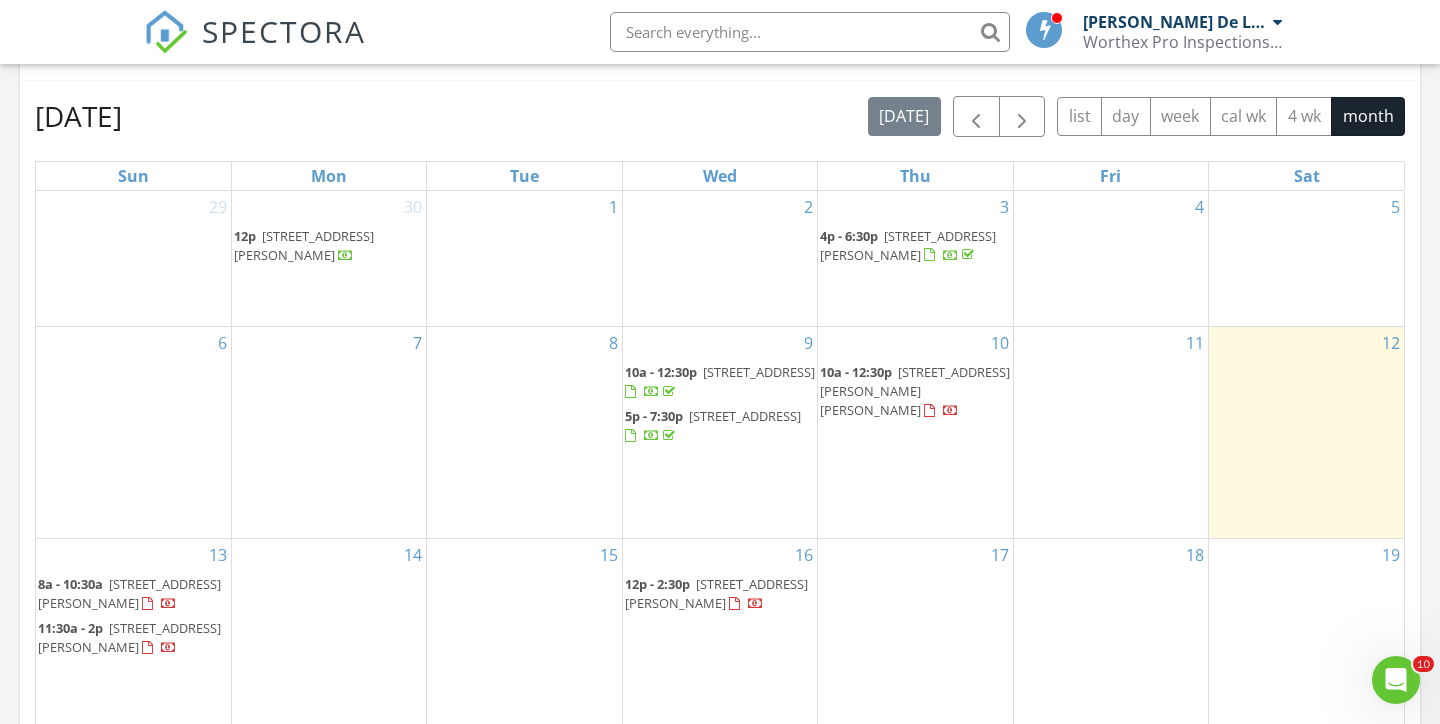 click on "[STREET_ADDRESS][PERSON_NAME][PERSON_NAME]" at bounding box center (915, 391) 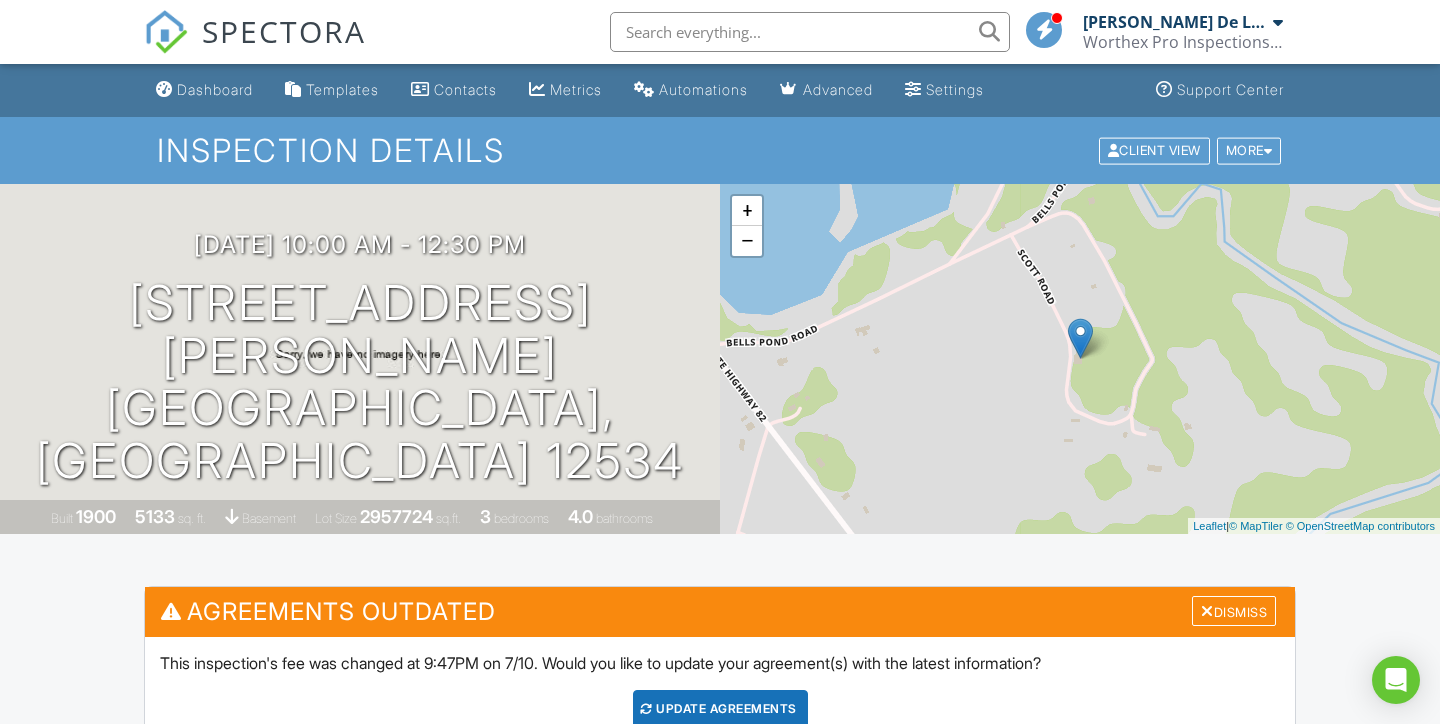 scroll, scrollTop: 672, scrollLeft: 0, axis: vertical 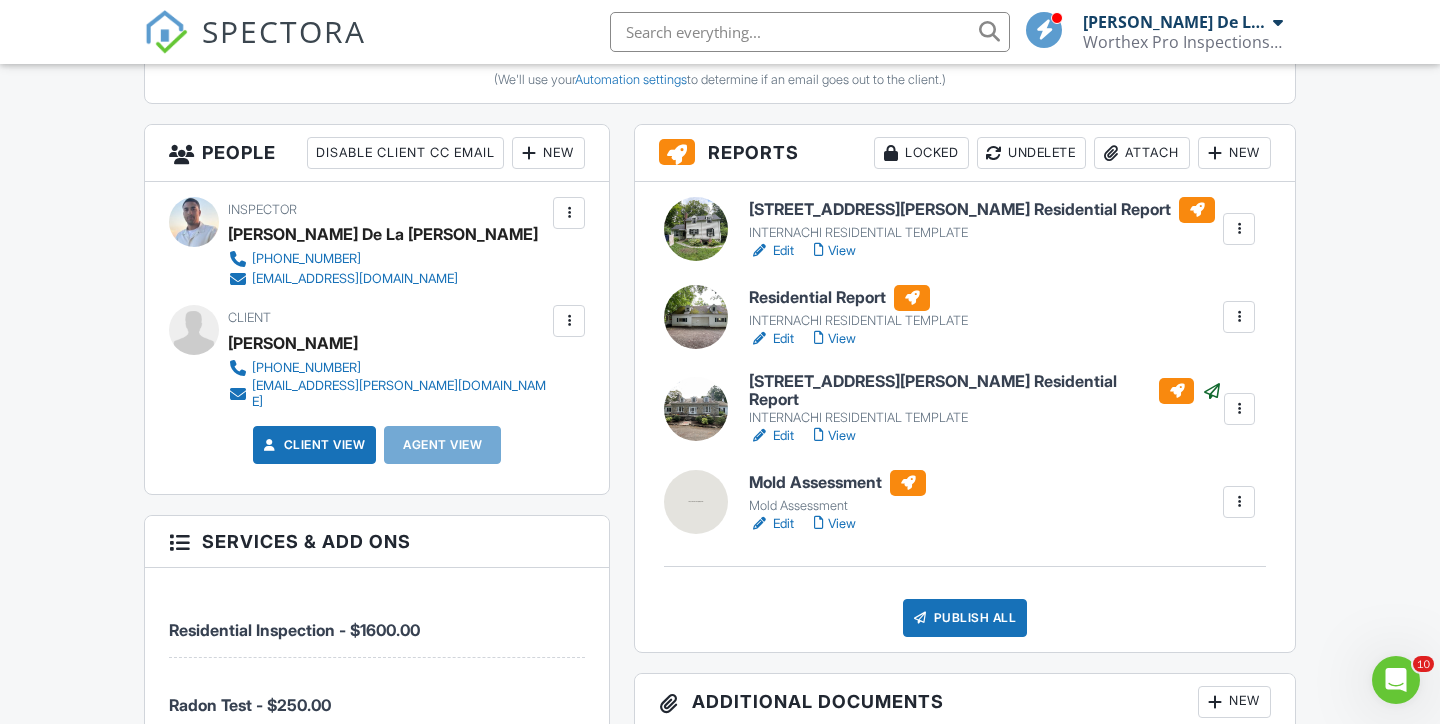 click on "View" at bounding box center [835, 251] 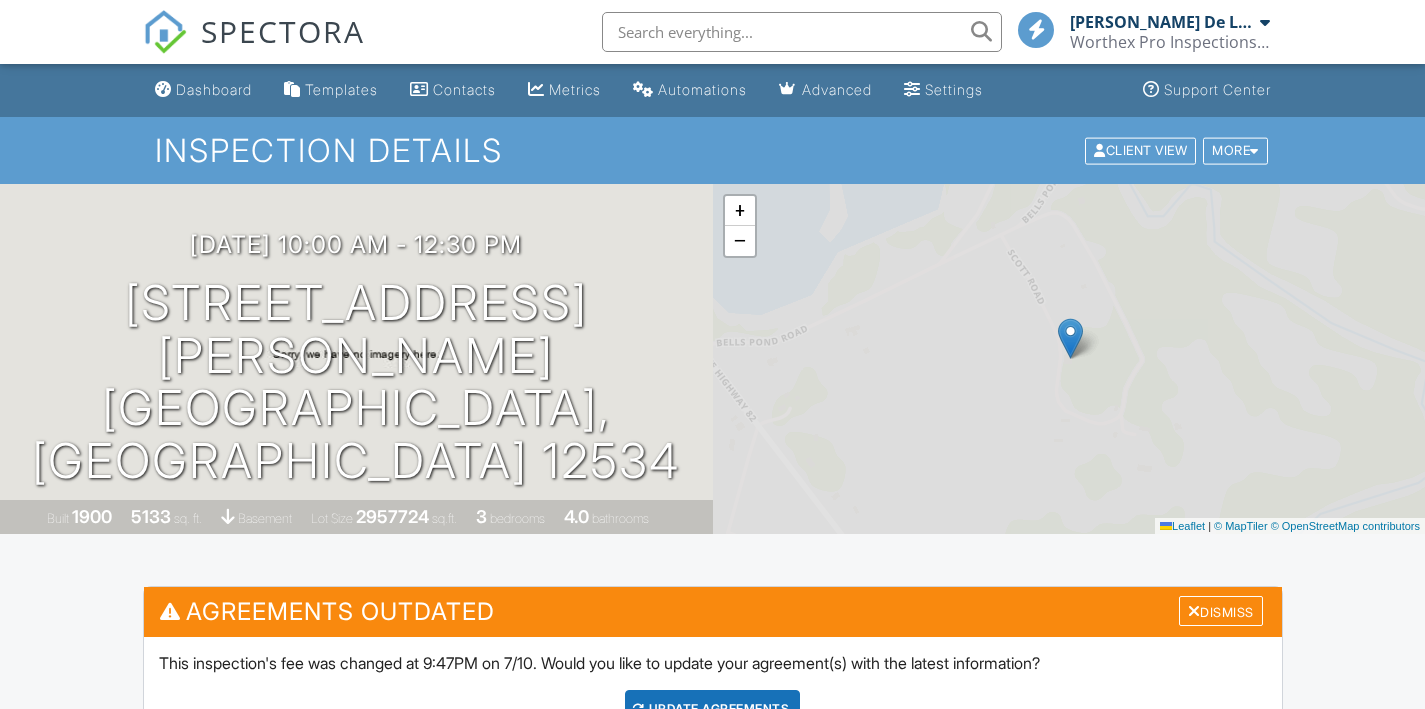 scroll, scrollTop: 686, scrollLeft: 0, axis: vertical 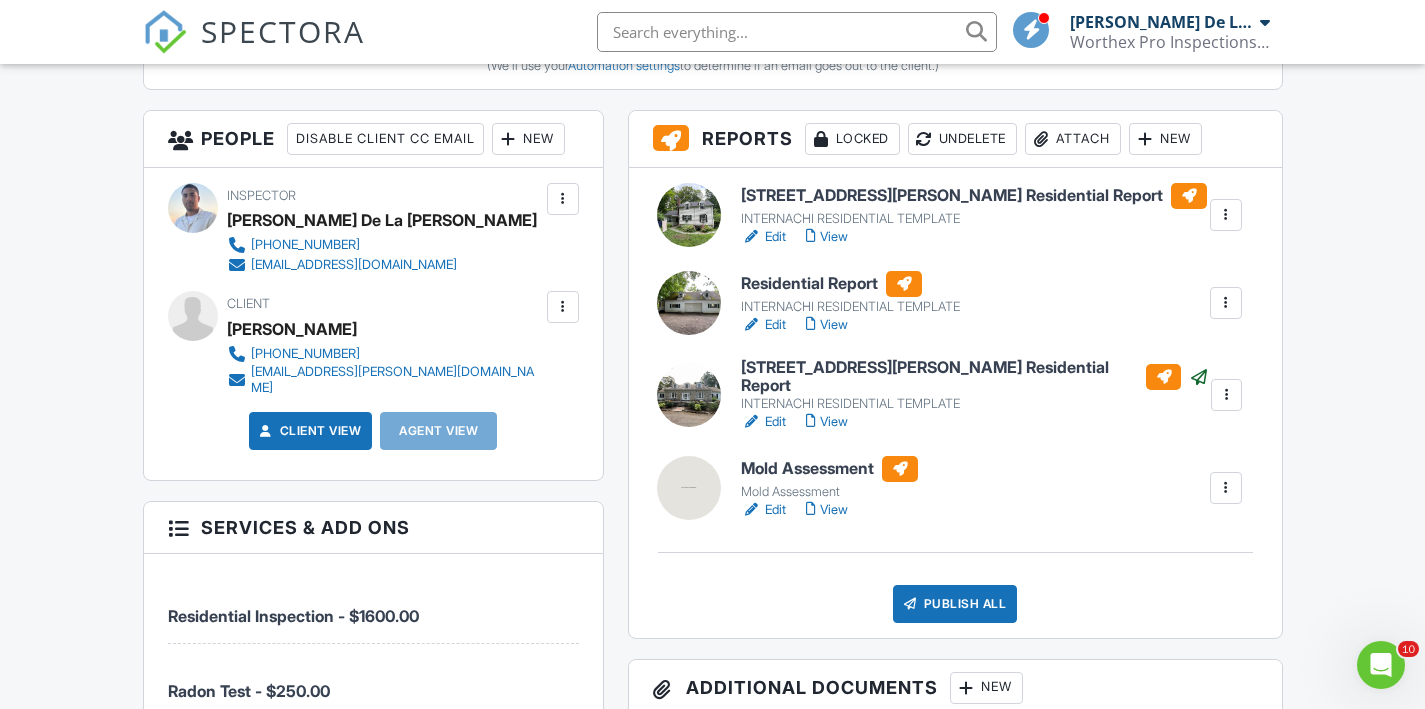 click on "View" at bounding box center (827, 237) 